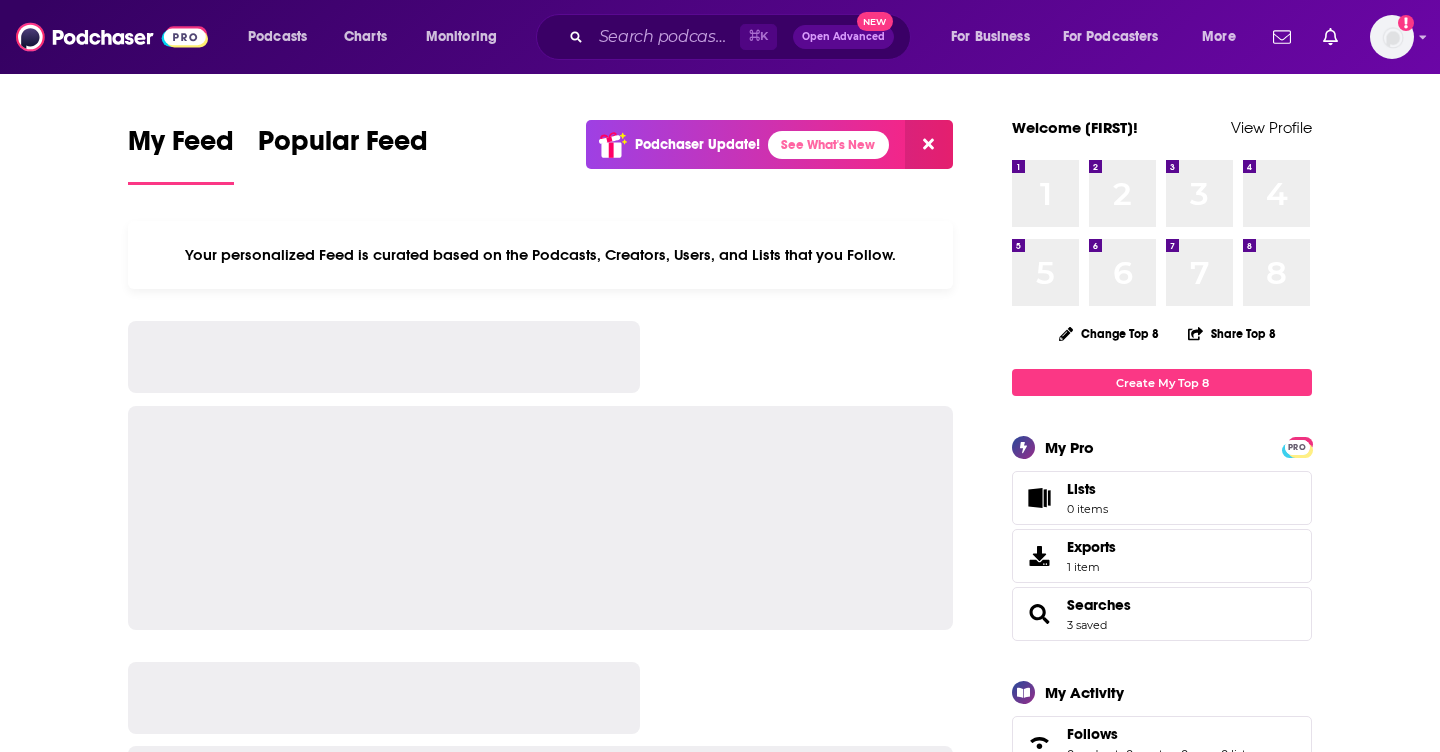 scroll, scrollTop: 0, scrollLeft: 0, axis: both 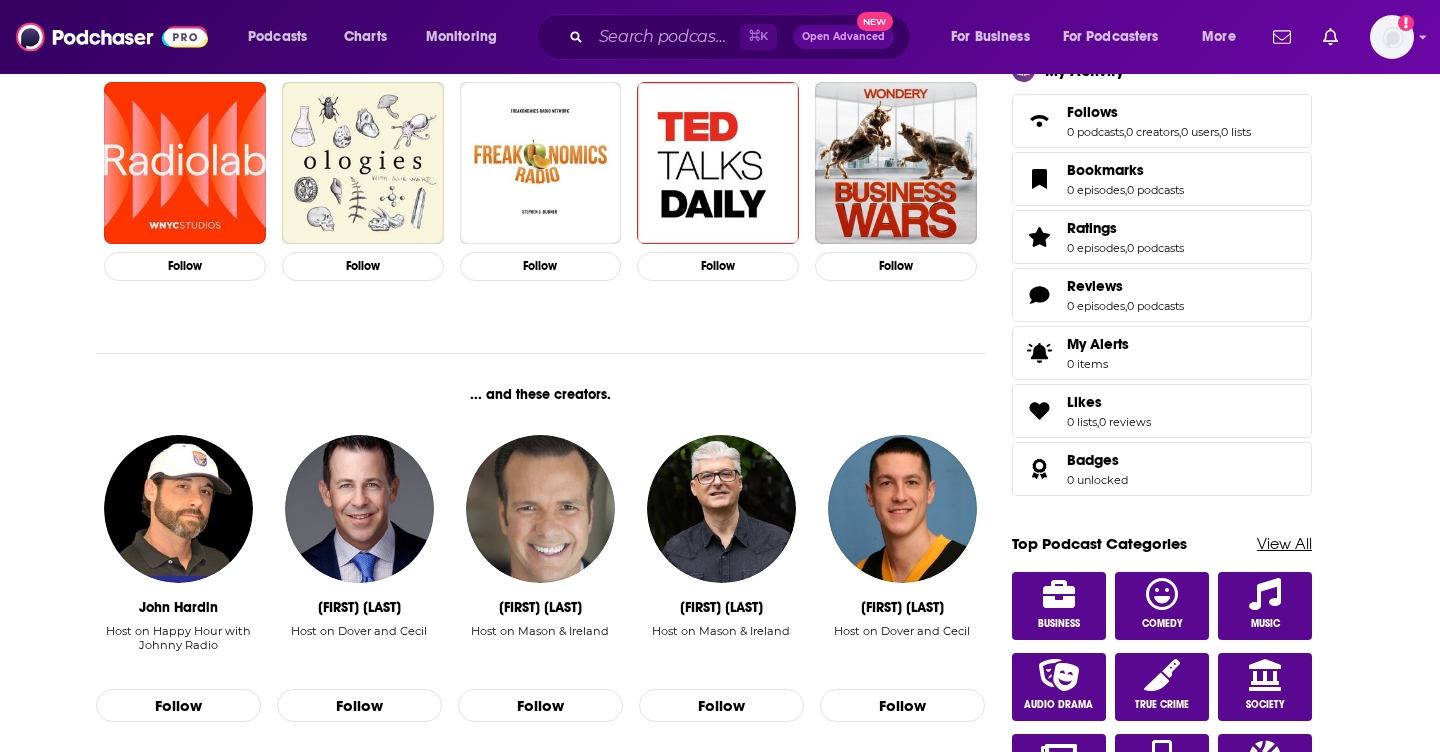 click on "View All" at bounding box center (1284, 543) 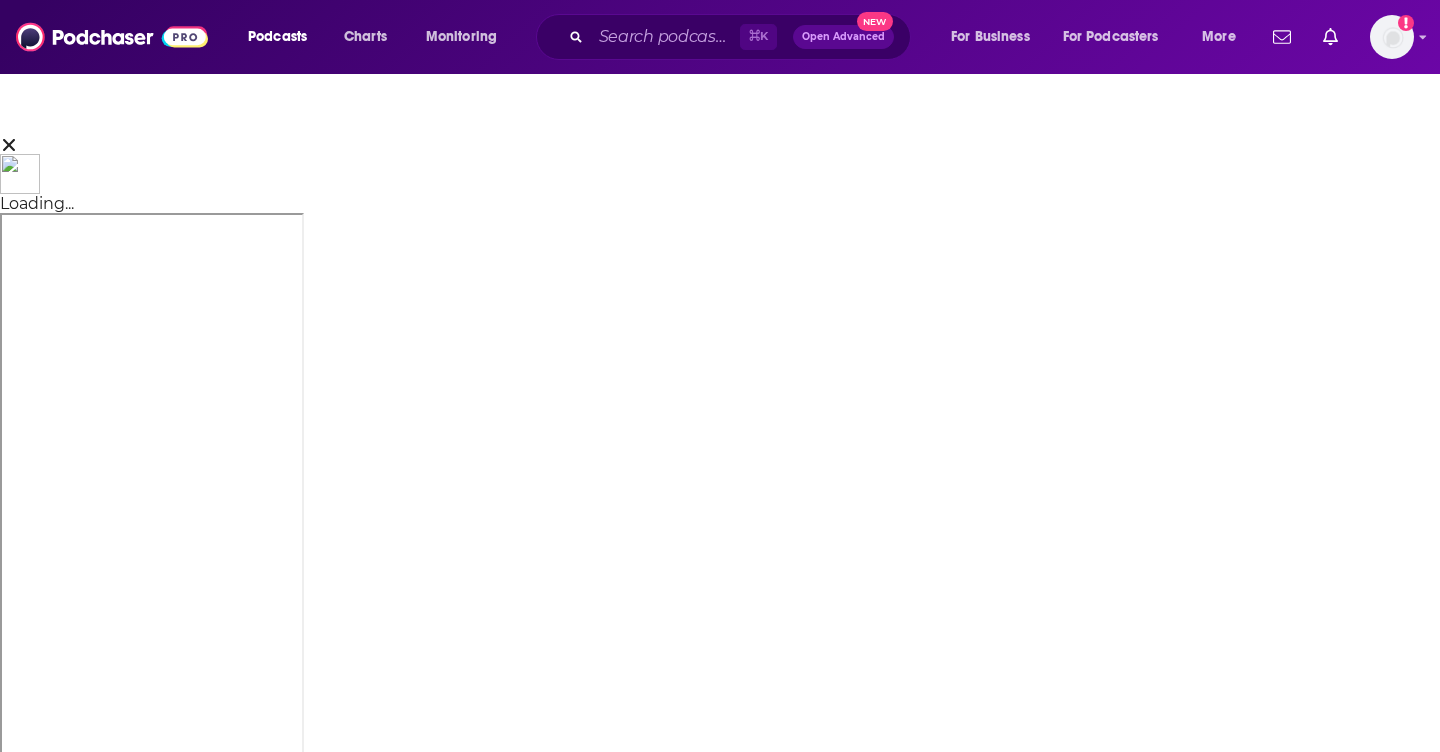 scroll, scrollTop: 0, scrollLeft: 0, axis: both 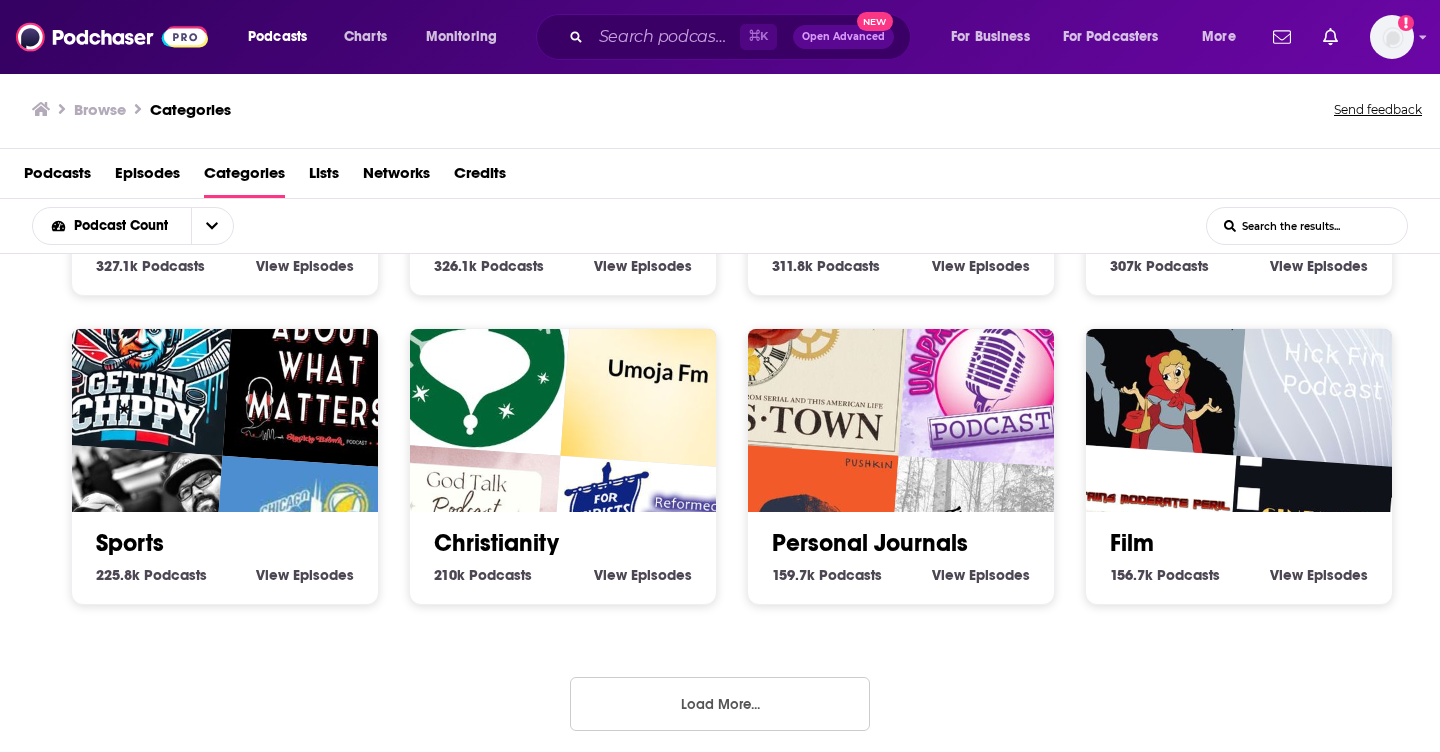 click at bounding box center [308, 554] 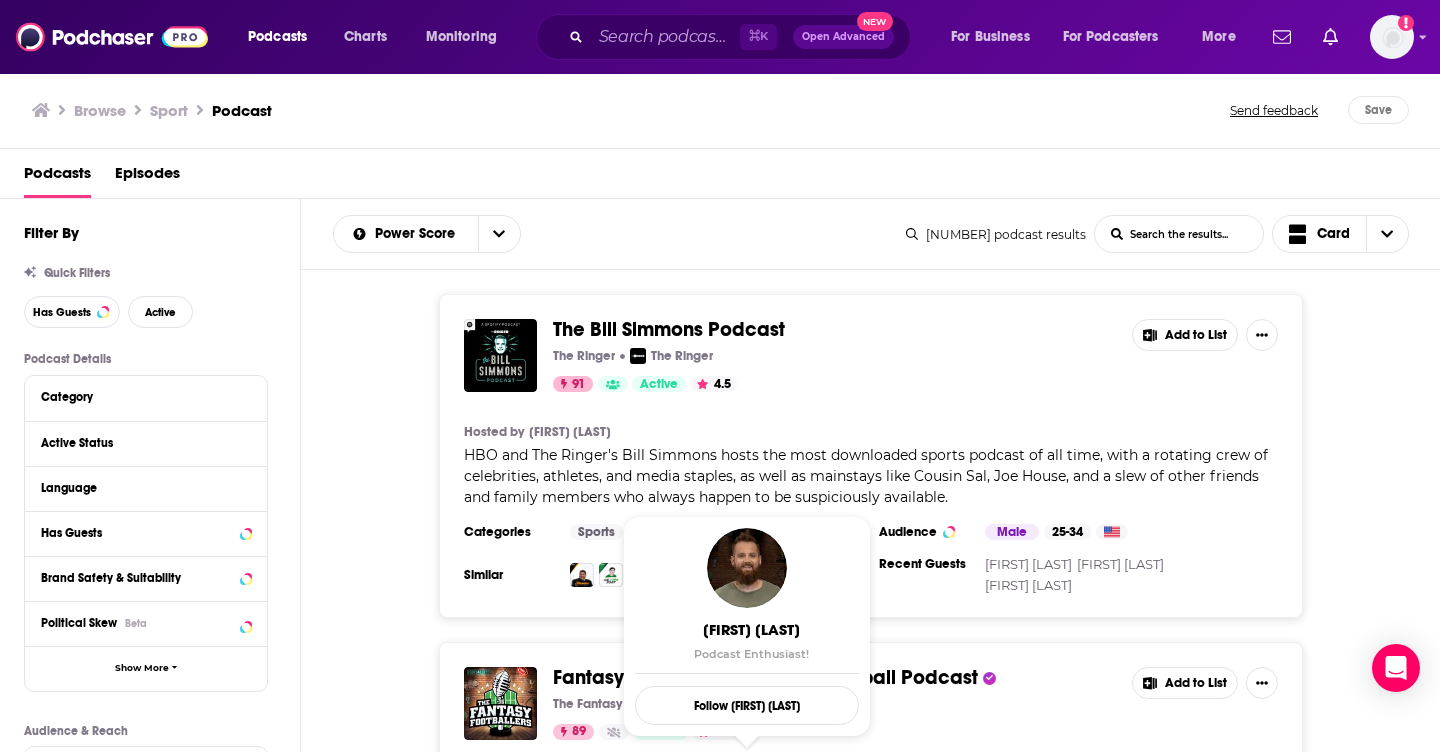 scroll, scrollTop: 1, scrollLeft: 0, axis: vertical 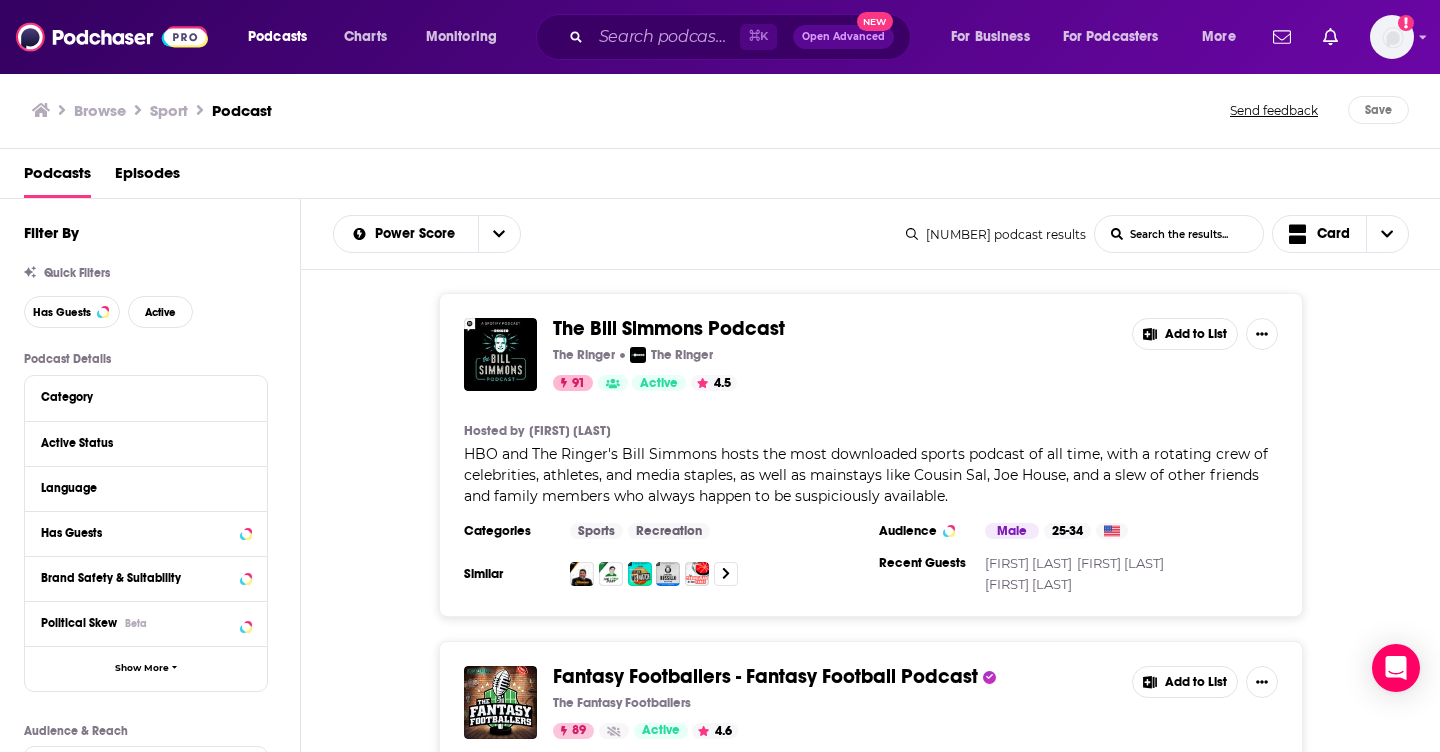 click on "The Bill Simmons Podcast" at bounding box center [669, 328] 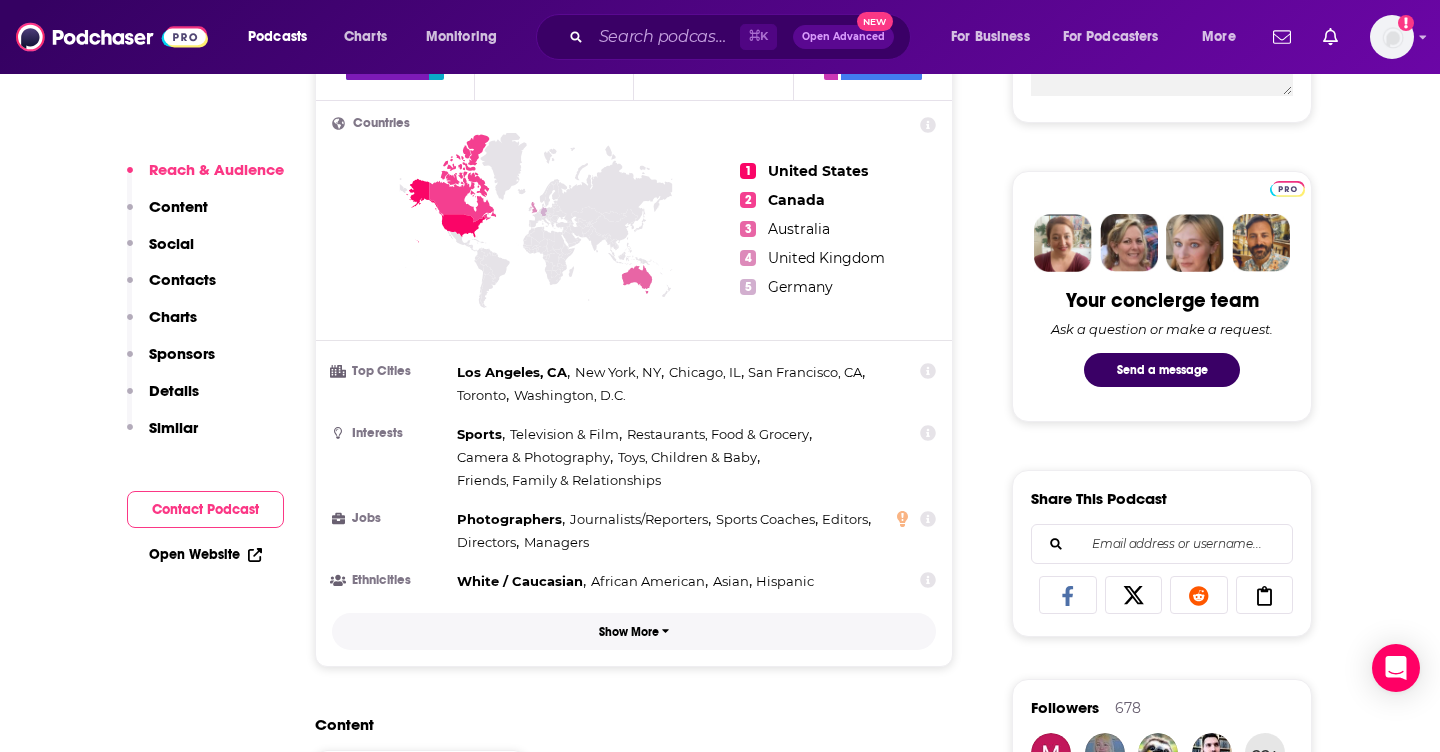 scroll, scrollTop: 1222, scrollLeft: 0, axis: vertical 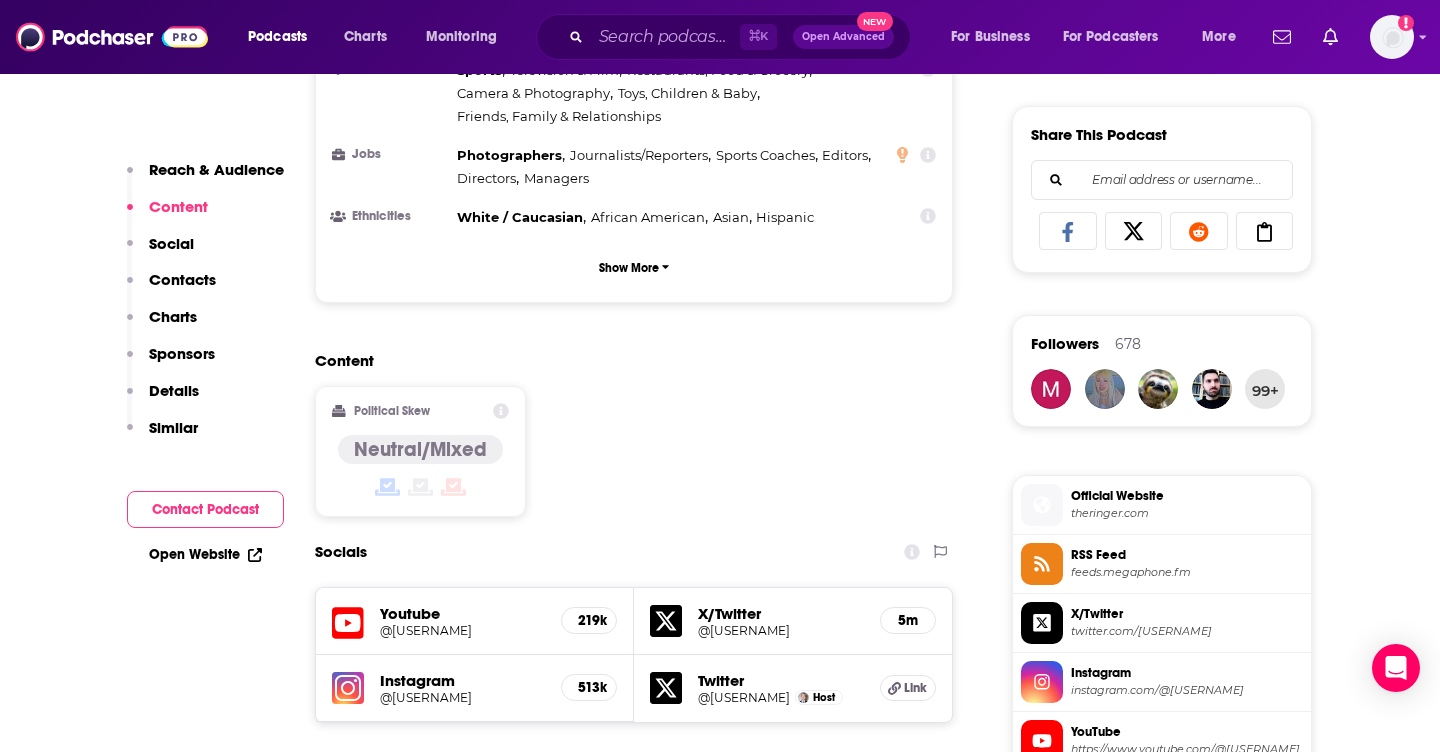 click on "Instagram" at bounding box center [462, 680] 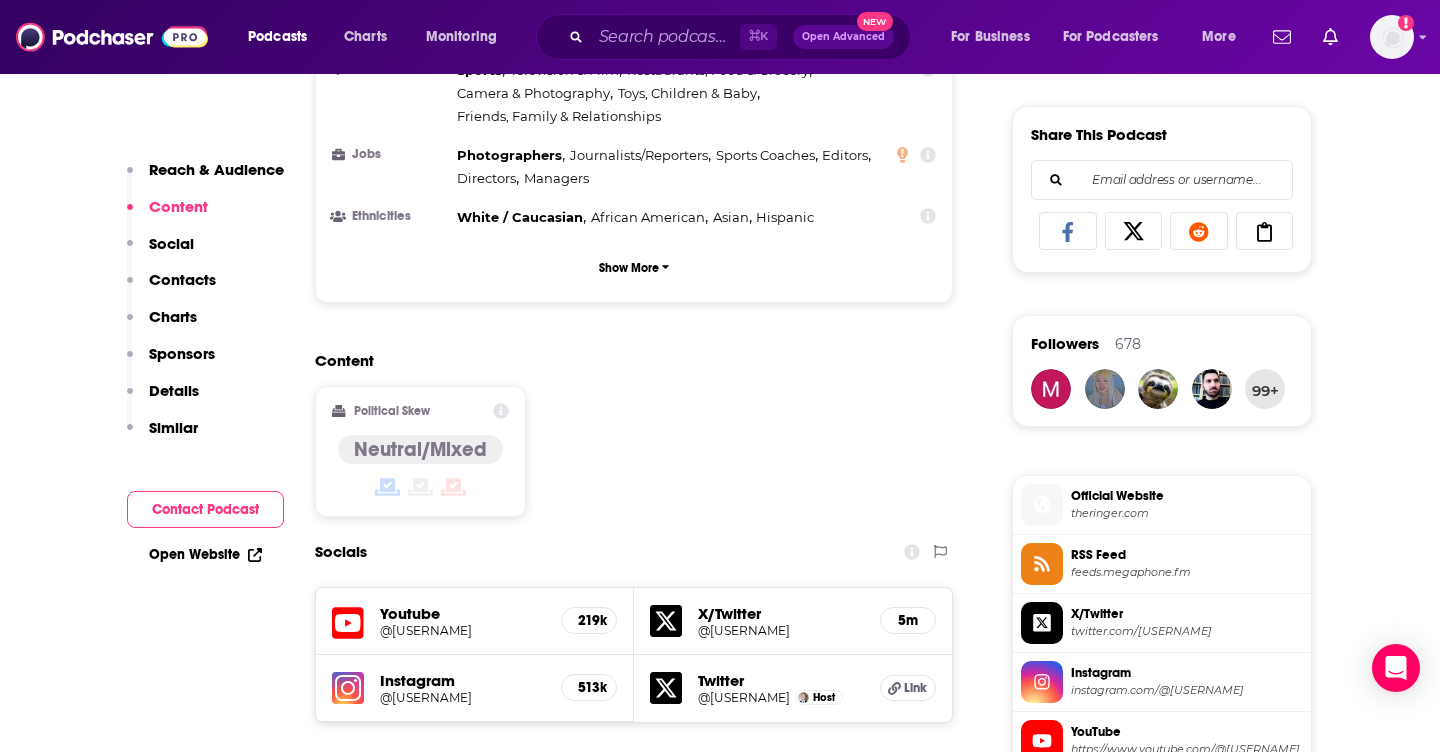 scroll, scrollTop: 0, scrollLeft: 0, axis: both 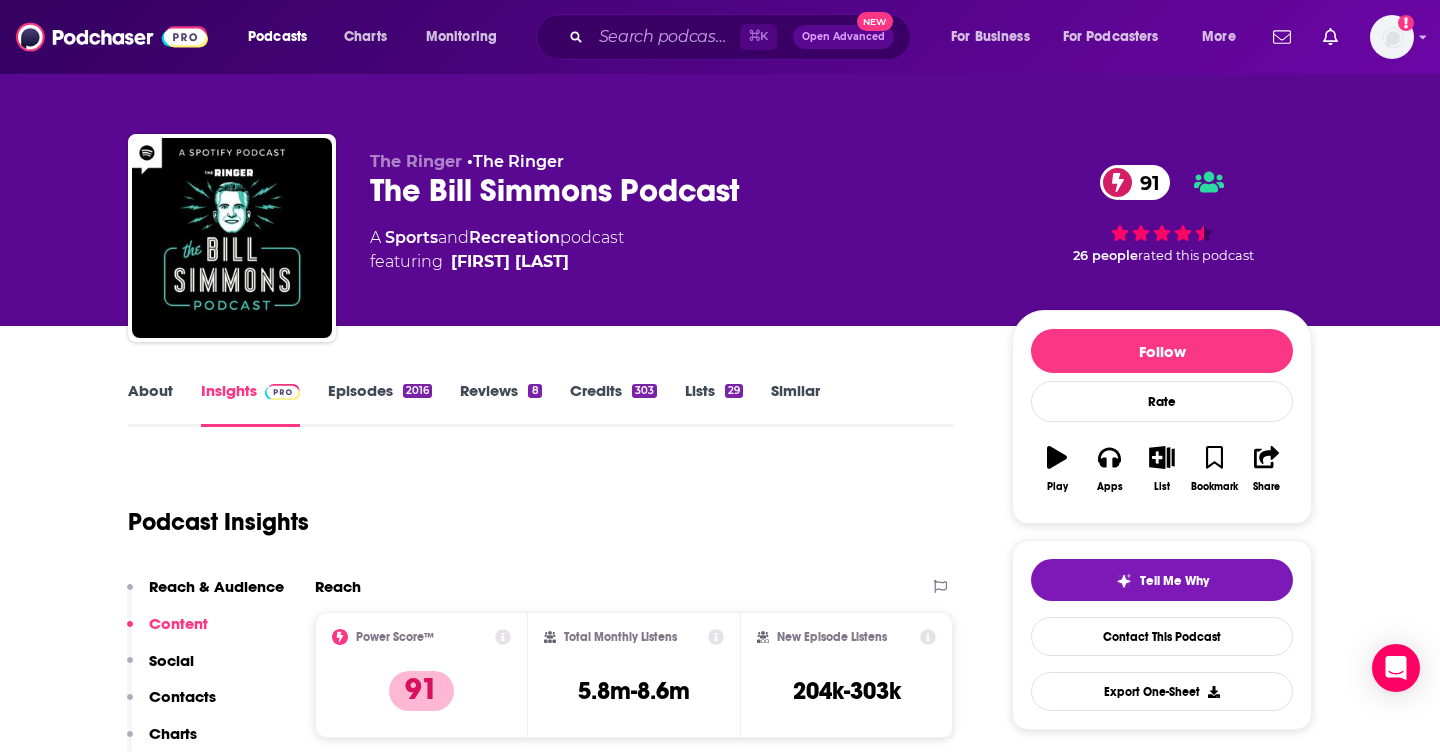 drag, startPoint x: 576, startPoint y: 263, endPoint x: 558, endPoint y: 263, distance: 18 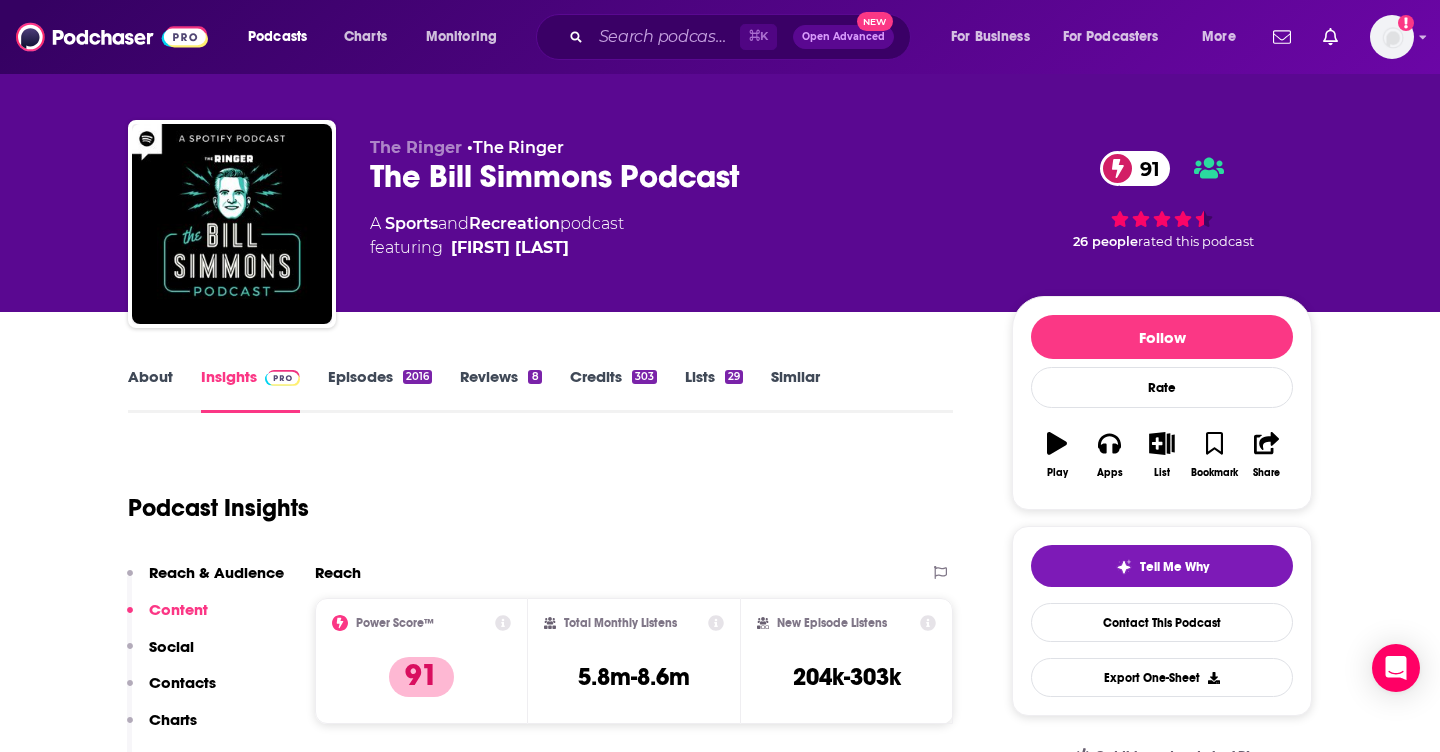 scroll, scrollTop: 15, scrollLeft: 0, axis: vertical 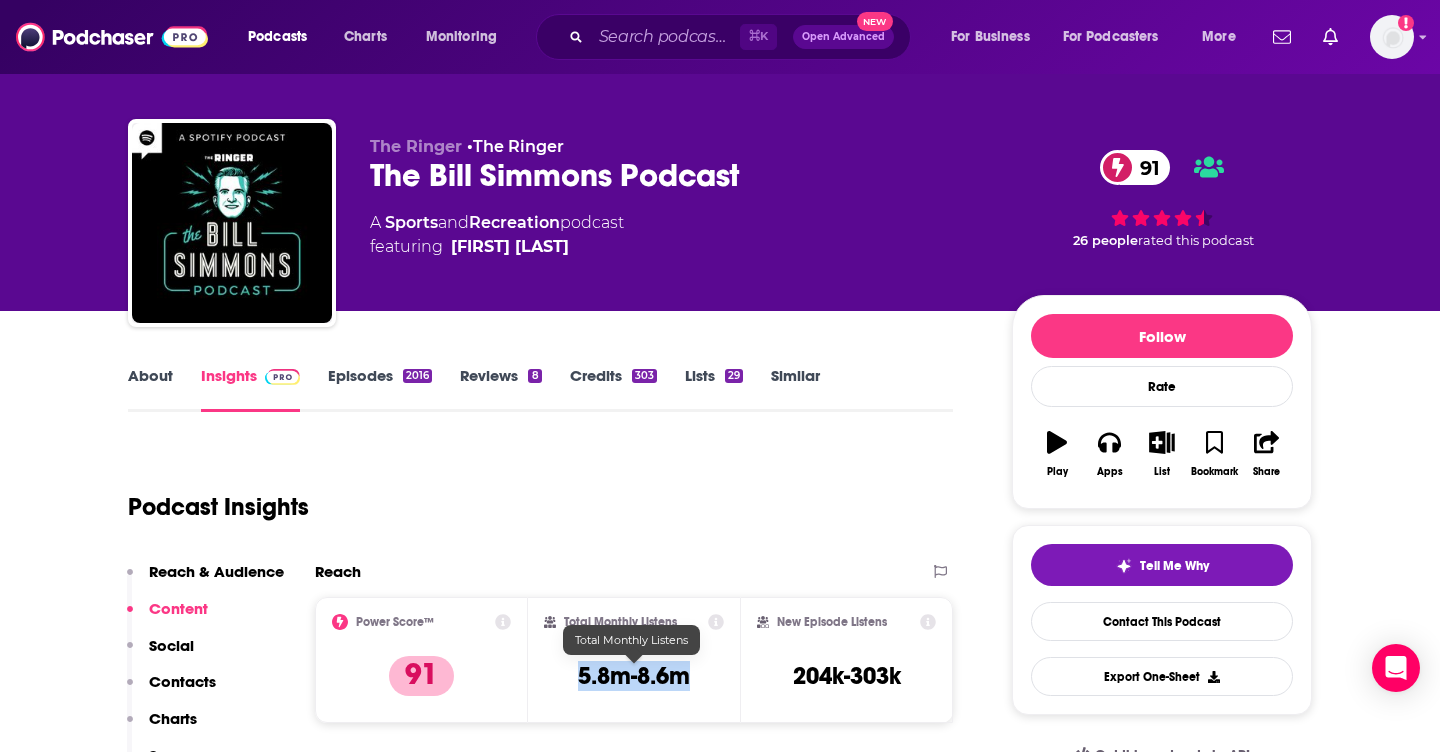 drag, startPoint x: 683, startPoint y: 670, endPoint x: 563, endPoint y: 671, distance: 120.004166 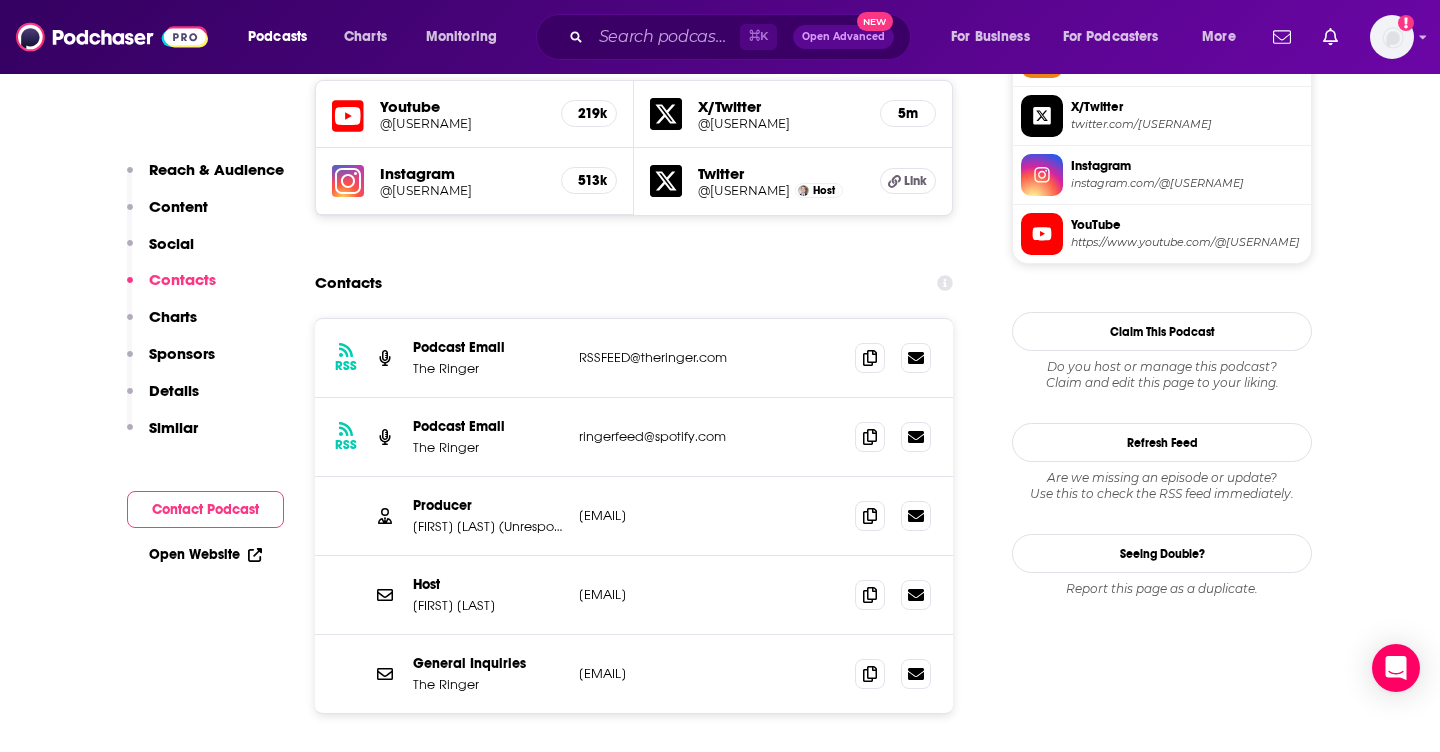 scroll, scrollTop: 1796, scrollLeft: 0, axis: vertical 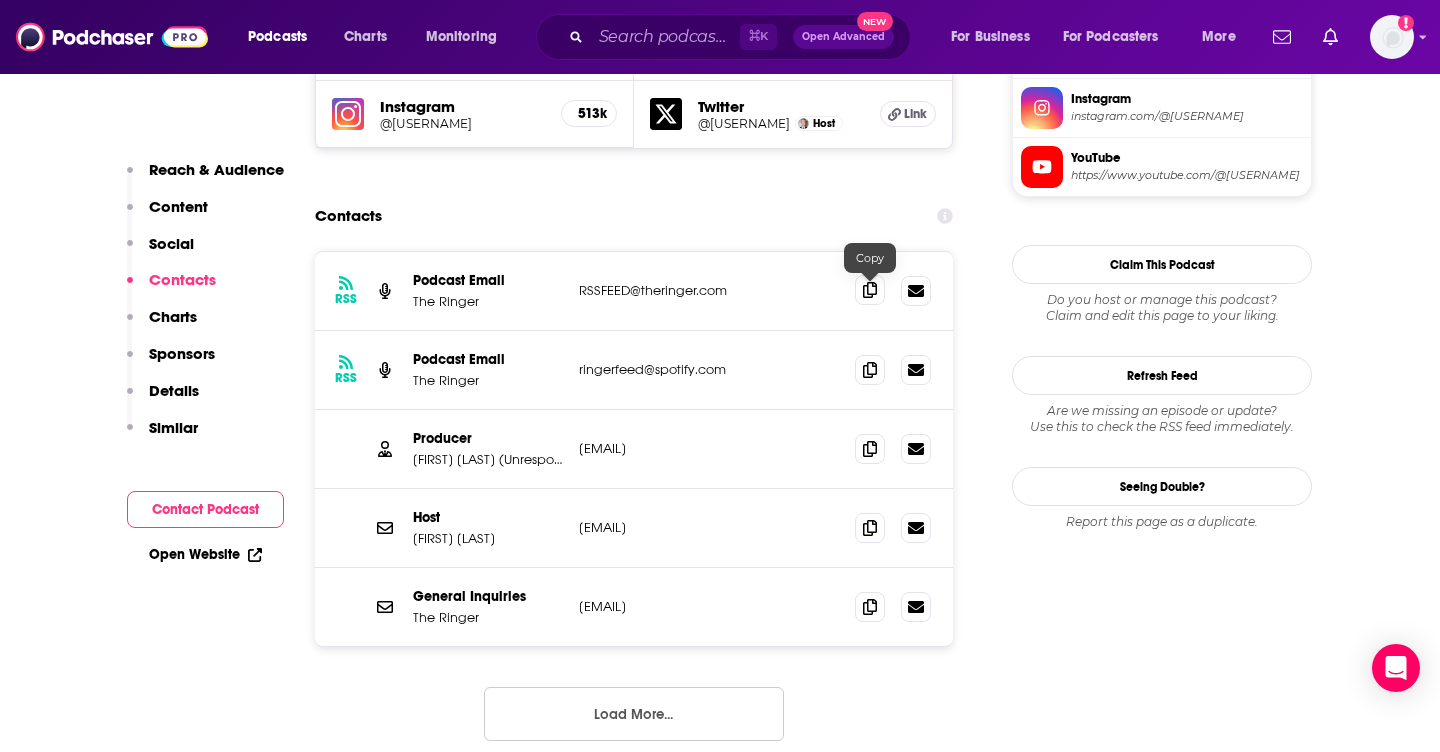 click 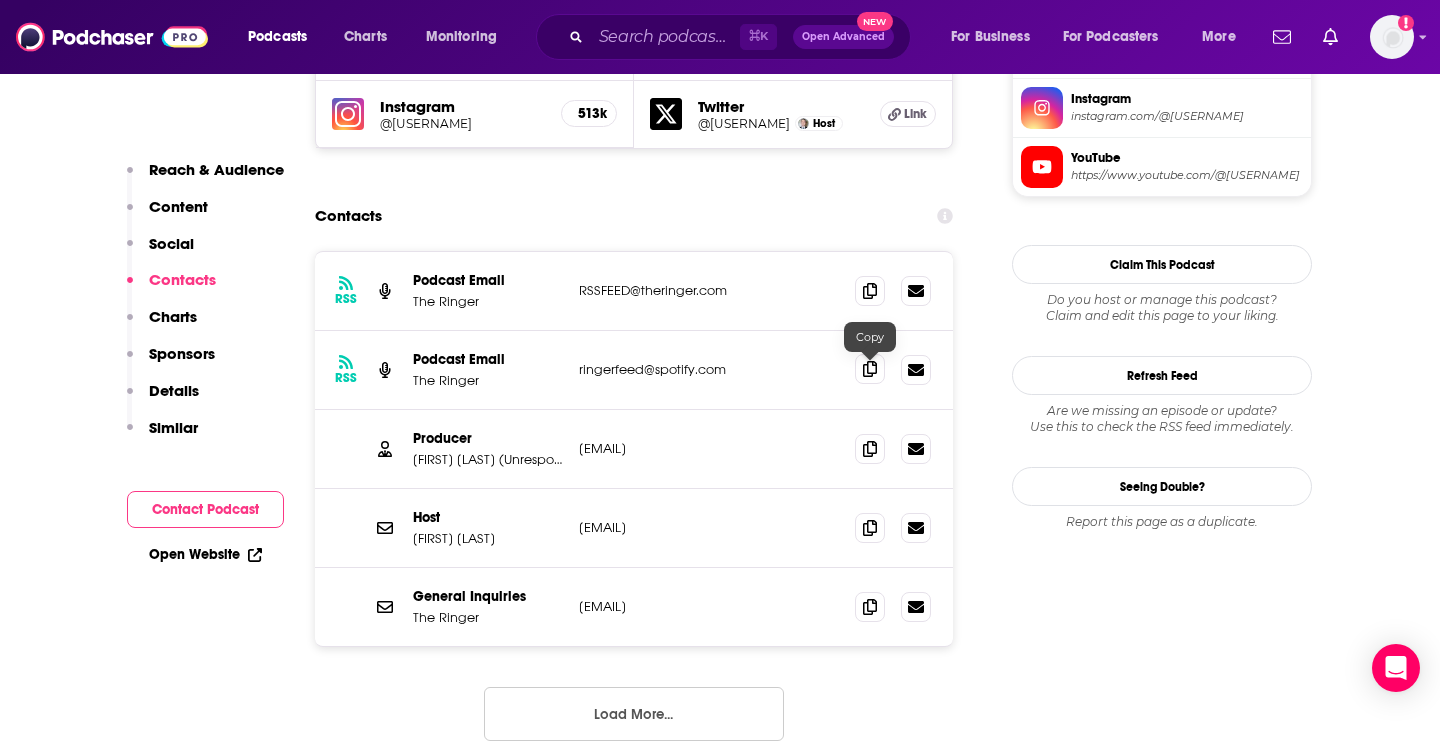 click 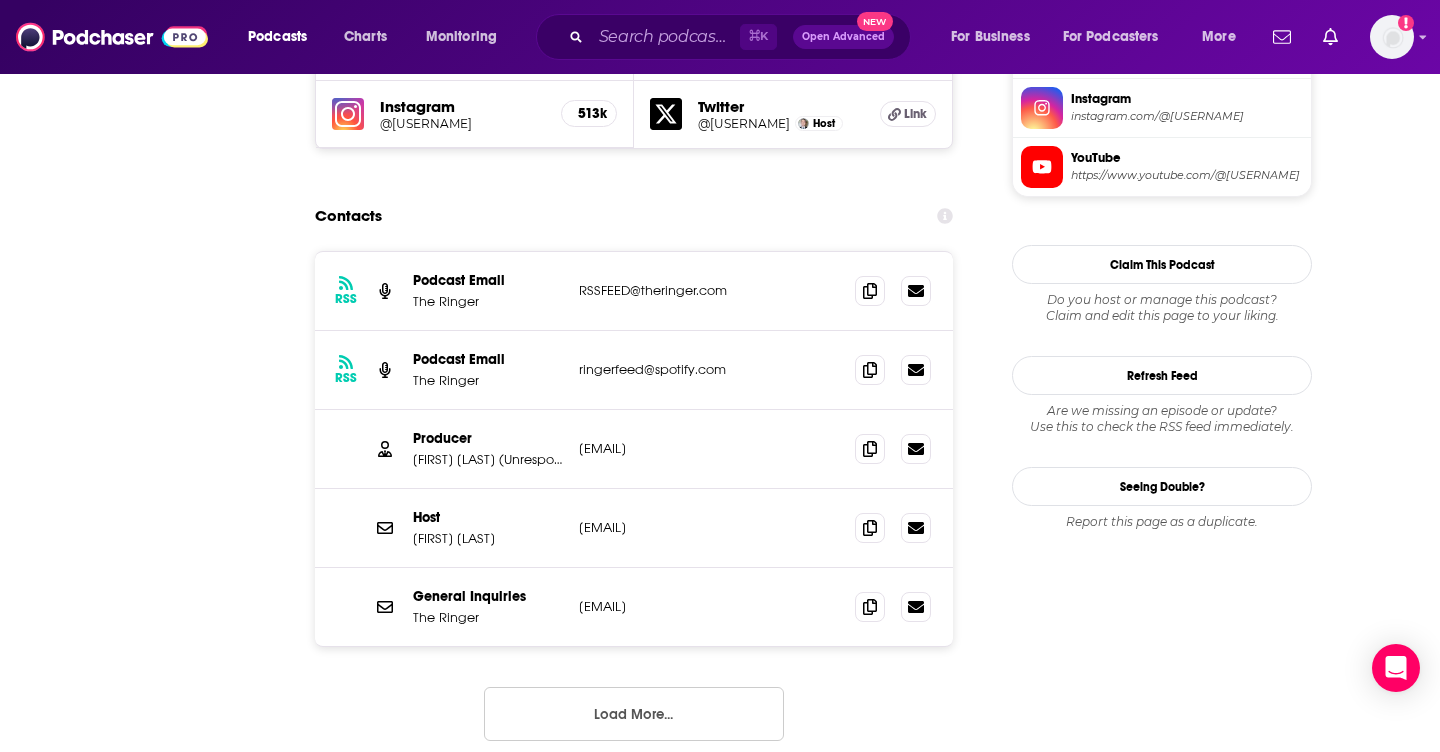 scroll, scrollTop: 0, scrollLeft: 0, axis: both 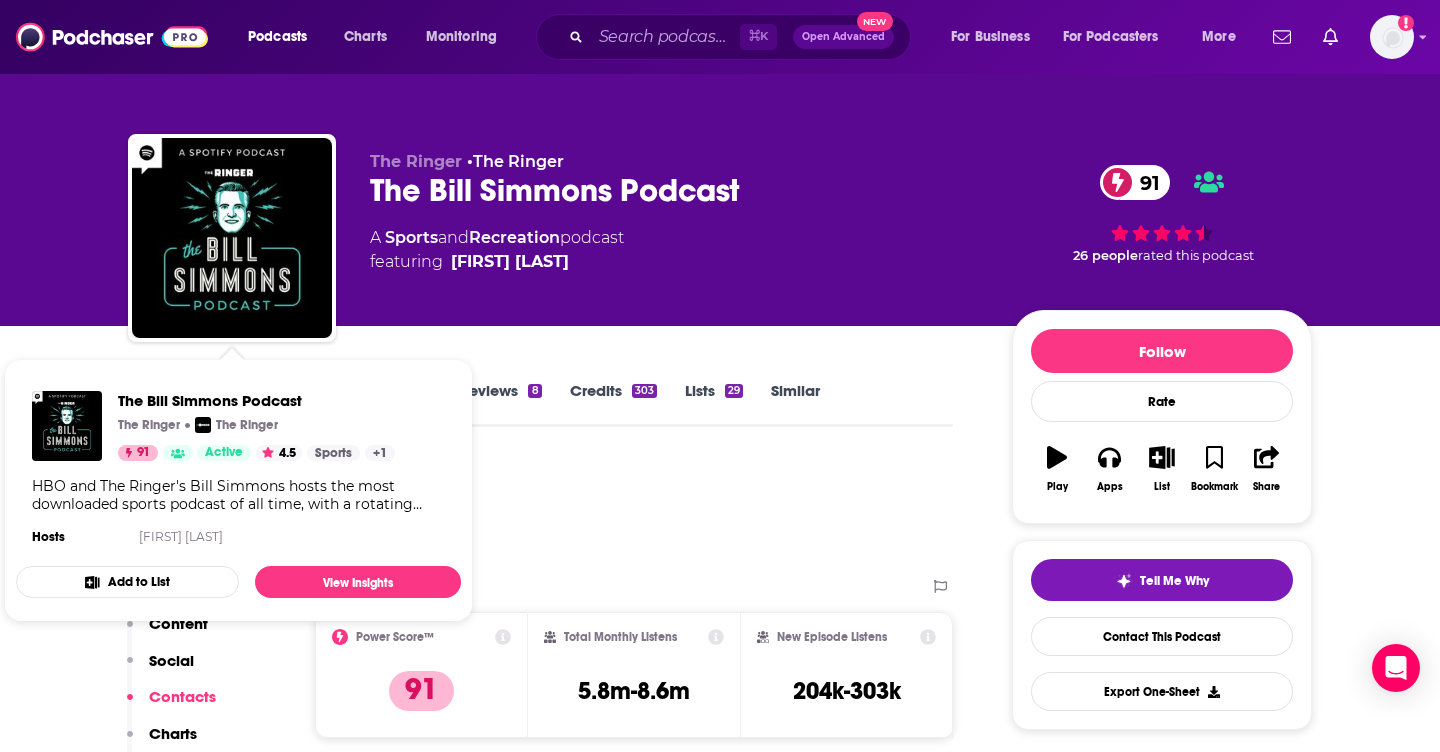 click on "About Insights Episodes 2016 Reviews 8 Credits 303 Lists 29 Similar Podcast Insights Reach & Audience Content Social Contacts Charts Sponsors Details Similar Contact Podcast Open Website  Reach Power Score™ 91 Total Monthly Listens 5.8m-8.6m New Episode Listens 204k-303k Export One-Sheet Audience Demographics Gender Male Age 31 yo Income $ $ $ $ $ Parental Status Not Parents Countries 1 United States 2 Canada 3 Australia 4 United Kingdom 5 Germany Top Cities Los Angeles, CA , New York, NY , Chicago, IL , San Francisco, CA , Toronto , Washington, D.C. Interests Sports , Television & Film , Restaurants, Food & Grocery , Camera & Photography , Toys, Children & Baby , Friends, Family & Relationships Jobs Photographers , Journalists/Reporters , Sports Coaches , Editors , Directors , Managers Ethnicities White / Caucasian , African American , Asian , Hispanic Show More Content Political Skew Neutral/Mixed Socials Youtube @BillSimmons 219k X/Twitter @BillSimmons 5m Instagram @billsimmons 513k Twitter @BillSimmons" at bounding box center [720, 5877] 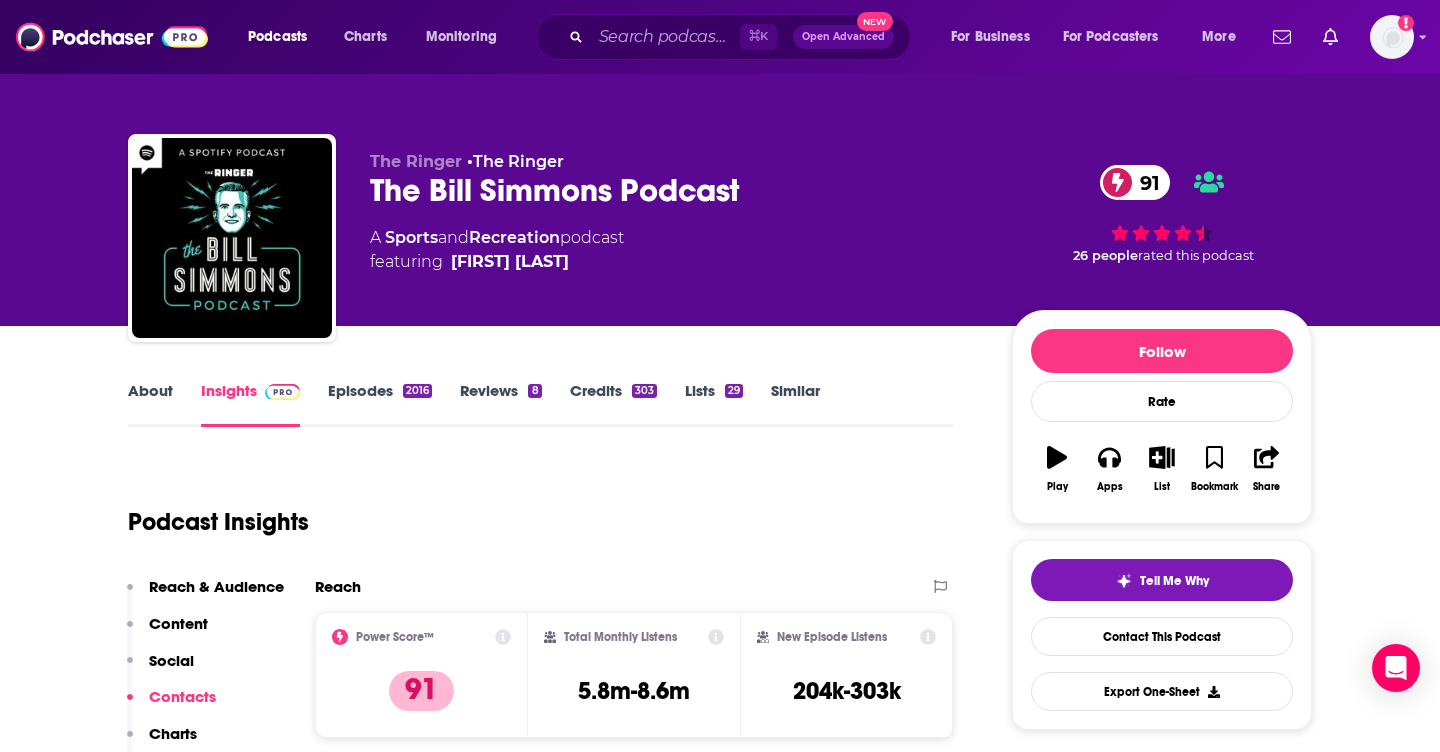 click on "About" at bounding box center (150, 404) 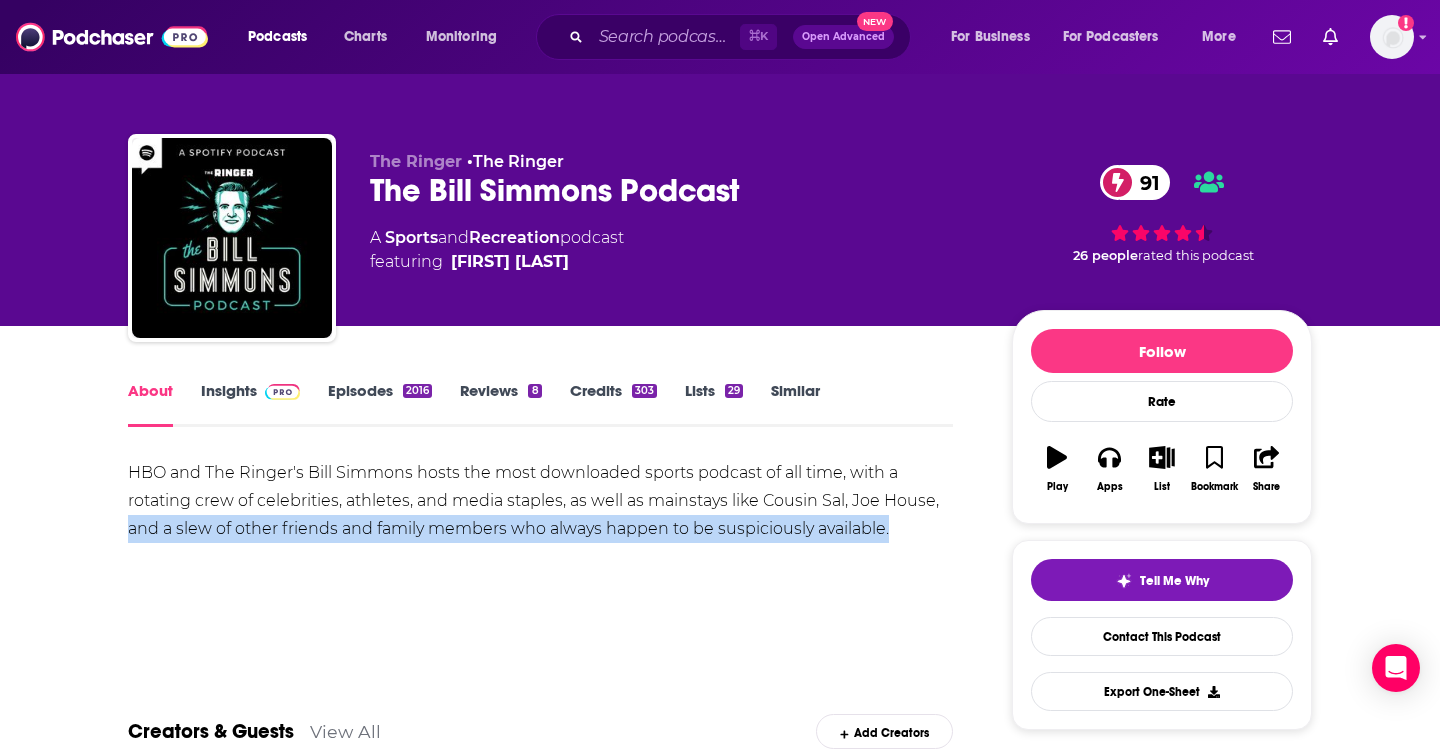 drag, startPoint x: 921, startPoint y: 530, endPoint x: 74, endPoint y: 469, distance: 849.1937 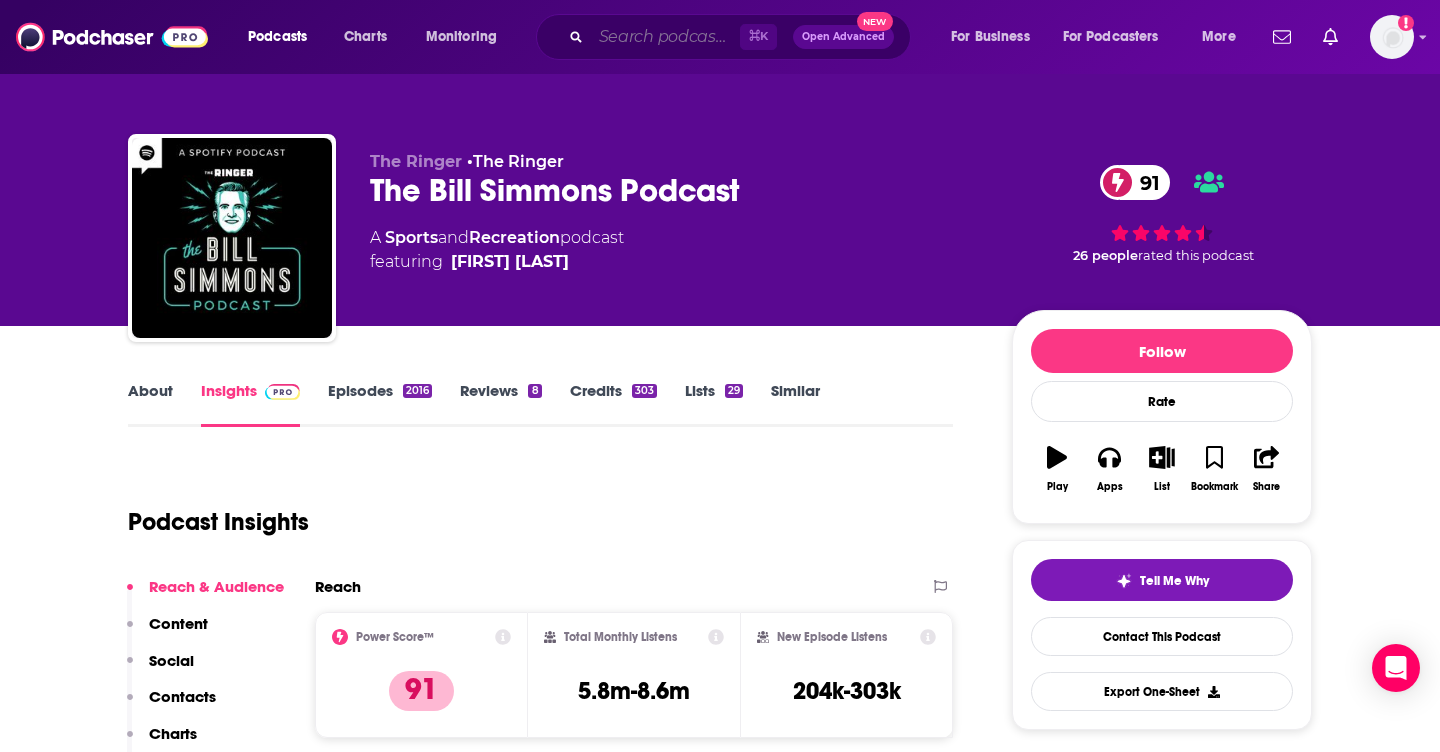 click at bounding box center (665, 37) 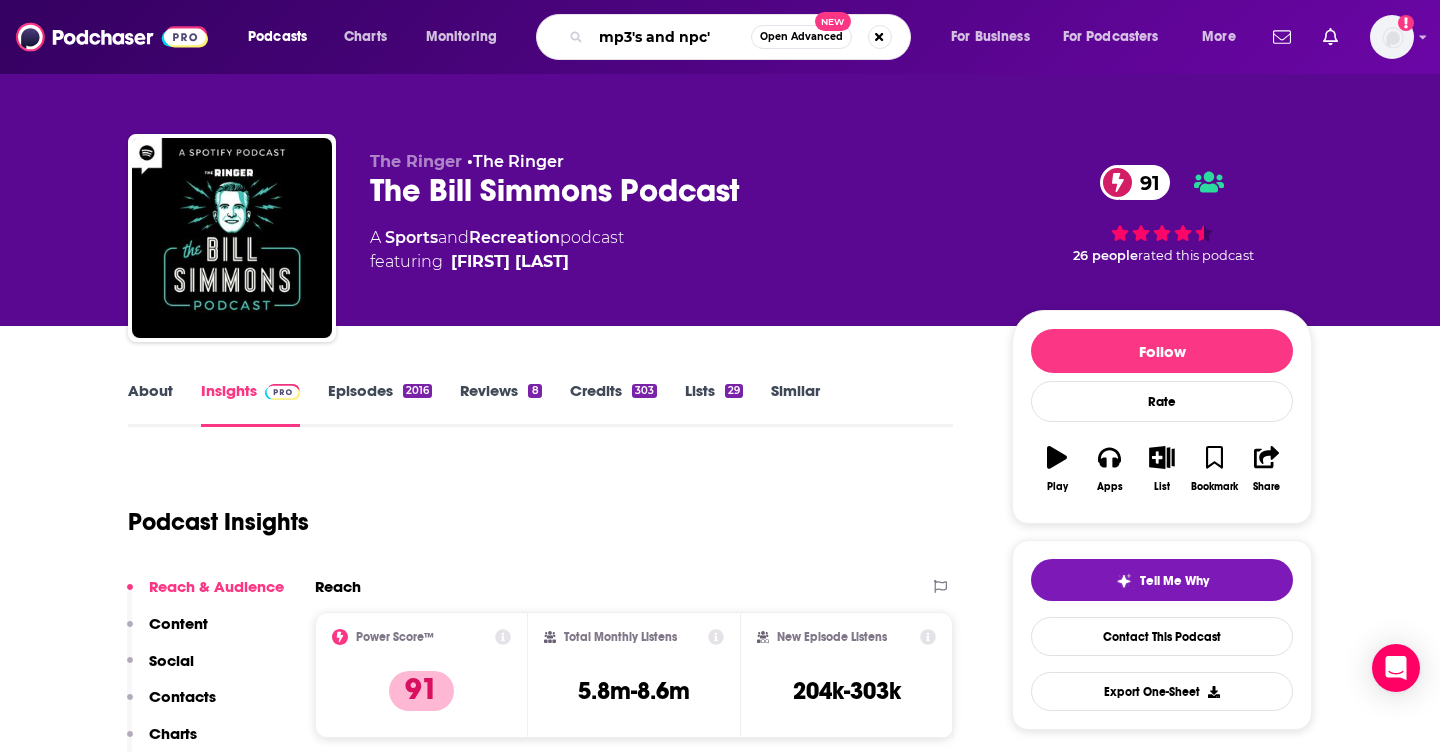type on "mp3's and npc's" 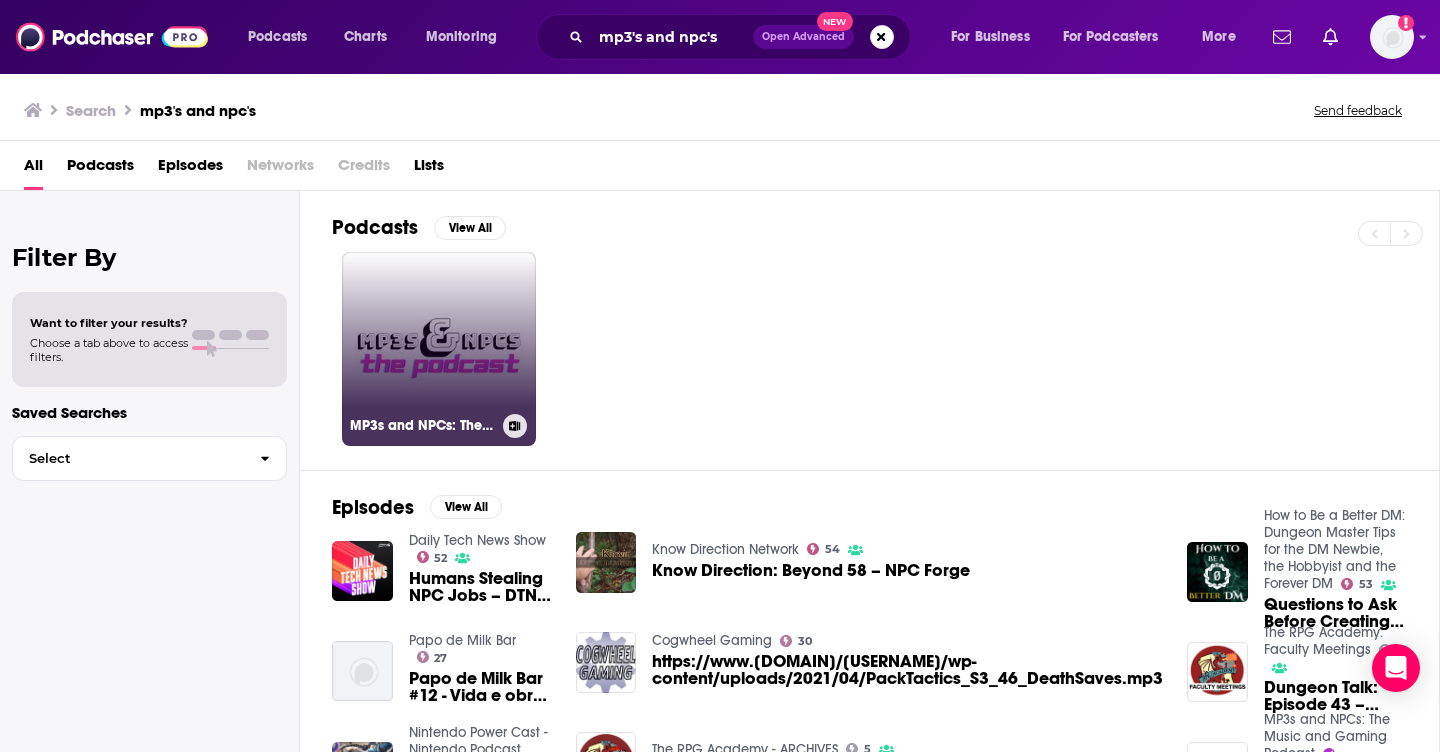click on "MP3s and NPCs: The Music and Gaming Podcast" at bounding box center [439, 349] 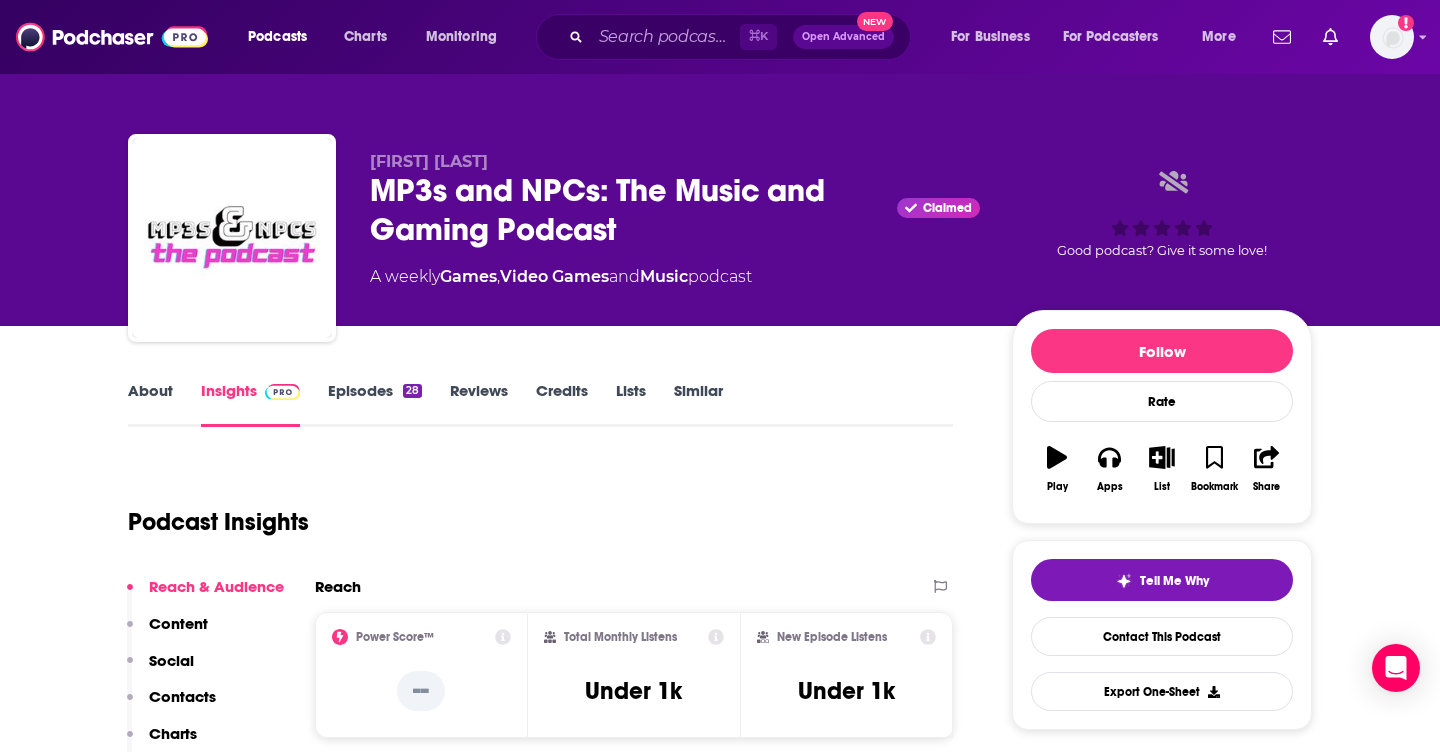 scroll, scrollTop: 187, scrollLeft: 0, axis: vertical 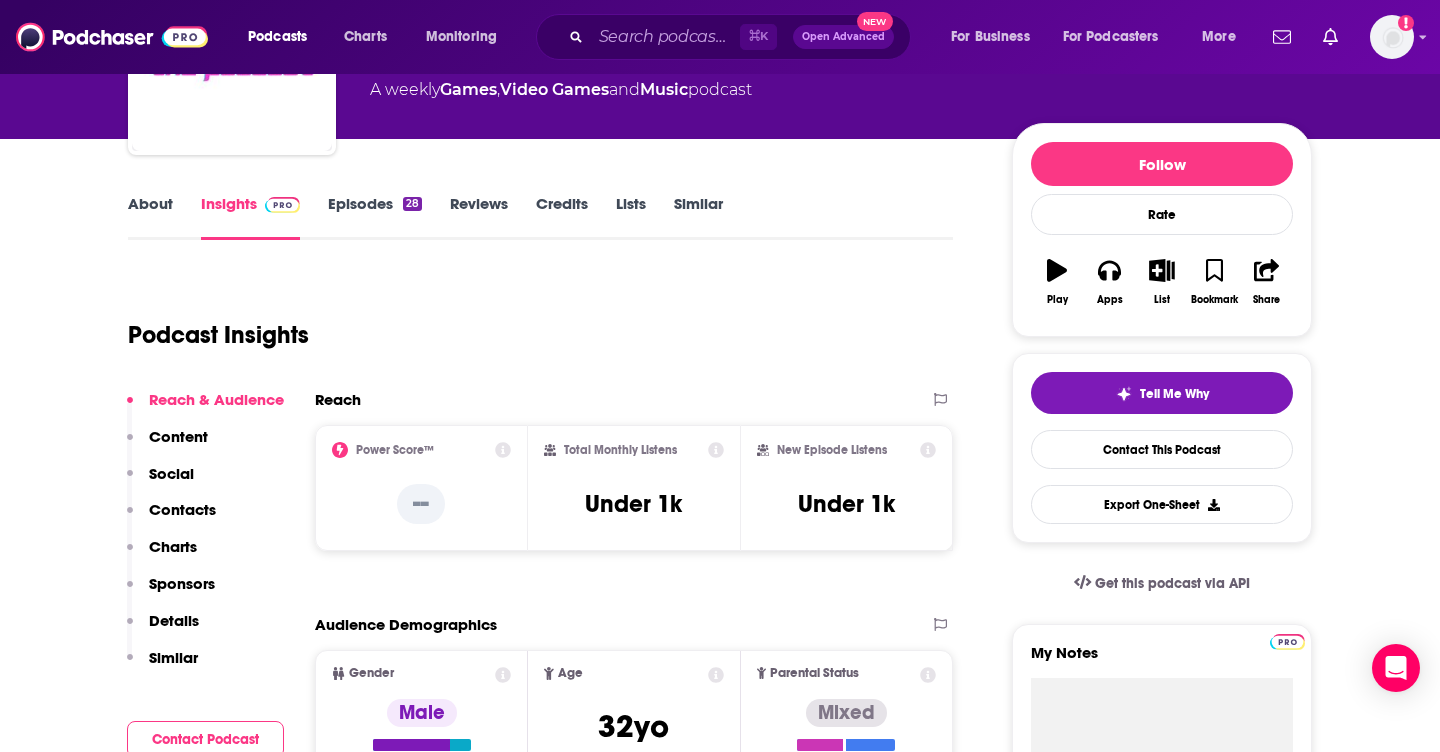 click on "About Insights Episodes 28 Reviews Credits Lists Similar Podcast Insights Reach & Audience Content Social Contacts Charts Sponsors Details Similar Contact Podcast Open Website  Reach Power Score™ -- Total Monthly Listens Under 1k New Episode Listens Under 1k Export One-Sheet Audience Demographics Gender Male Age 32 yo Parental Status Mixed Countries 1 United States 2 United Kingdom 3 Canada 4 Australia Education Level Mostly  Higher Education Content Political Skew Neutral/Mixed Socials X/Twitter @mp3sandnpcs 71 Instagram @mp3sandnpcs Link Tik Tok @mp3sandnpcsofficial Link Contacts   RSS   Podcast Email Terrance Pryor terrancepryor@gmail.com terrancepryor@gmail.com That's all there is! Charts All Charts All Categories All Countries This podcast isn't ranking on any Apple or Spotify charts today. Recent Sponsors of  MP3s and NPCs: The Music and Gaming Podcast Beta Add to We do not have sponsor history for this podcast yet or there are no sponsors. Podcast Details Podcast Status Active Release Period Weekly" at bounding box center (554, 2471) 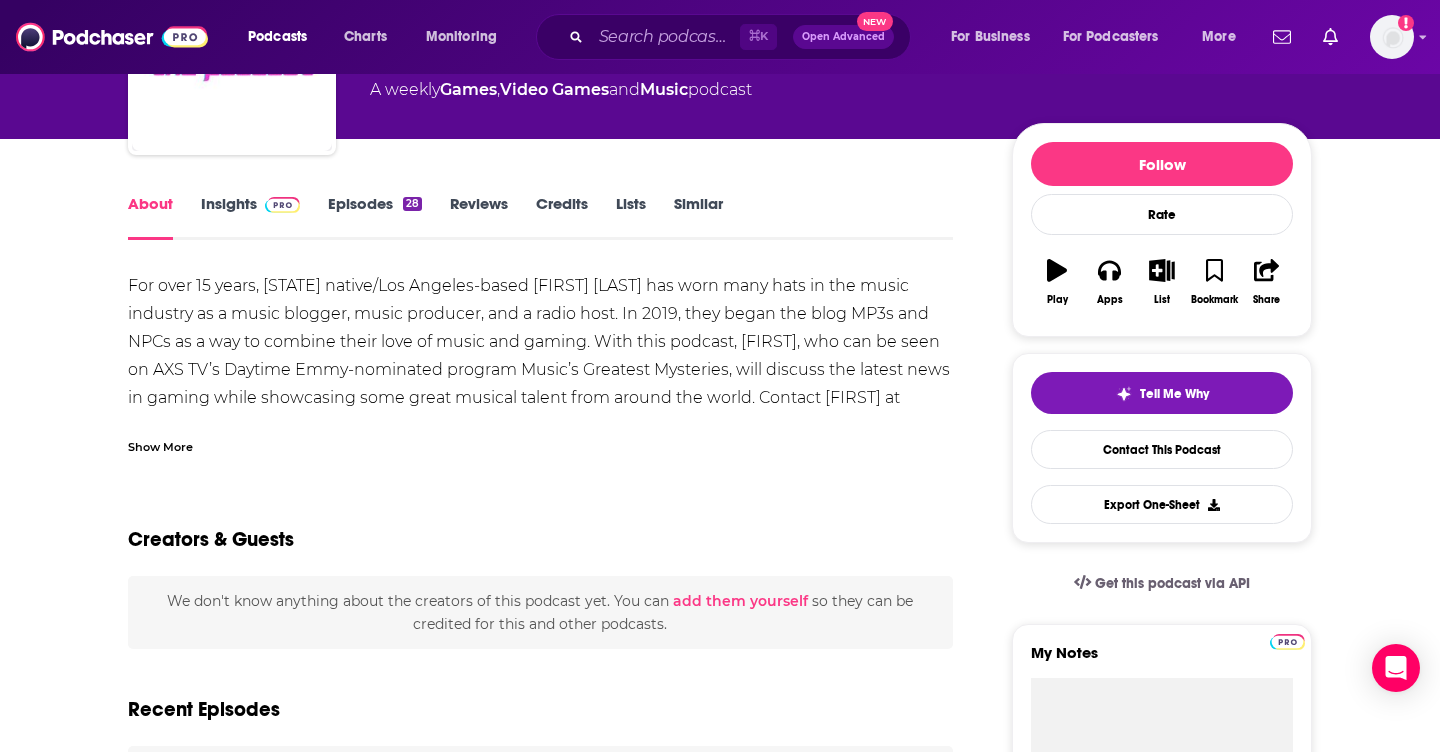 scroll, scrollTop: 0, scrollLeft: 0, axis: both 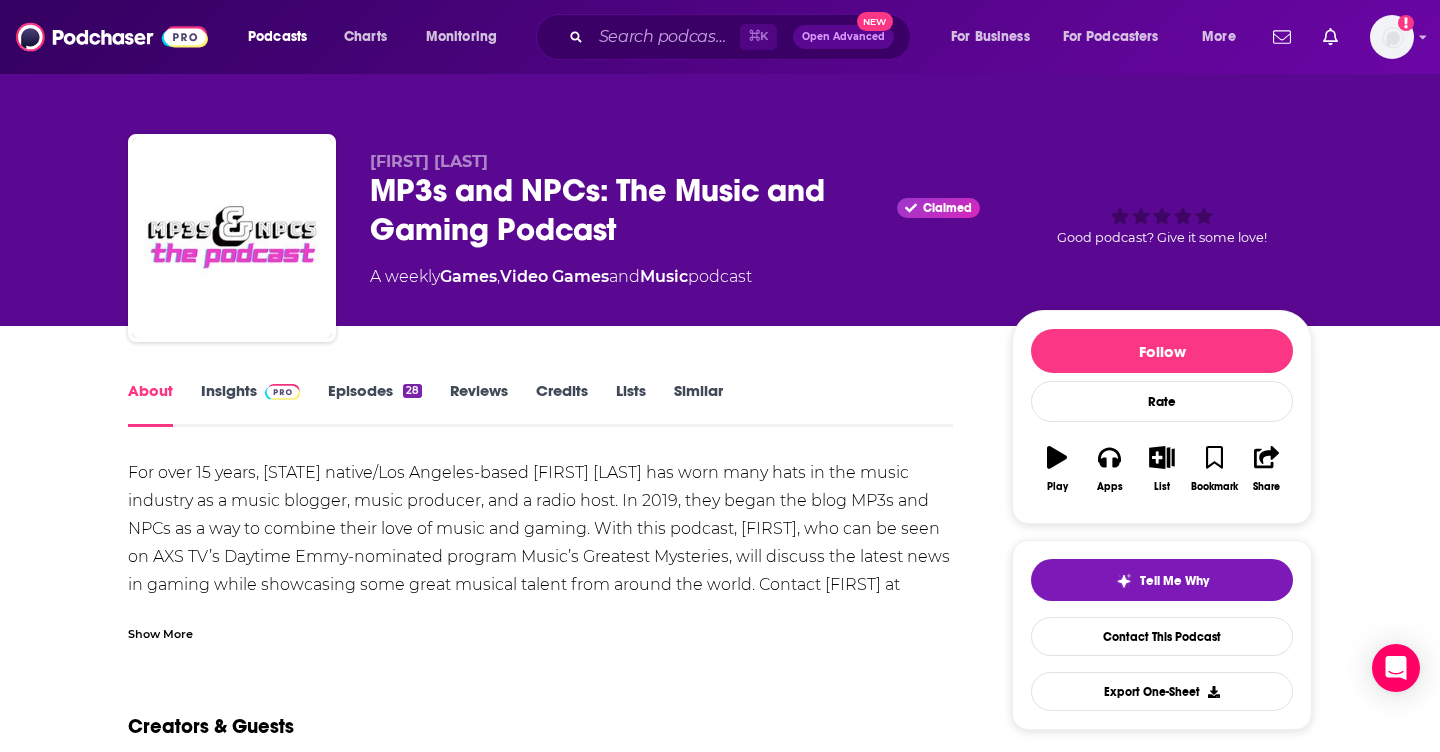 click on "Show More" at bounding box center [160, 632] 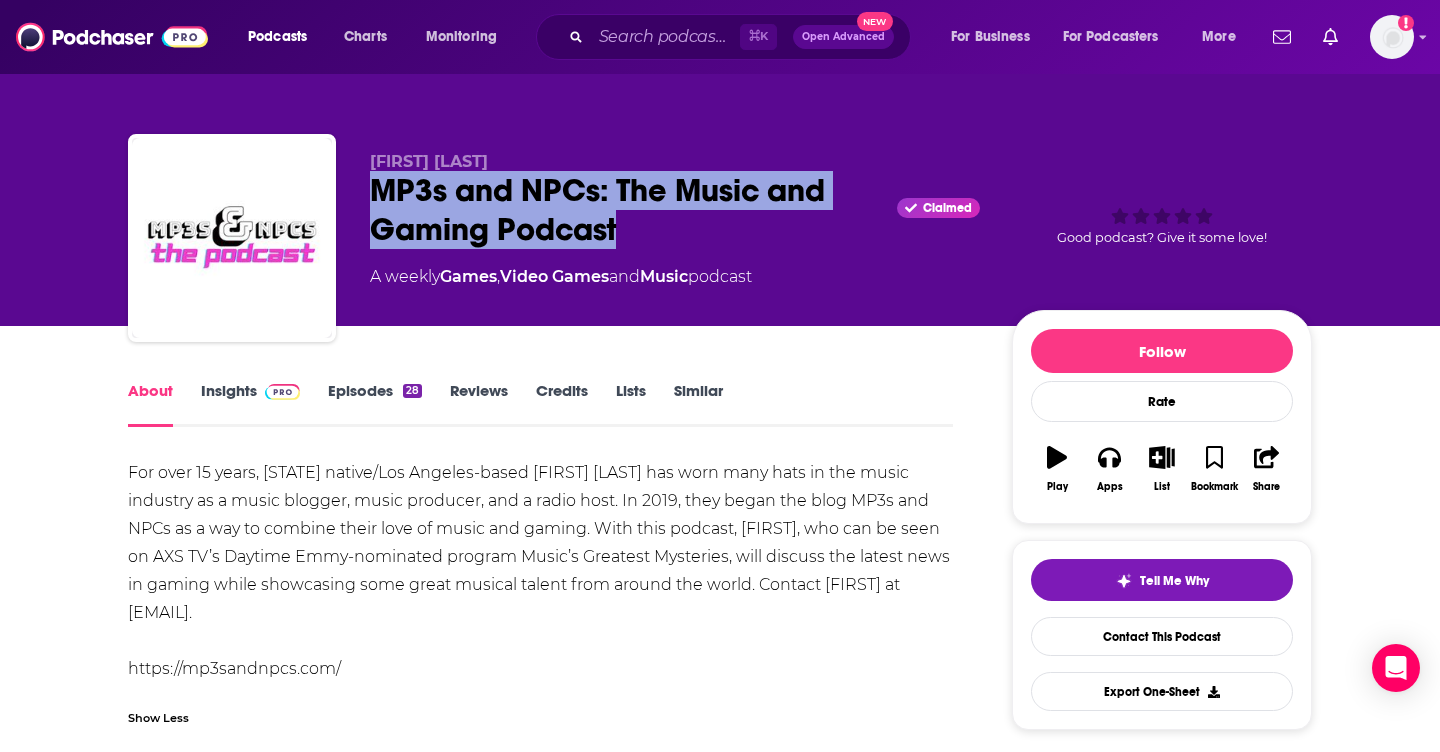 drag, startPoint x: 635, startPoint y: 230, endPoint x: 339, endPoint y: 197, distance: 297.83383 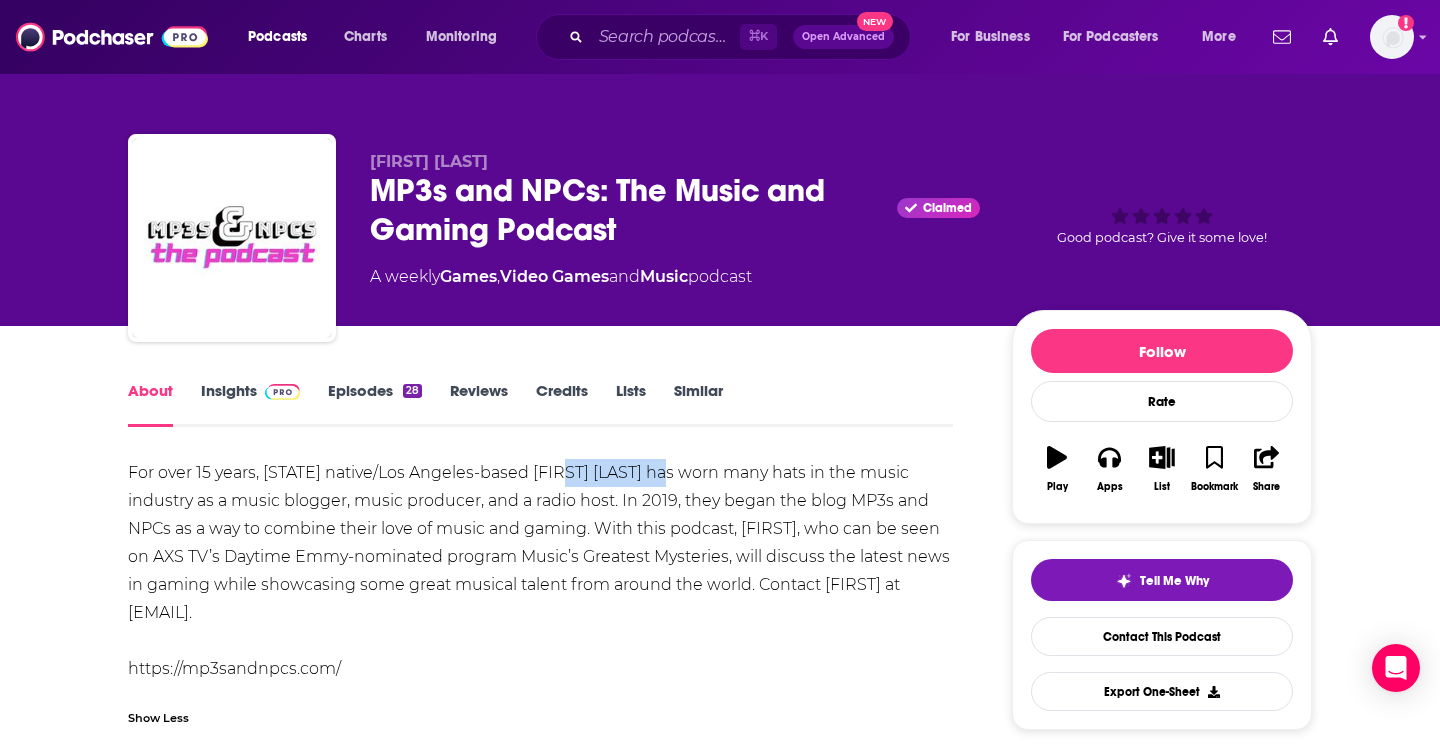 drag, startPoint x: 567, startPoint y: 472, endPoint x: 677, endPoint y: 472, distance: 110 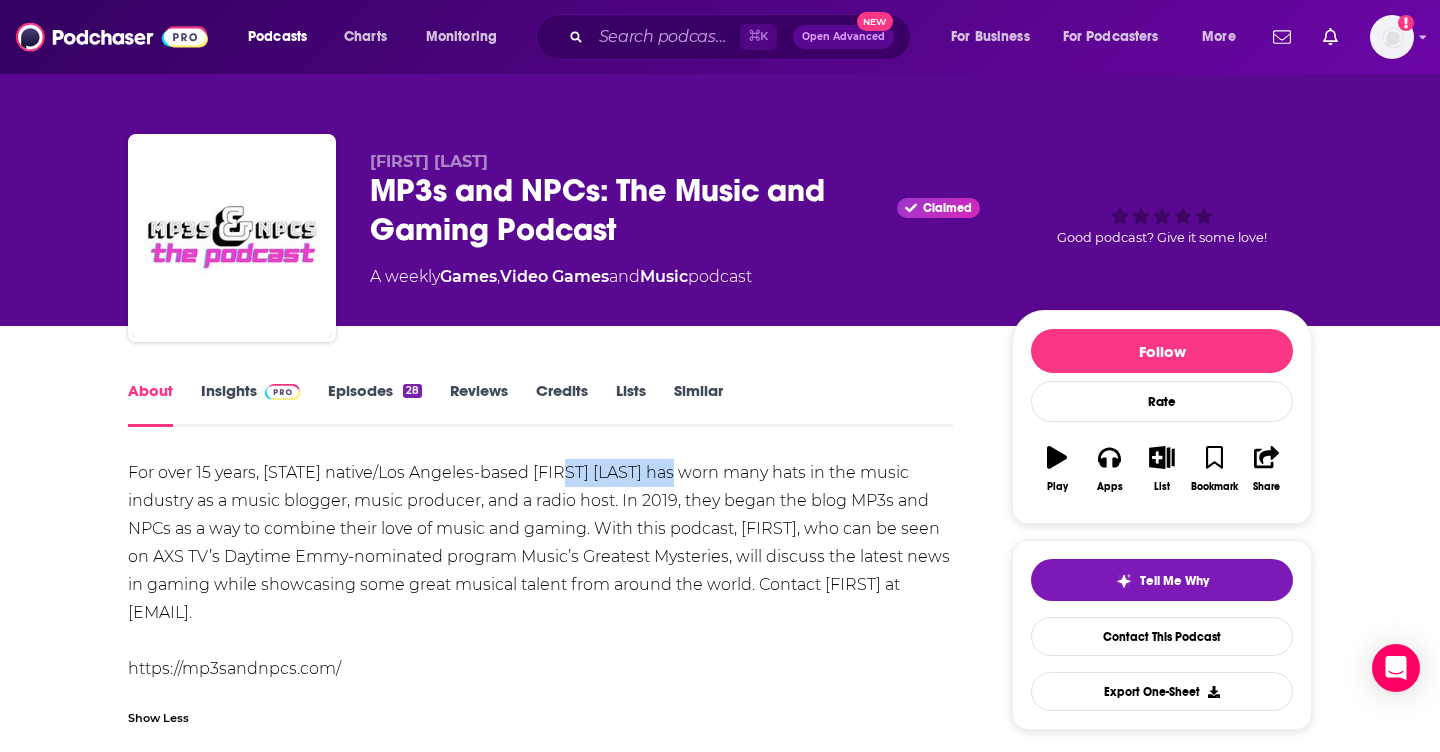 drag, startPoint x: 682, startPoint y: 474, endPoint x: 567, endPoint y: 477, distance: 115.03912 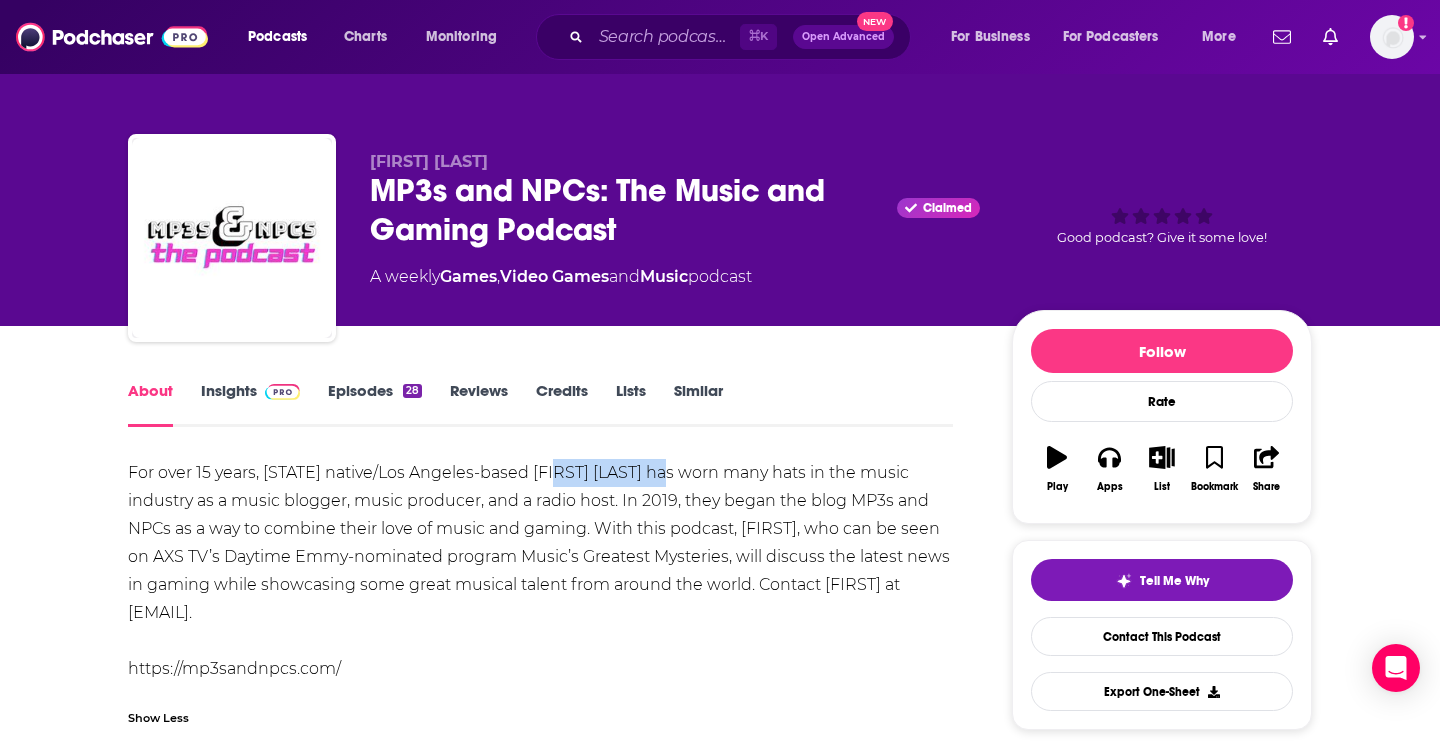 drag, startPoint x: 565, startPoint y: 477, endPoint x: 677, endPoint y: 477, distance: 112 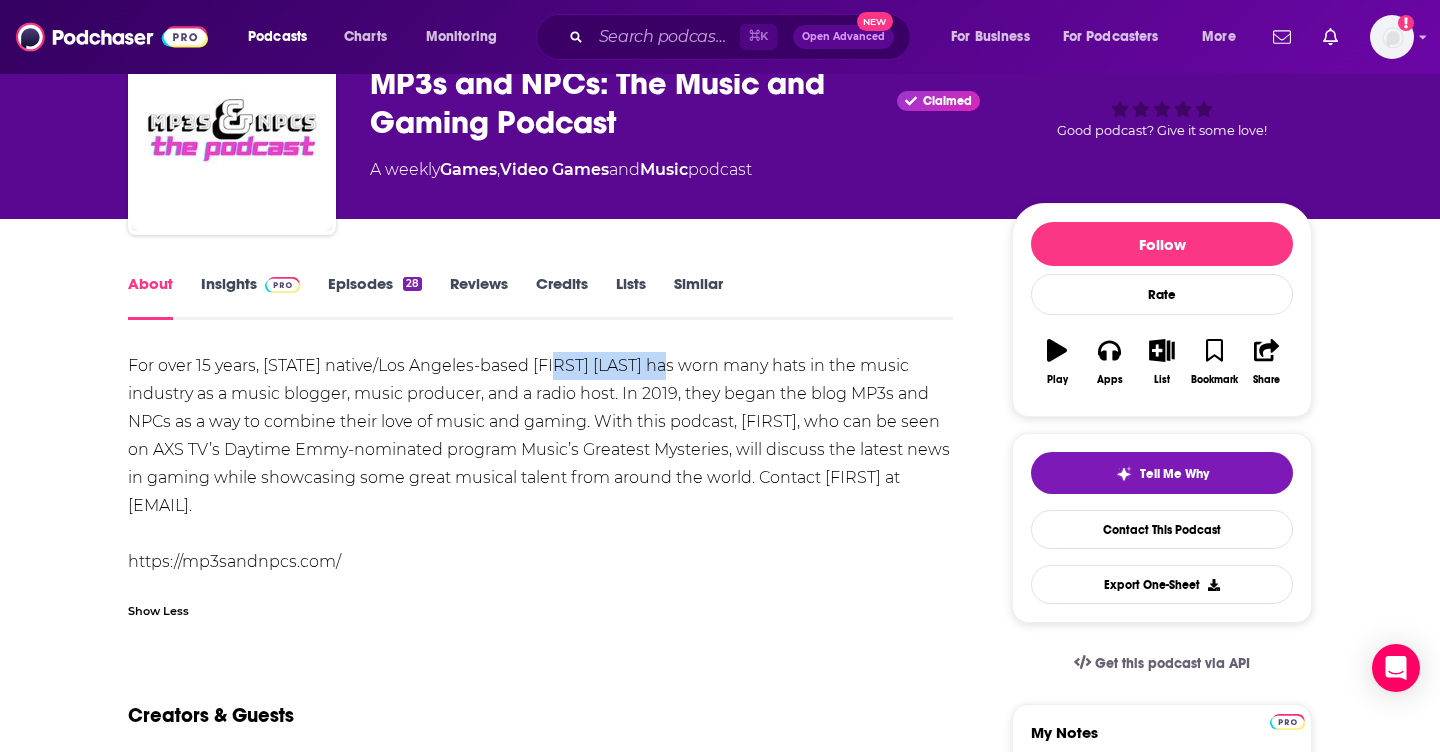 scroll, scrollTop: 108, scrollLeft: 0, axis: vertical 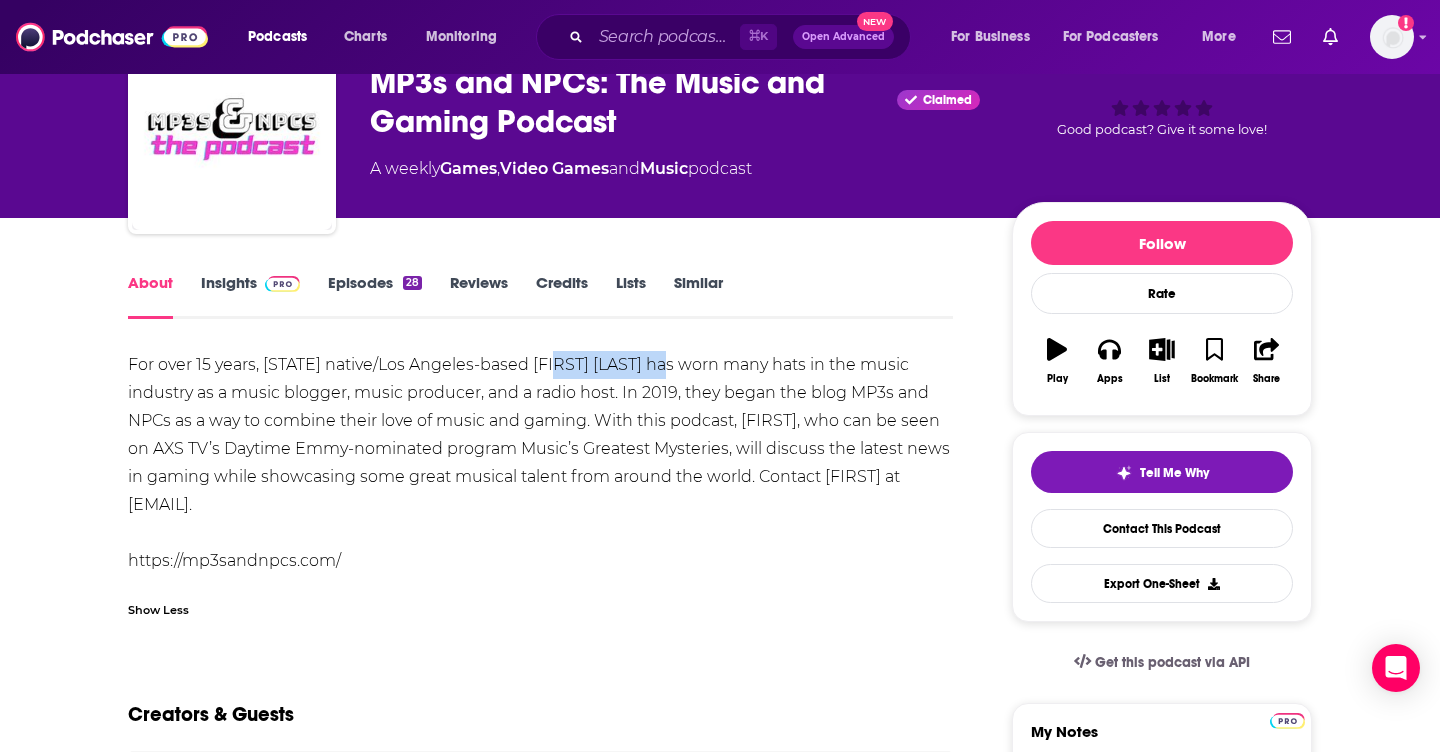 drag, startPoint x: 341, startPoint y: 505, endPoint x: 112, endPoint y: 503, distance: 229.00873 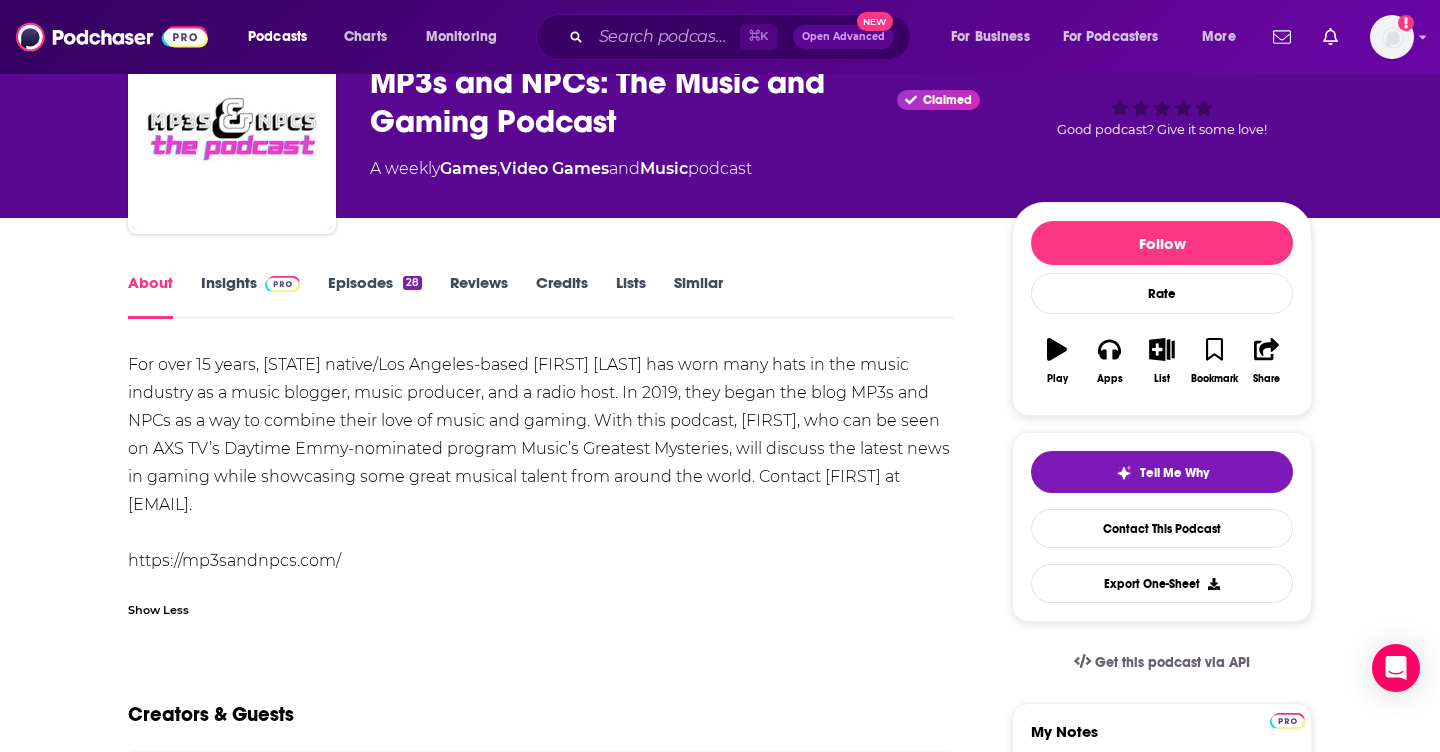 click on "For over 15 years, New Jersey native/Los Angeles-based Terrance Pryor has worn many hats in the music industry as a music blogger, music producer, and a radio host. In 2019, they began the blog MP3s and NPCs as a way to combine their love of music and gaming. With this podcast, Terrance, who can be seen on AXS TV’s Daytime Emmy-nominated program Music’s Greatest Mysteries, will discuss the latest news in gaming while showcasing some great musical talent from around the world. Contact Terrance at terrancepryor@gmail.com.
https://mp3sandnpcs.com/" at bounding box center [540, 463] 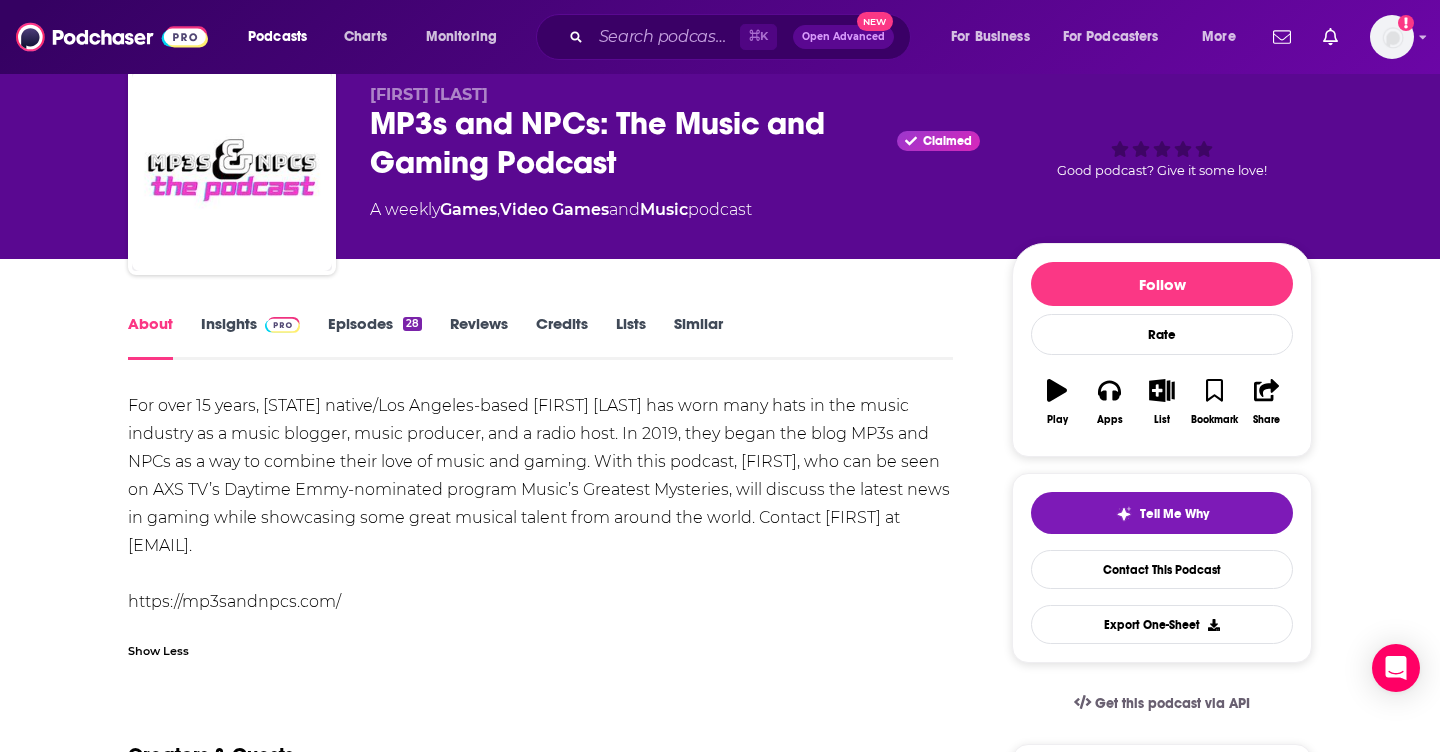 scroll, scrollTop: 0, scrollLeft: 0, axis: both 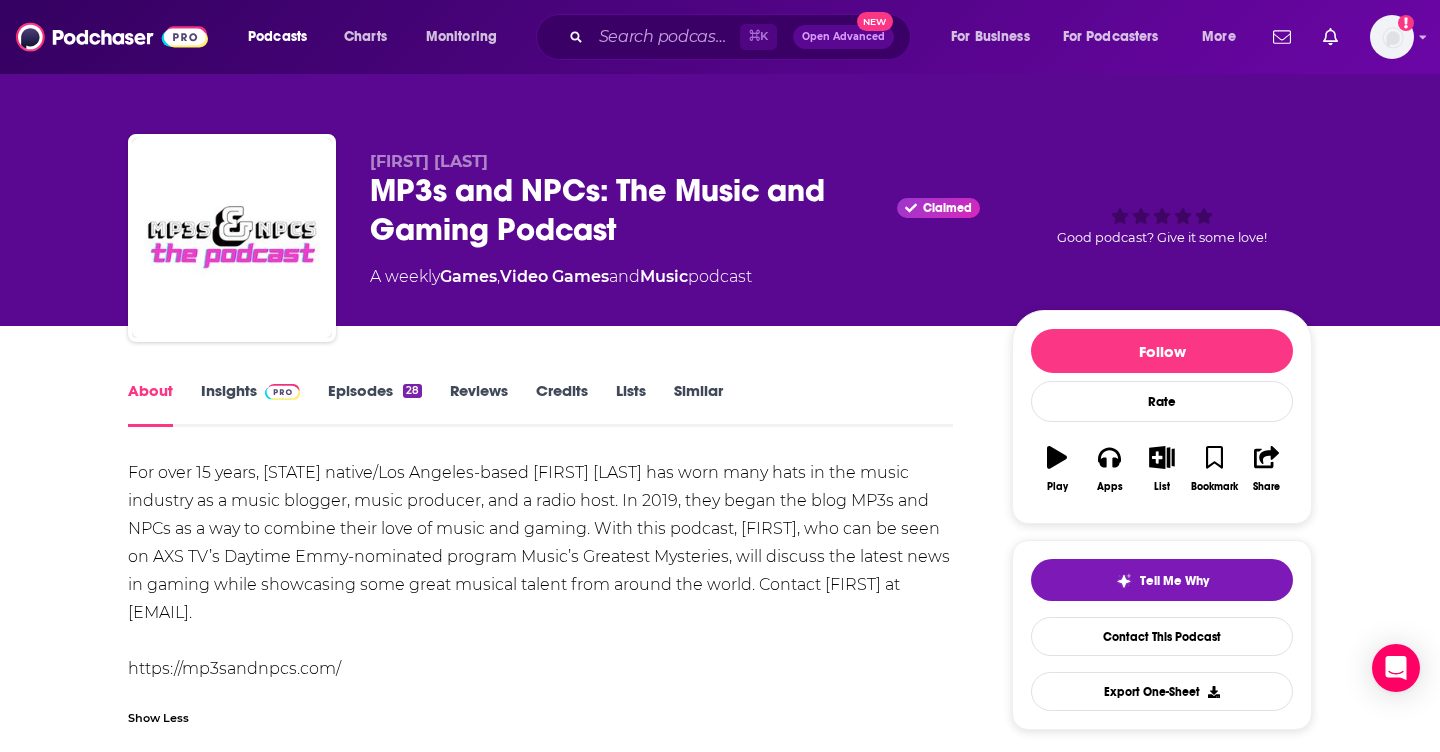 click on "Insights" at bounding box center [250, 404] 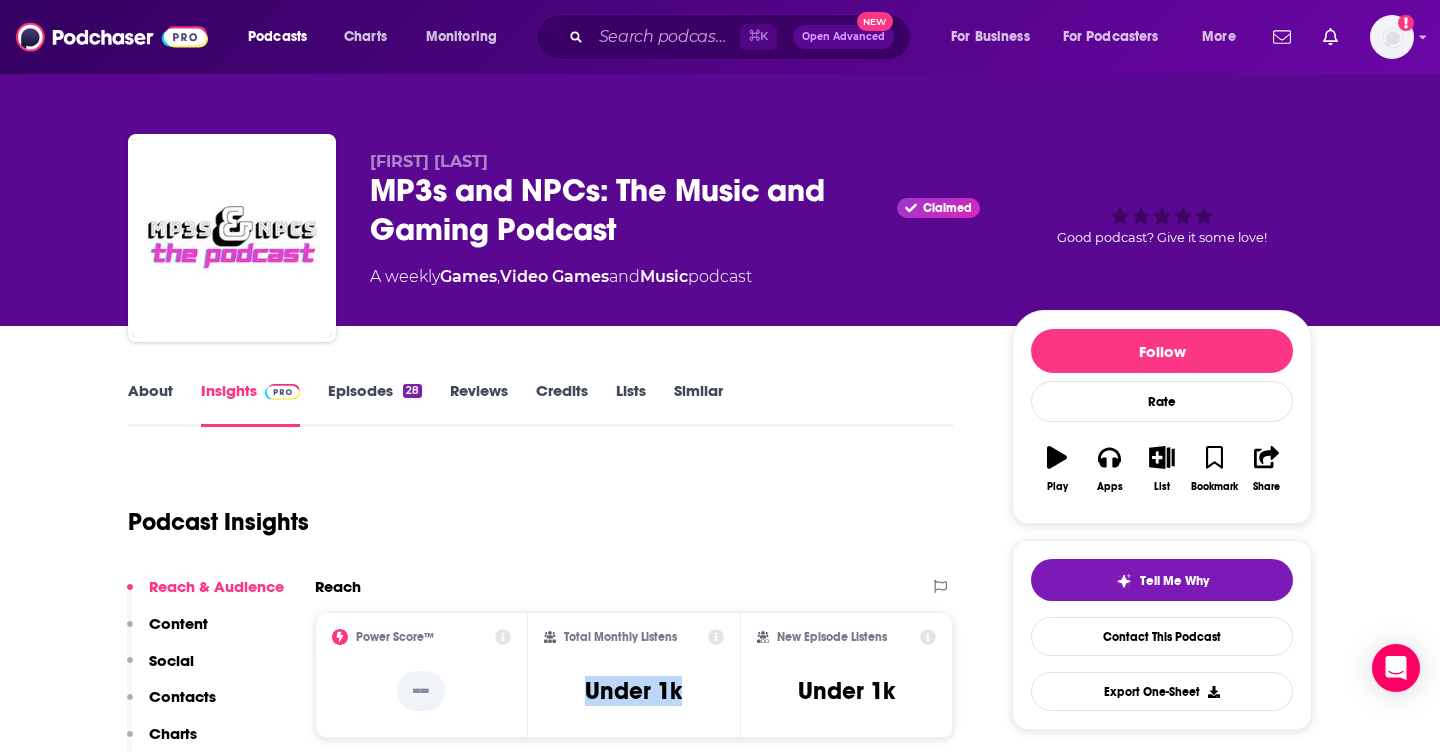 drag, startPoint x: 695, startPoint y: 698, endPoint x: 539, endPoint y: 692, distance: 156.11534 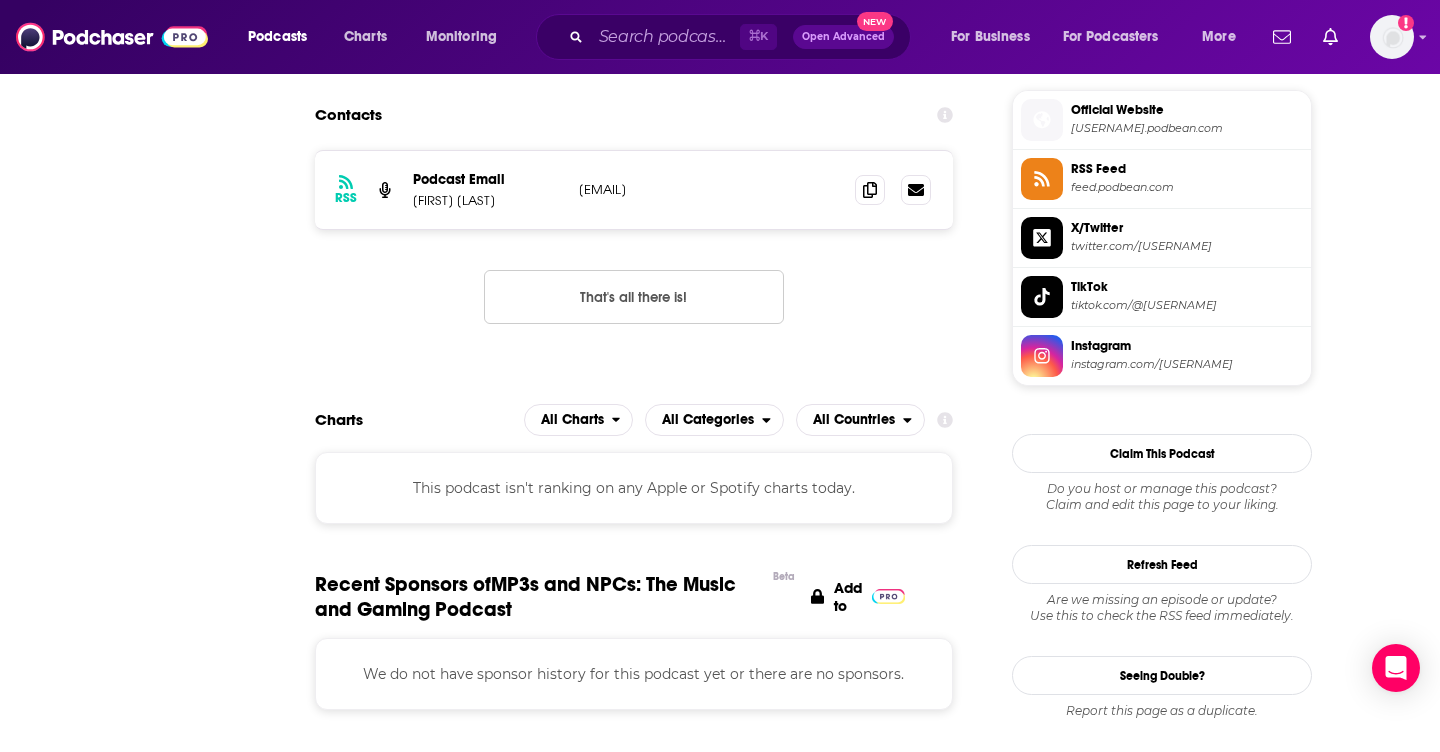 scroll, scrollTop: 0, scrollLeft: 0, axis: both 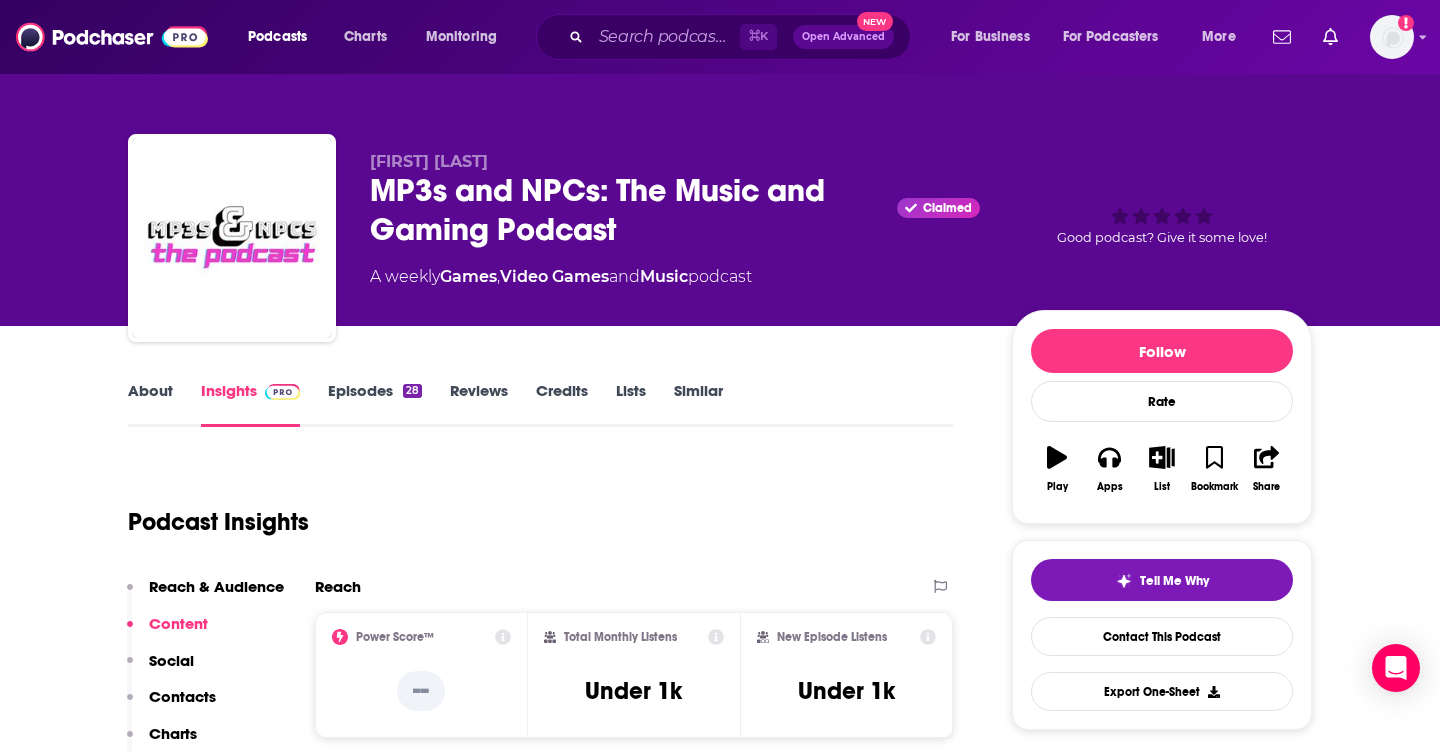 click on "About Insights Episodes 28 Reviews Credits Lists Similar Podcast Insights Reach & Audience Content Social Contacts Charts Sponsors Details Similar Contact Podcast Open Website  Reach Power Score™ -- Total Monthly Listens Under 1k New Episode Listens Under 1k Export One-Sheet Audience Demographics Gender Male Age 32 yo Parental Status Mixed Countries 1 United States 2 United Kingdom 3 Canada 4 Australia Education Level Mostly  Higher Education Content Political Skew Neutral/Mixed Socials X/Twitter @mp3sandnpcs 71 Instagram @mp3sandnpcs Link Tik Tok @mp3sandnpcsofficial Link Contacts   RSS   Podcast Email Terrance Pryor terrancepryor@gmail.com terrancepryor@gmail.com That's all there is! Charts All Charts All Categories All Countries This podcast isn't ranking on any Apple or Spotify charts today. Recent Sponsors of  MP3s and NPCs: The Music and Gaming Podcast Beta Add to We do not have sponsor history for this podcast yet or there are no sponsors. Podcast Details Podcast Status Active Release Period Weekly 5" at bounding box center [720, 5118] 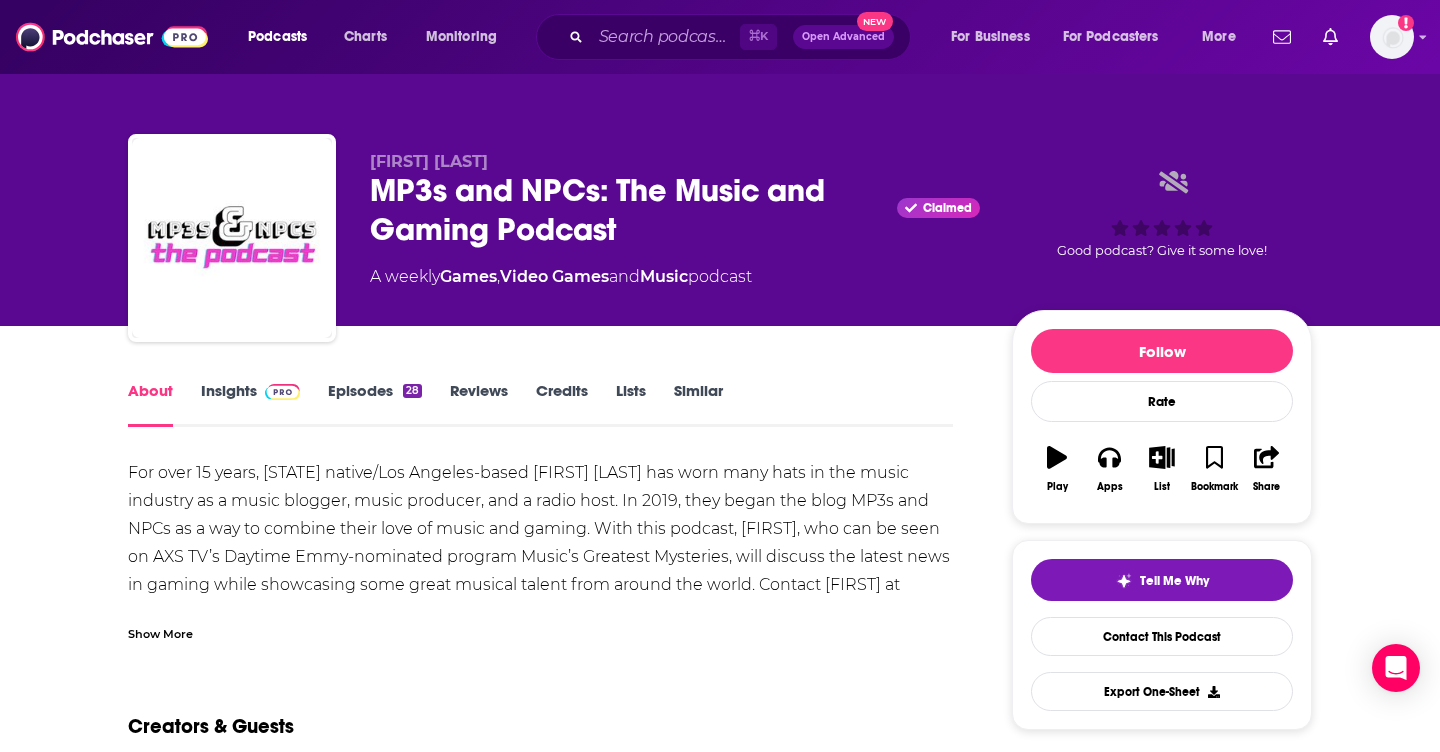 click on "For over 15 years, New Jersey native/Los Angeles-based Terrance Pryor has worn many hats in the music industry as a music blogger, music producer, and a radio host. In 2019, they began the blog MP3s and NPCs as a way to combine their love of music and gaming. With this podcast, Terrance, who can be seen on AXS TV’s Daytime Emmy-nominated program Music’s Greatest Mysteries, will discuss the latest news in gaming while showcasing some great musical talent from around the world. Contact Terrance at terrancepryor@gmail.com.
https://mp3sandnpcs.com/" at bounding box center (540, 571) 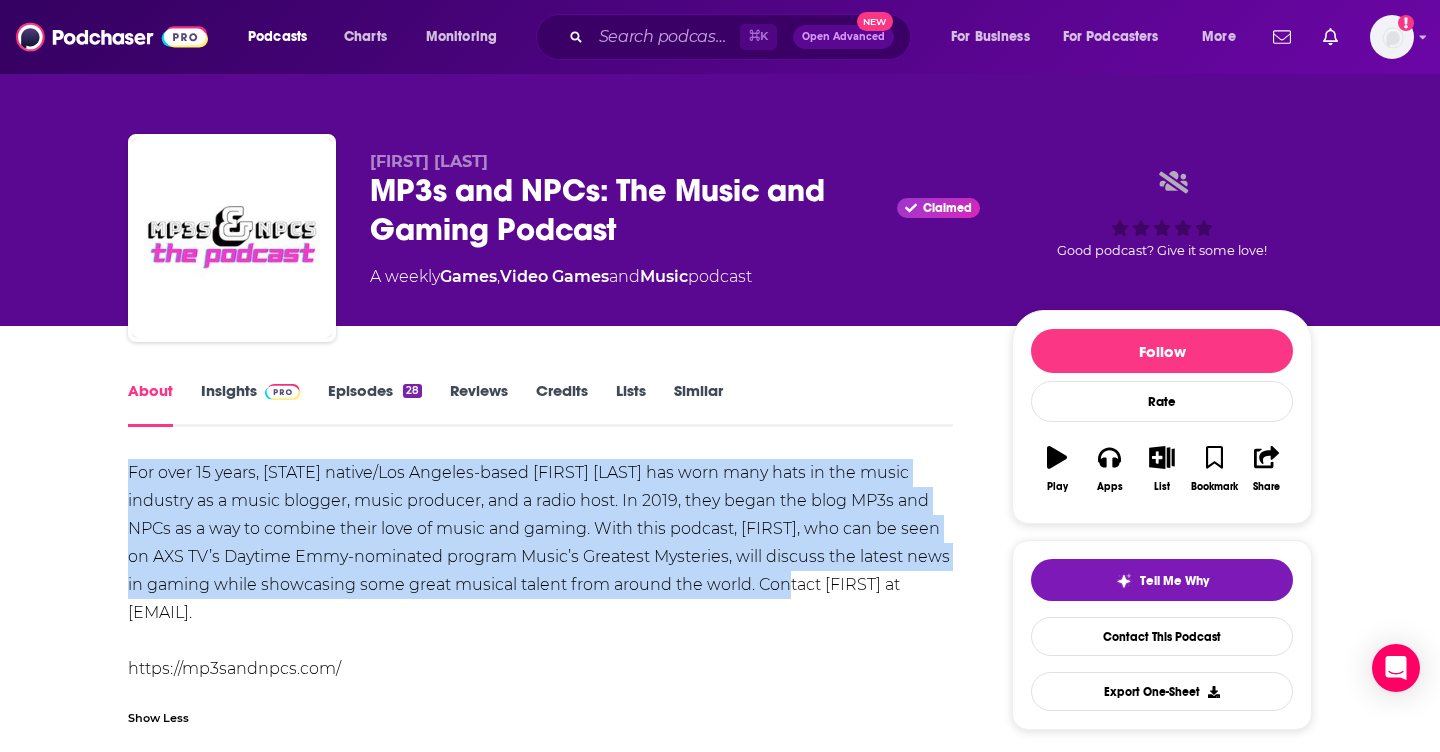 drag, startPoint x: 755, startPoint y: 588, endPoint x: 121, endPoint y: 460, distance: 646.7921 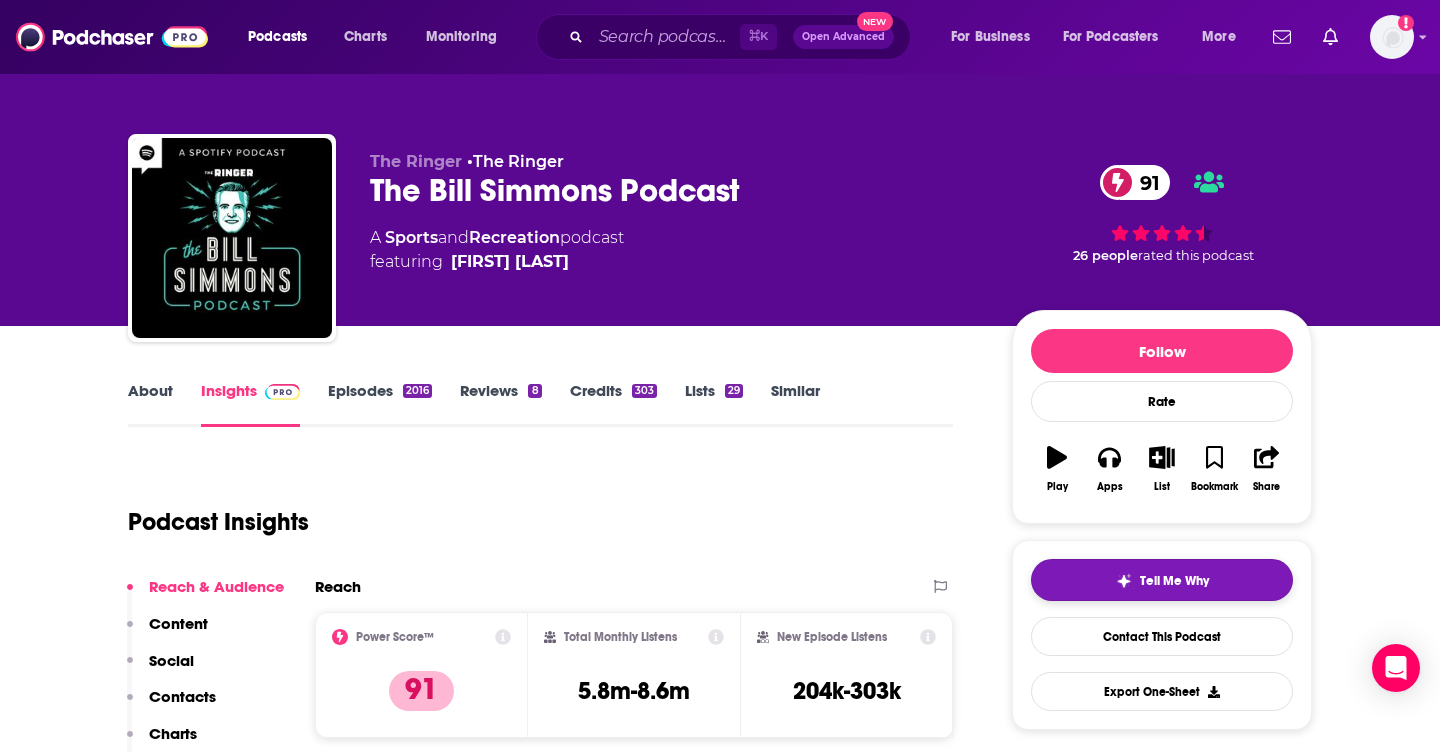 scroll, scrollTop: 191, scrollLeft: 0, axis: vertical 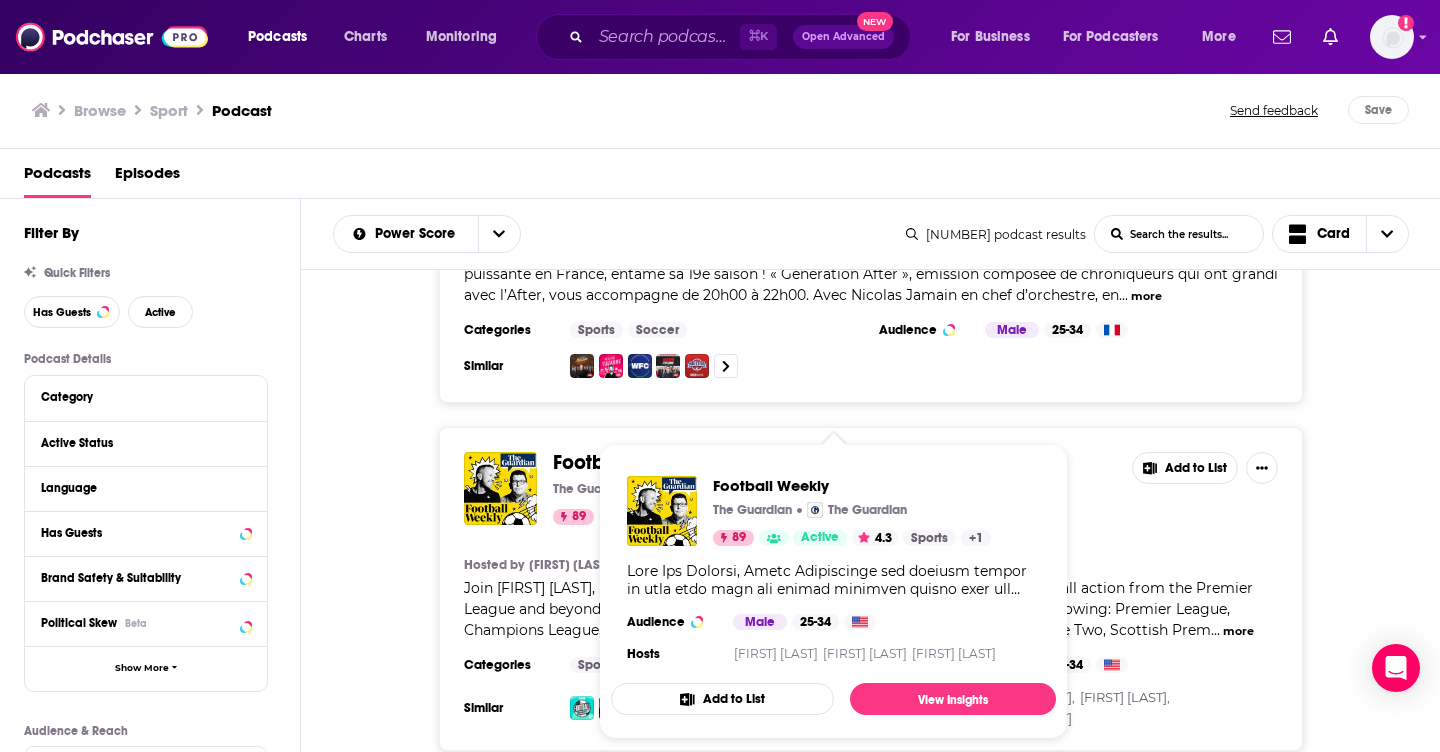 click on "Join [FIRST] [LAST], [FIRST] [LAST] and special guests as they pick over the latest football action from the Premier League and beyond The show has reported on matches and games from all of the following: Premier League, Champions League, Euros / Euro 2024, World Cup, Championship, League One, League Two, Scottish Prem" at bounding box center [858, 609] 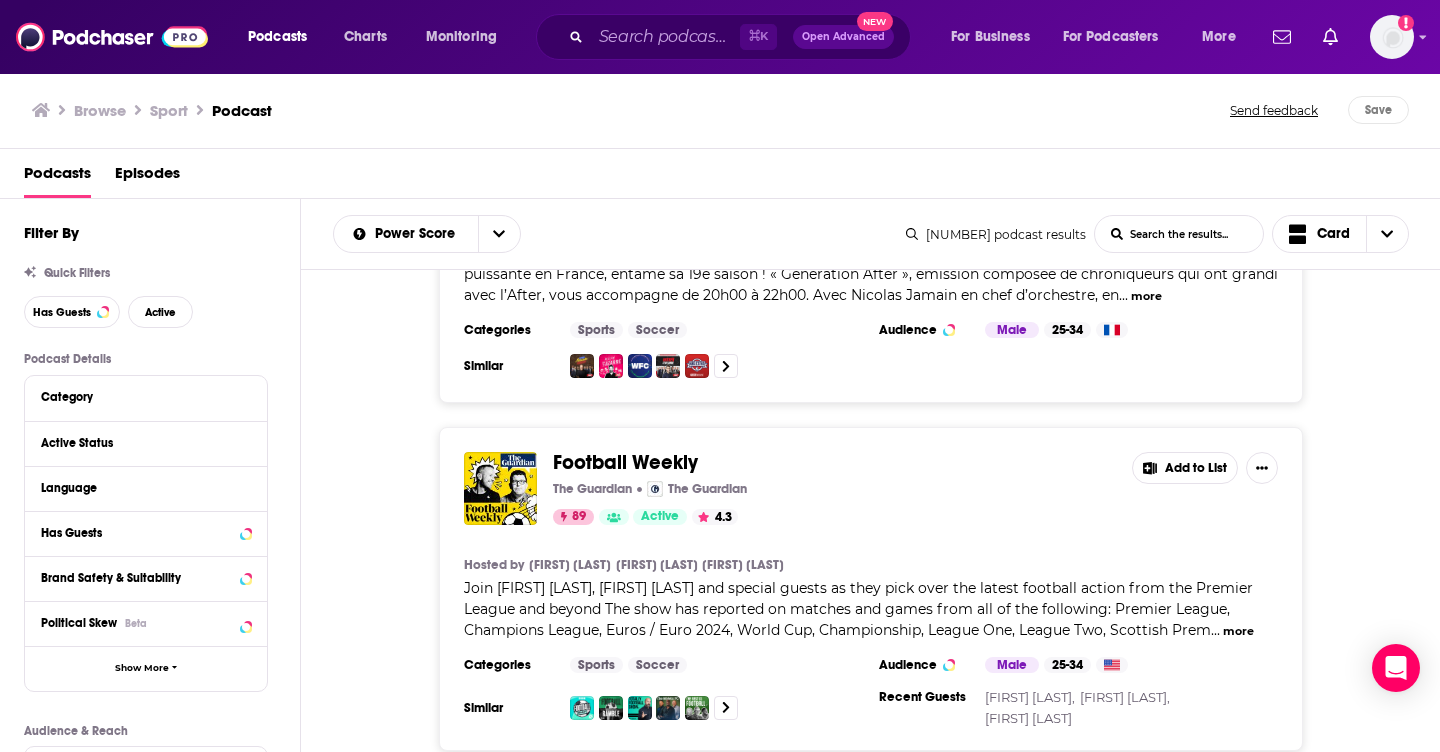 click on "more" at bounding box center (1238, 631) 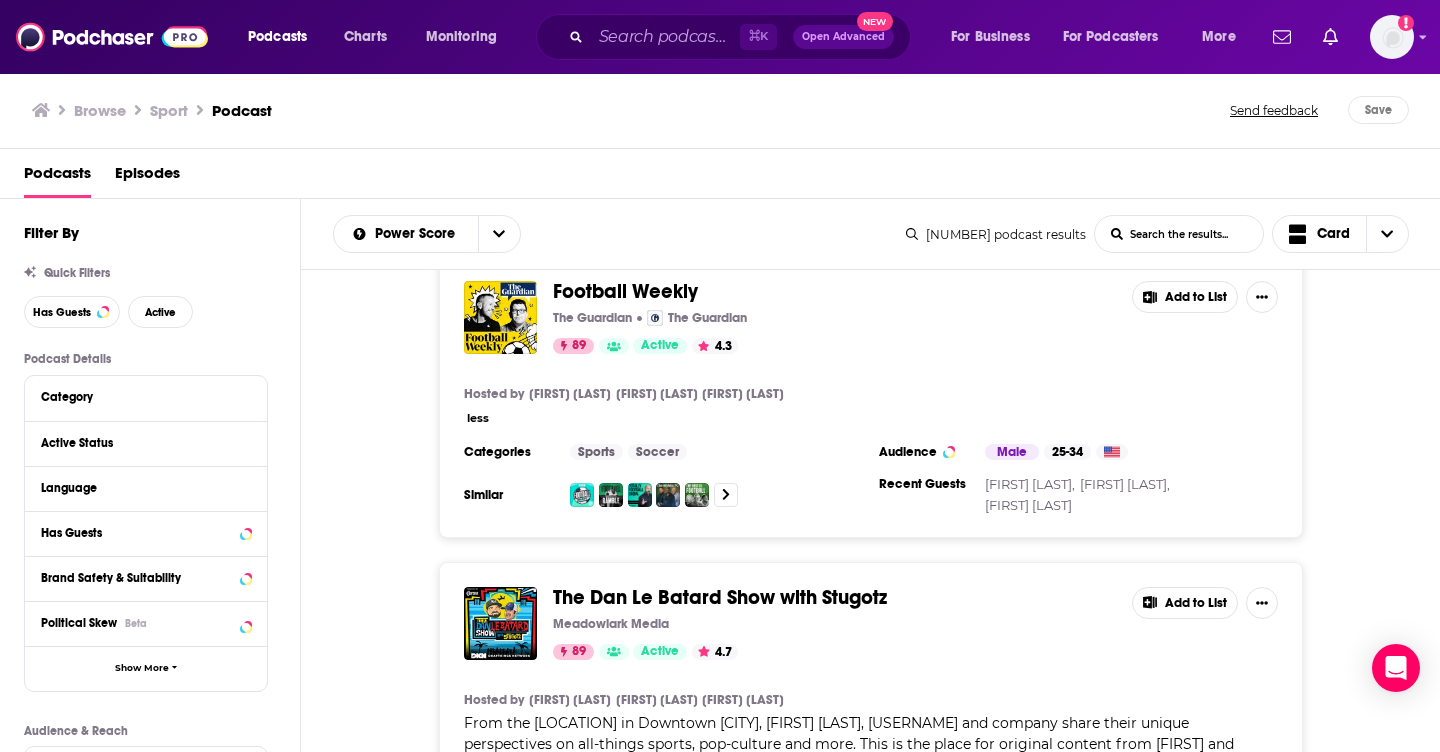 scroll, scrollTop: 1207, scrollLeft: 0, axis: vertical 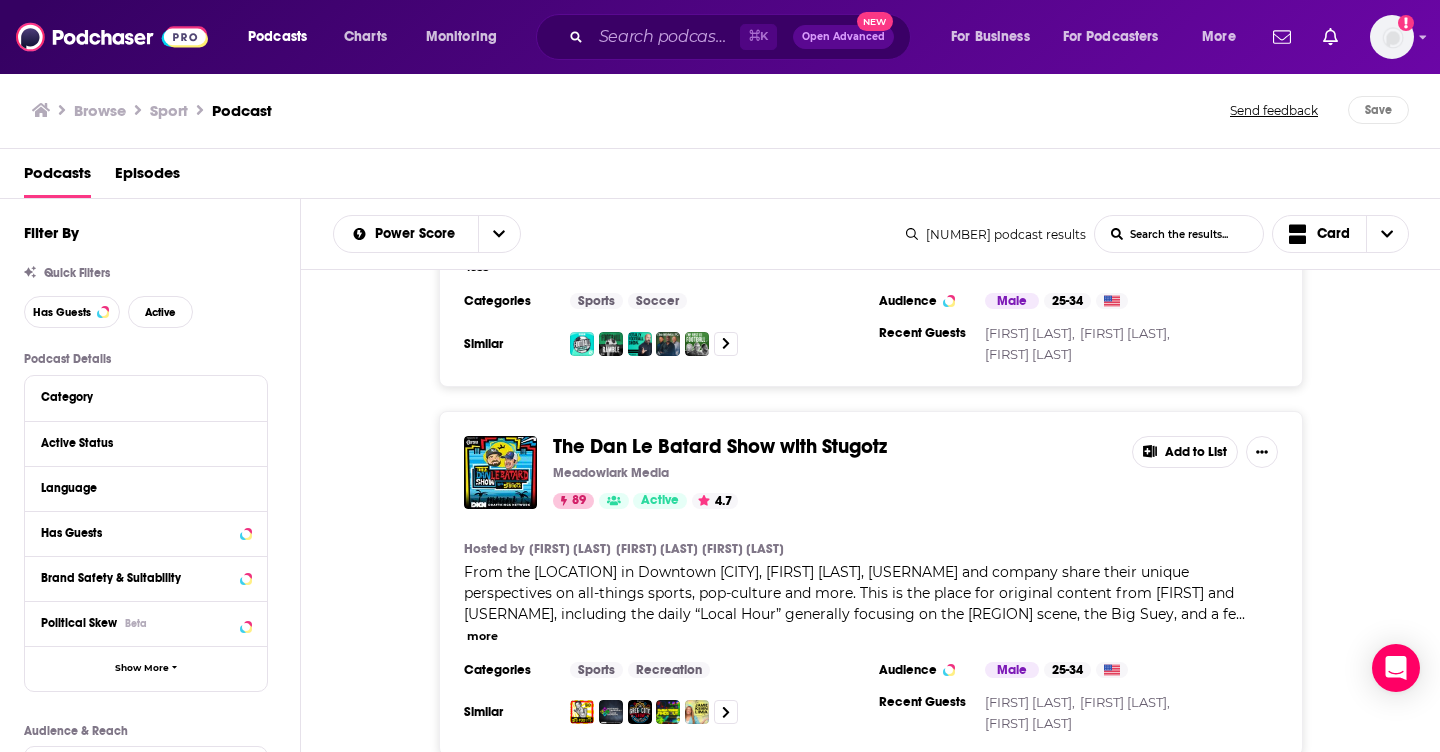 click on "The Dan Le Batard Show with Stugotz" at bounding box center (720, 446) 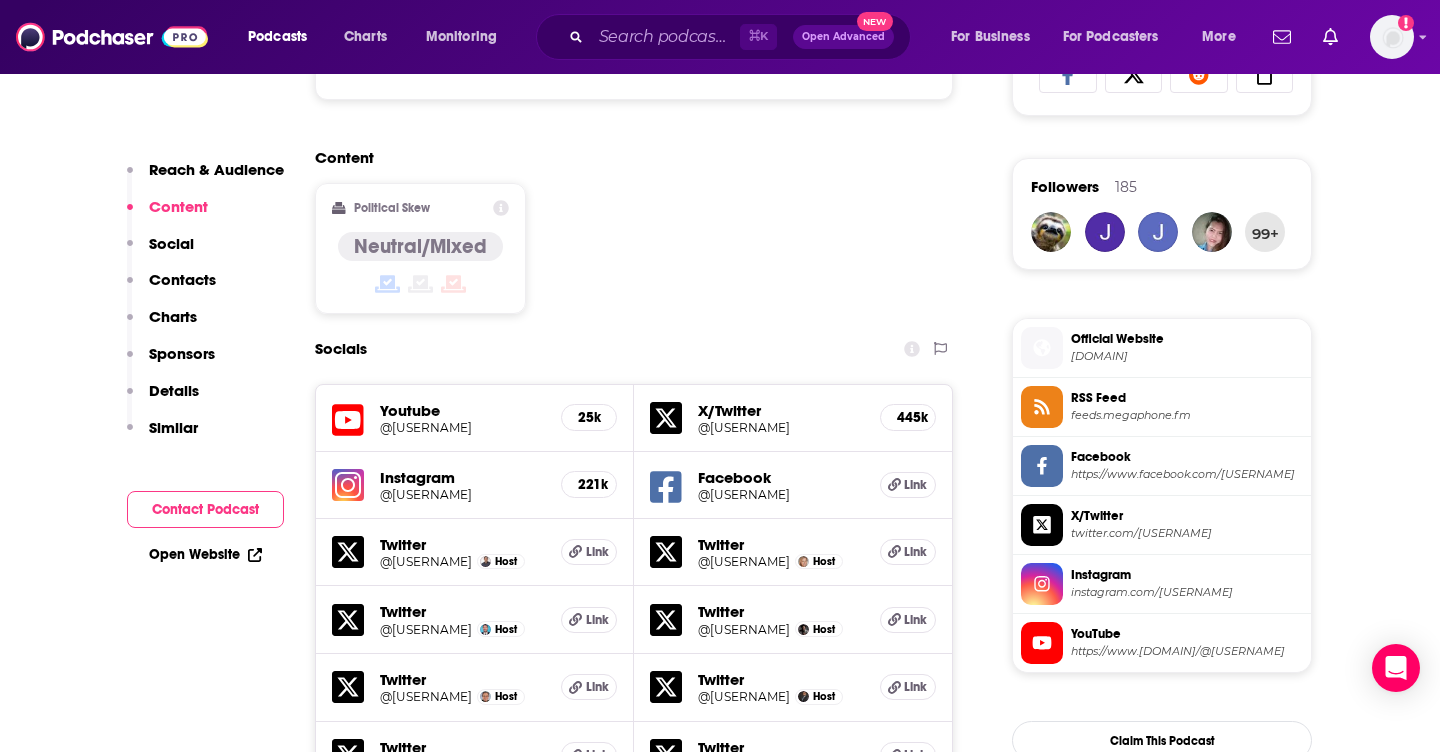 scroll, scrollTop: 1550, scrollLeft: 0, axis: vertical 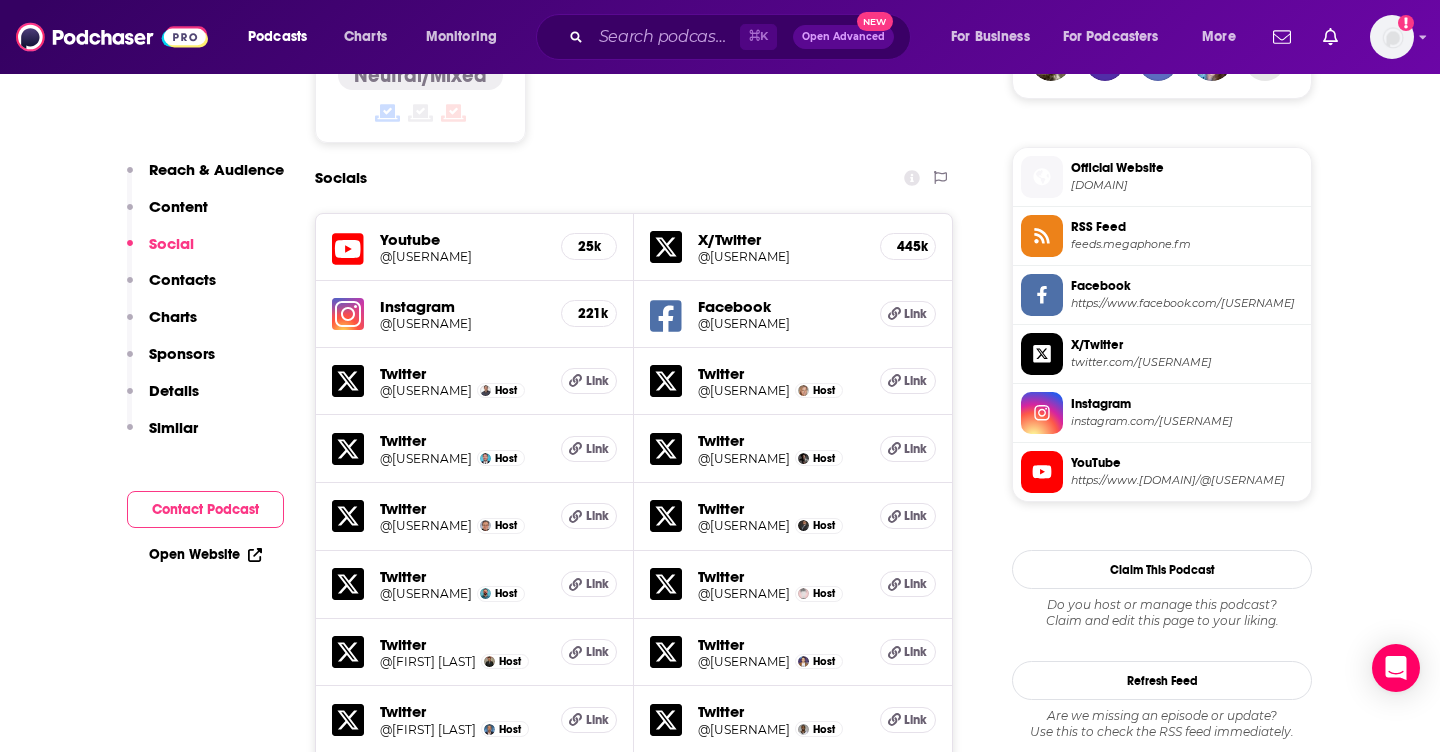 click on "@lebatardshow" at bounding box center (462, 323) 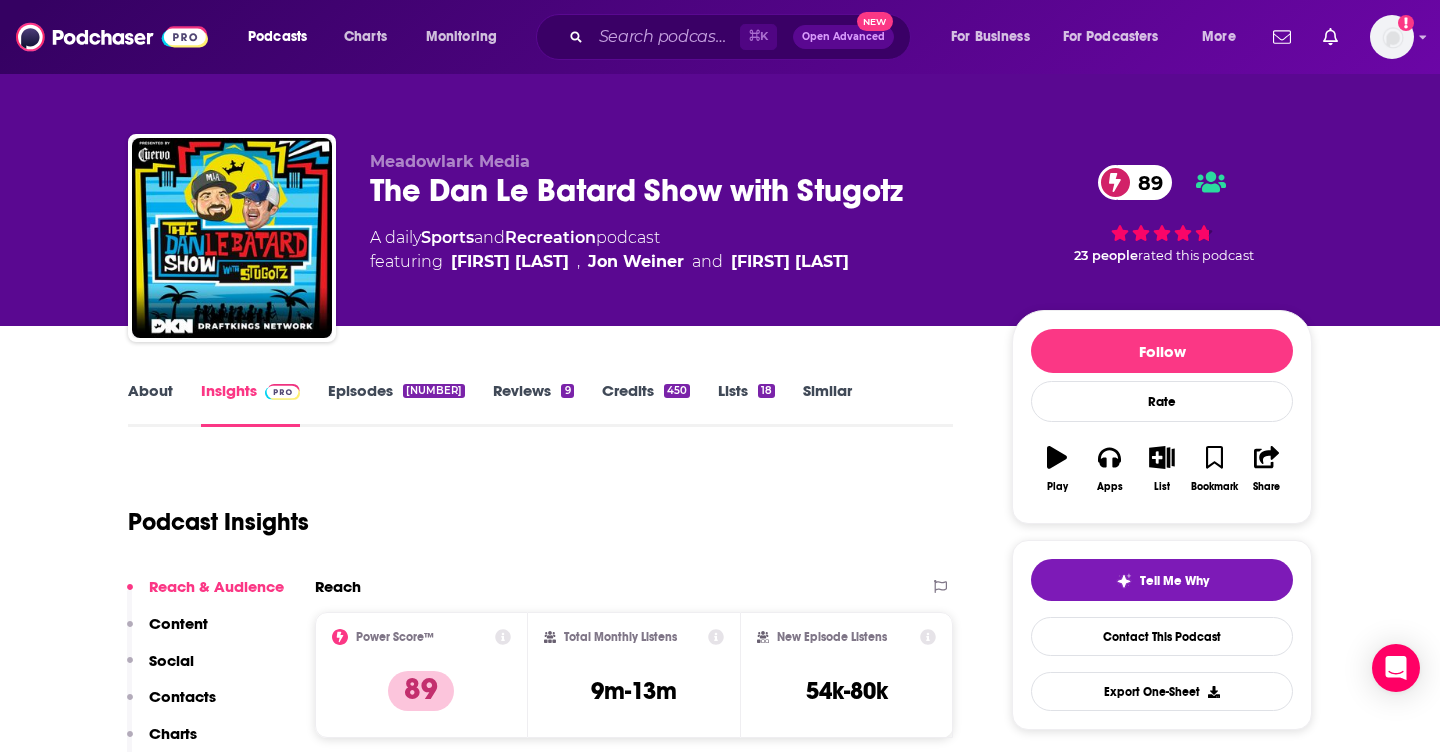 click on "About" at bounding box center (150, 404) 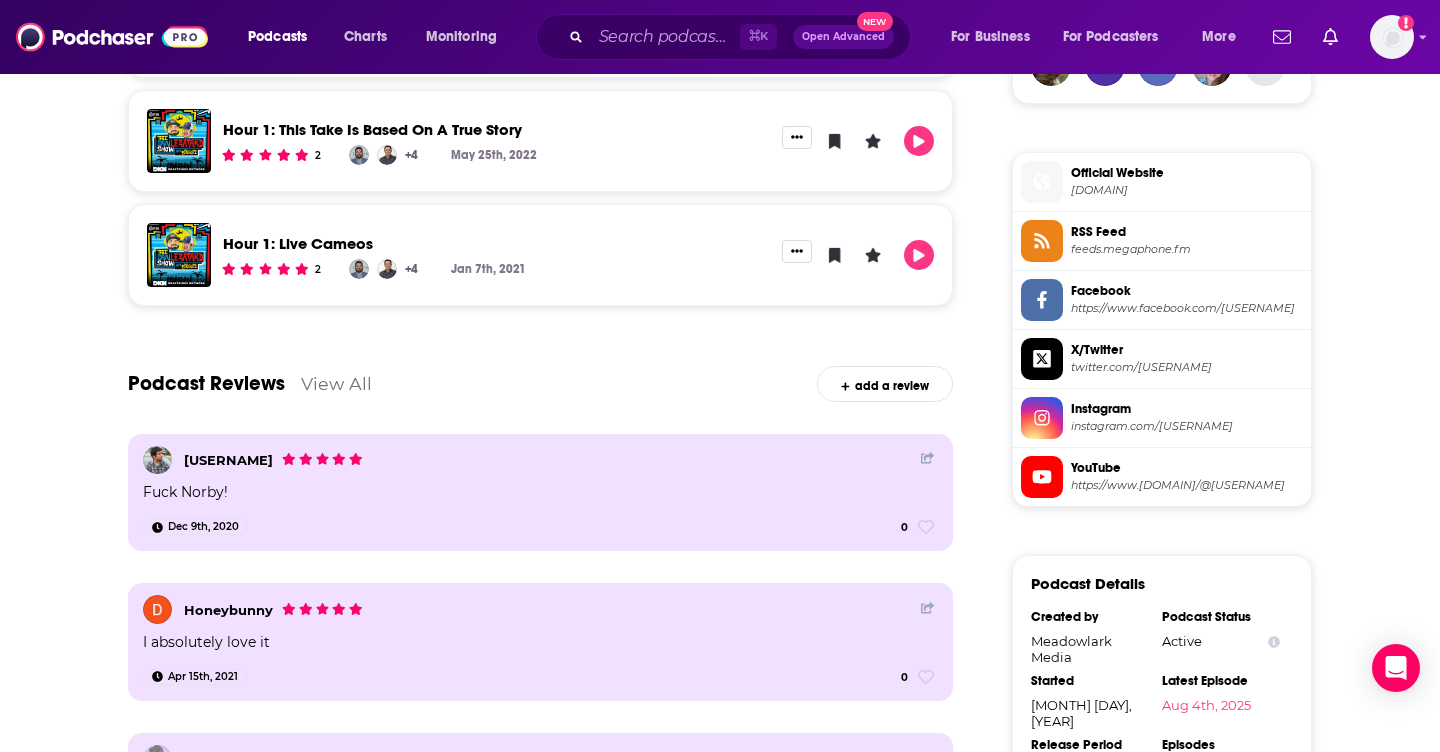 scroll, scrollTop: 0, scrollLeft: 0, axis: both 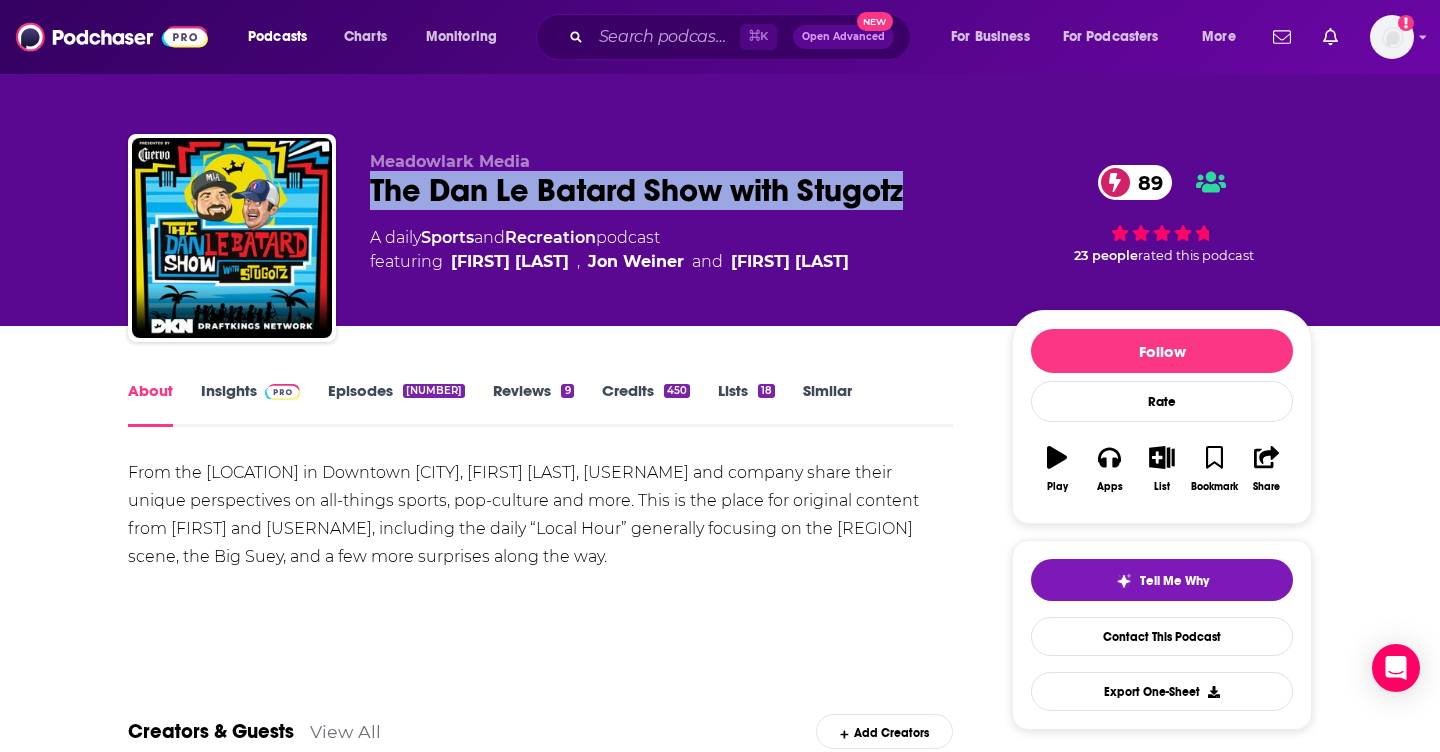 drag, startPoint x: 925, startPoint y: 202, endPoint x: 375, endPoint y: 189, distance: 550.1536 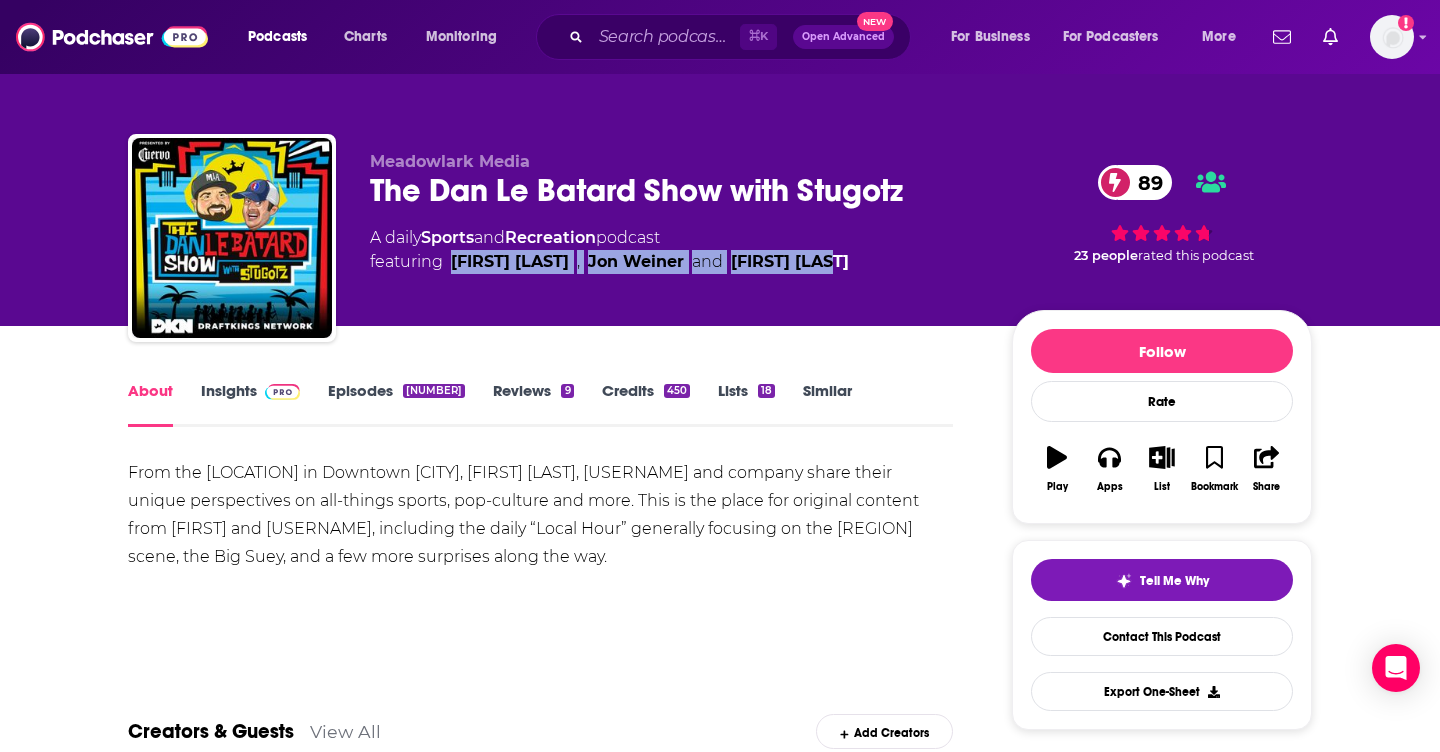 drag, startPoint x: 881, startPoint y: 271, endPoint x: 457, endPoint y: 266, distance: 424.02948 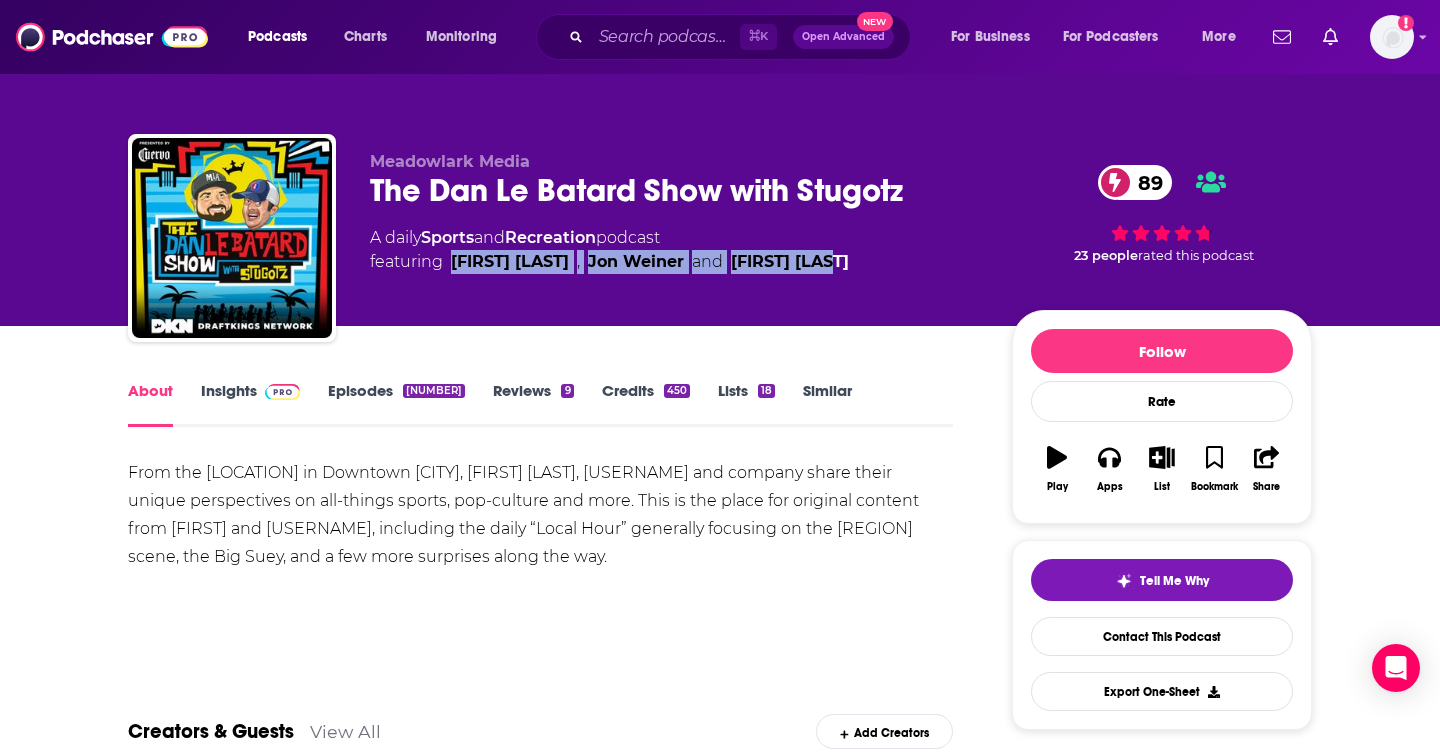 click at bounding box center [278, 390] 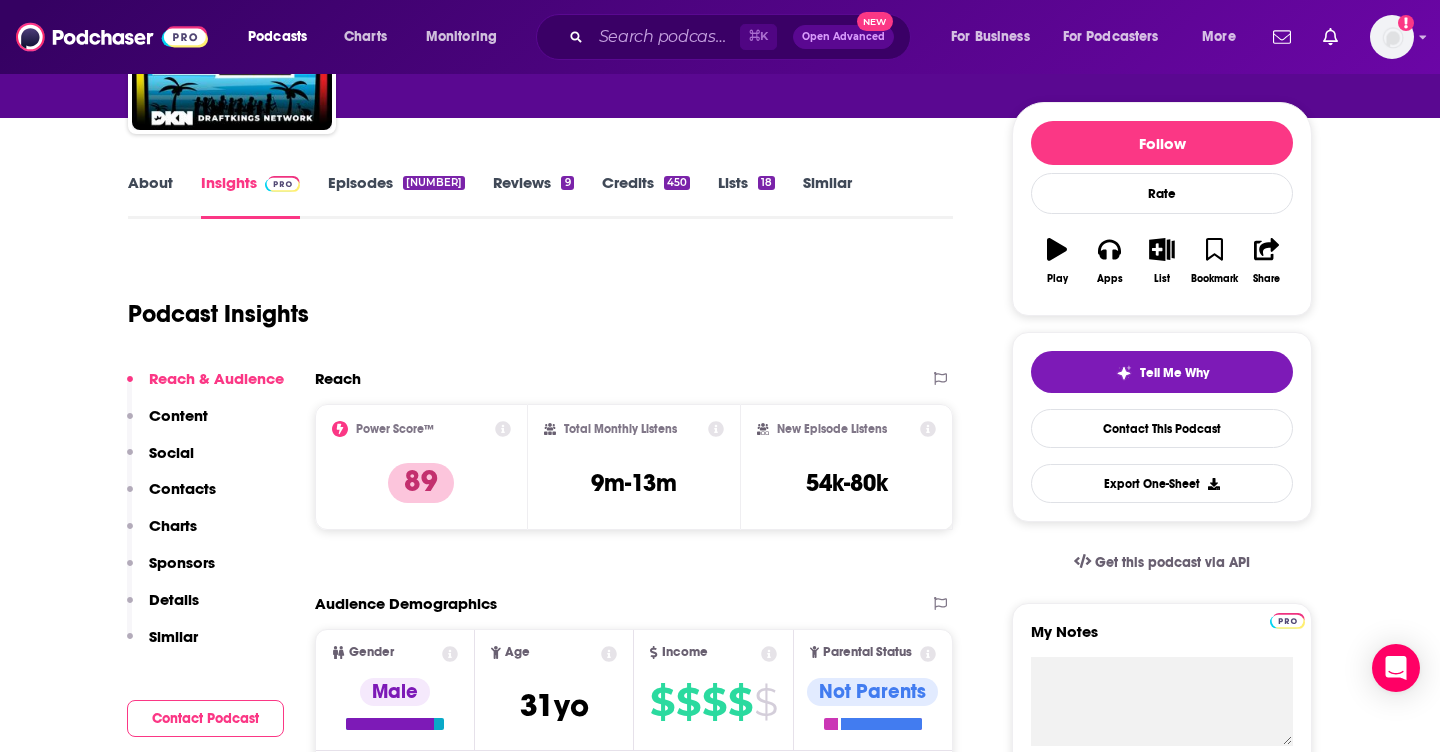 scroll, scrollTop: 213, scrollLeft: 0, axis: vertical 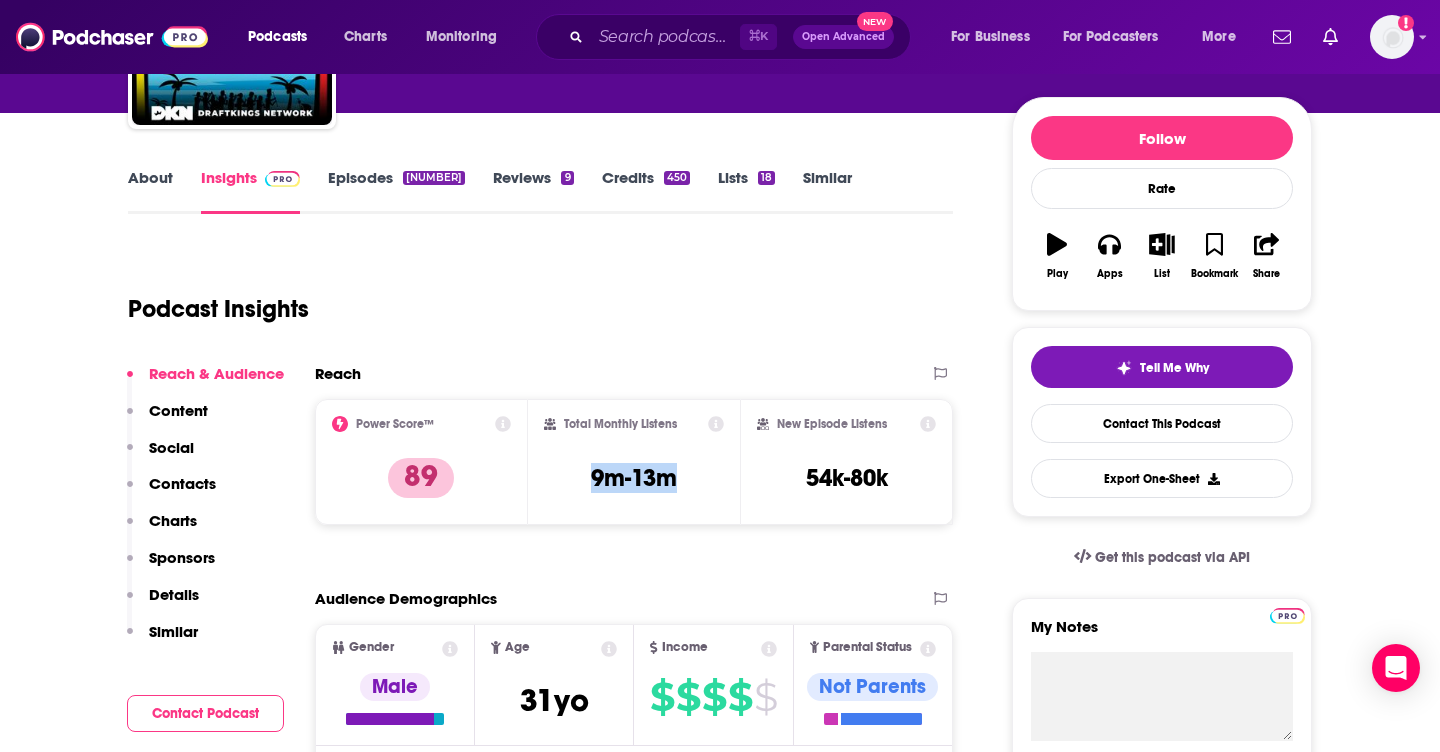 drag, startPoint x: 678, startPoint y: 500, endPoint x: 576, endPoint y: 484, distance: 103.24728 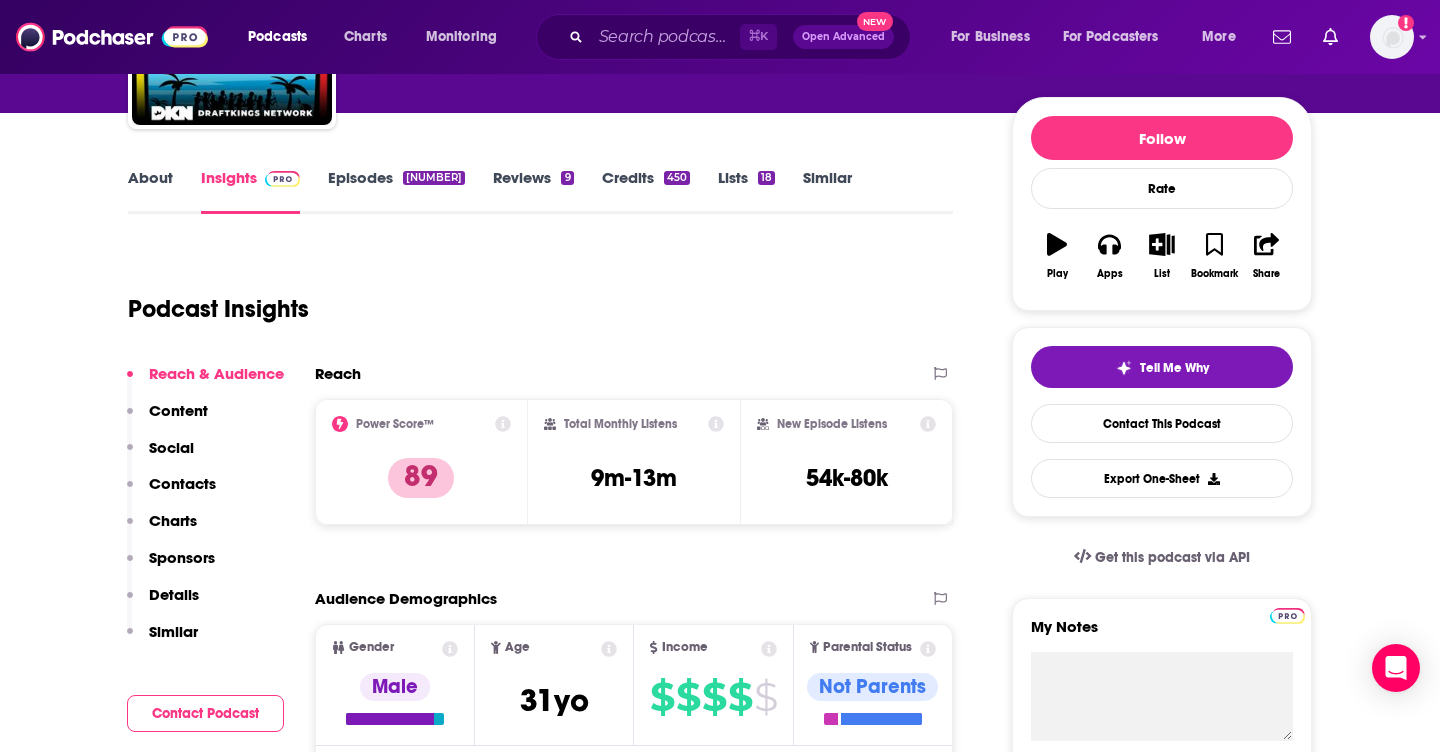 click on "Audience Demographics" at bounding box center (613, 598) 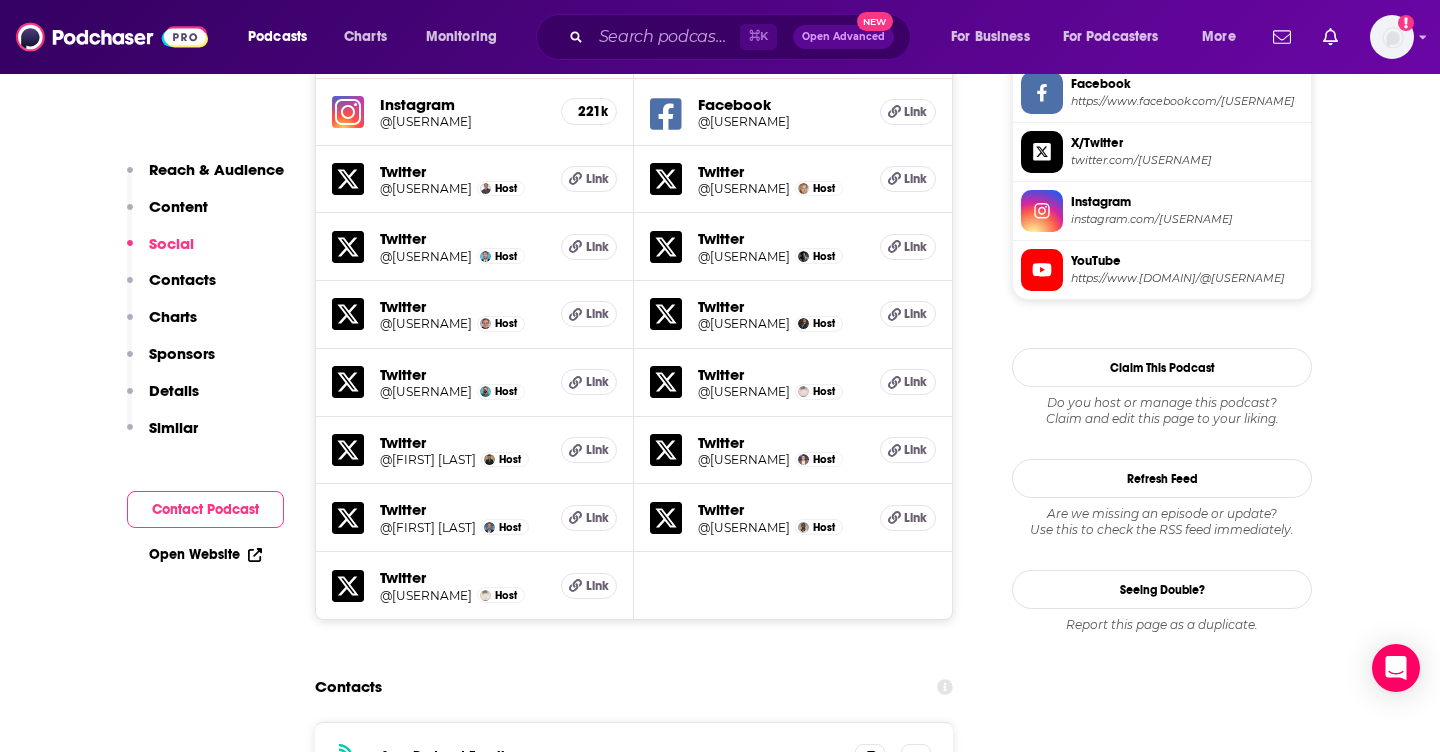 scroll, scrollTop: 2146, scrollLeft: 0, axis: vertical 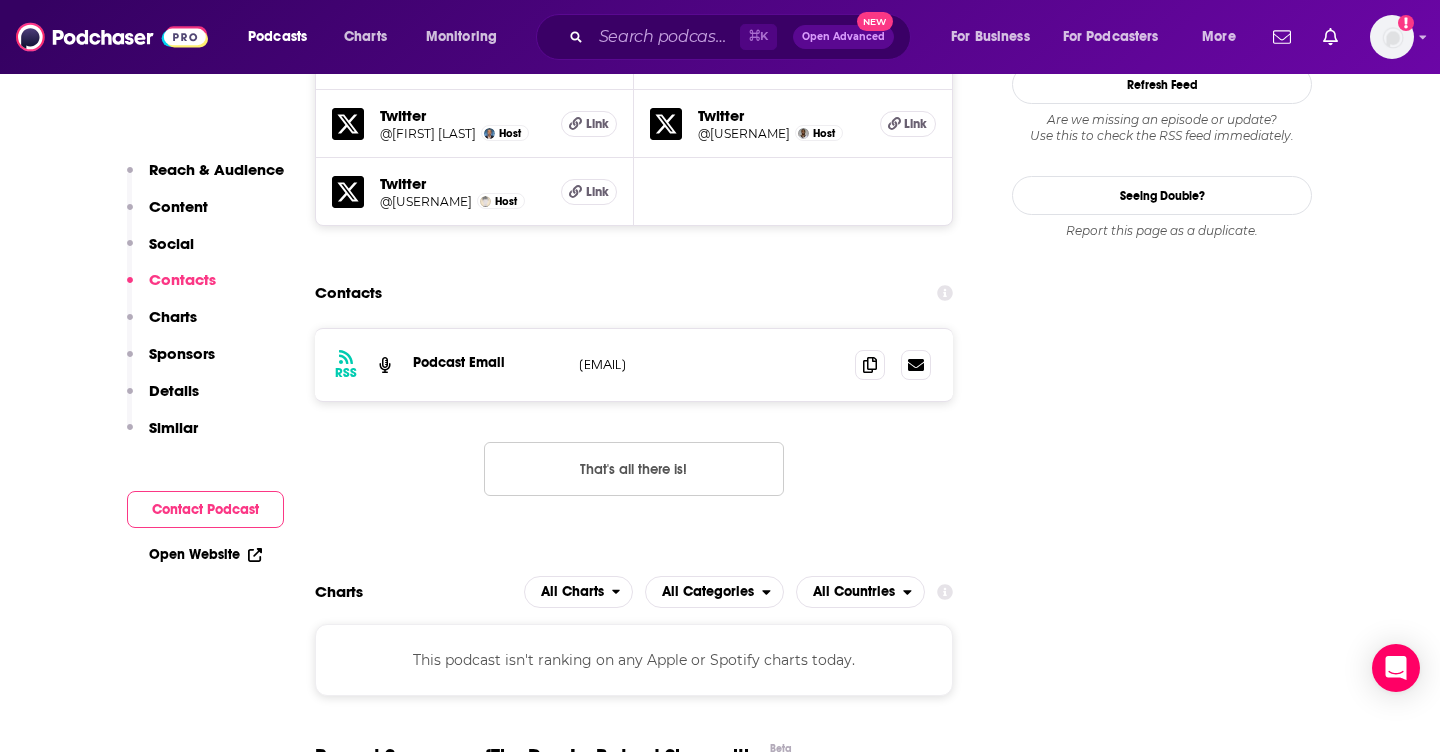click on "RSS   Podcast Email lebatardpodcasts@gmail.com lebatardpodcasts@gmail.com" at bounding box center [634, 365] 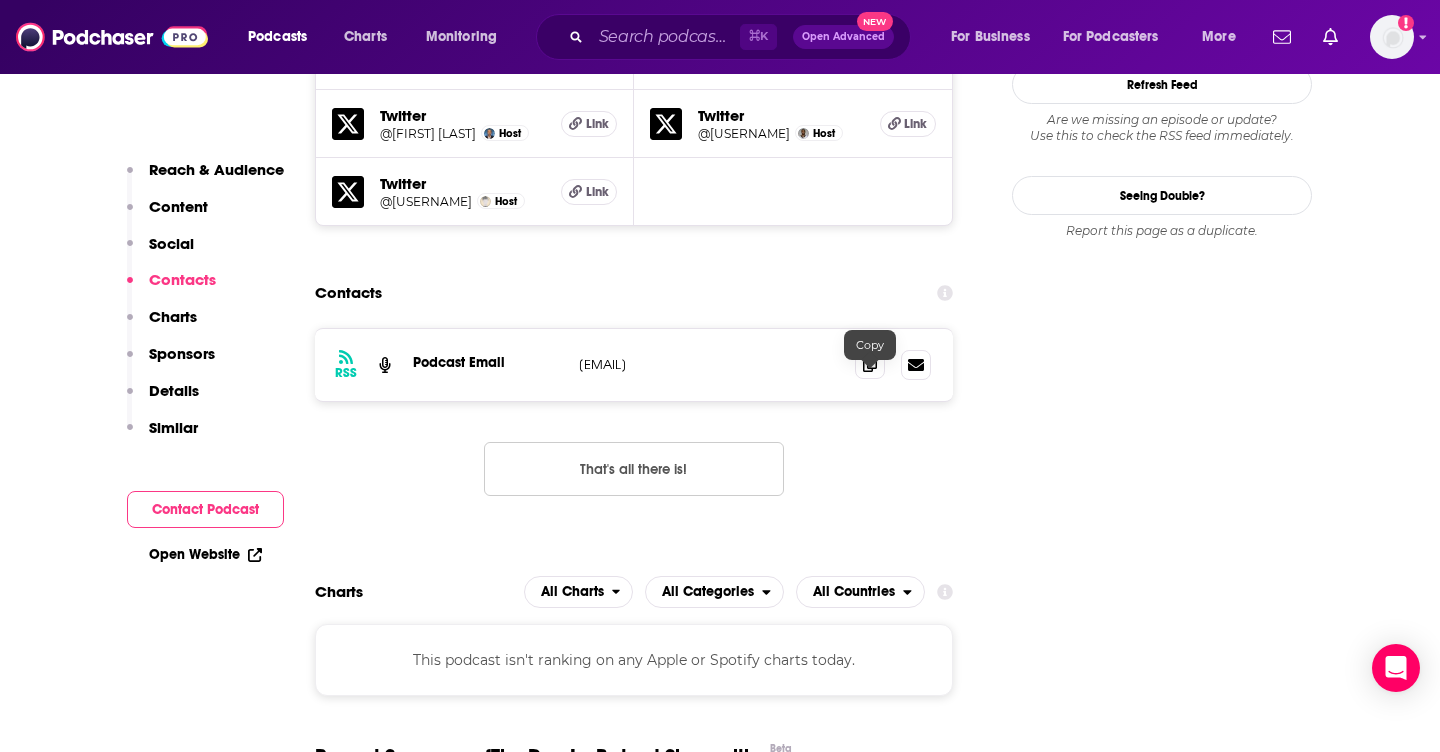 click 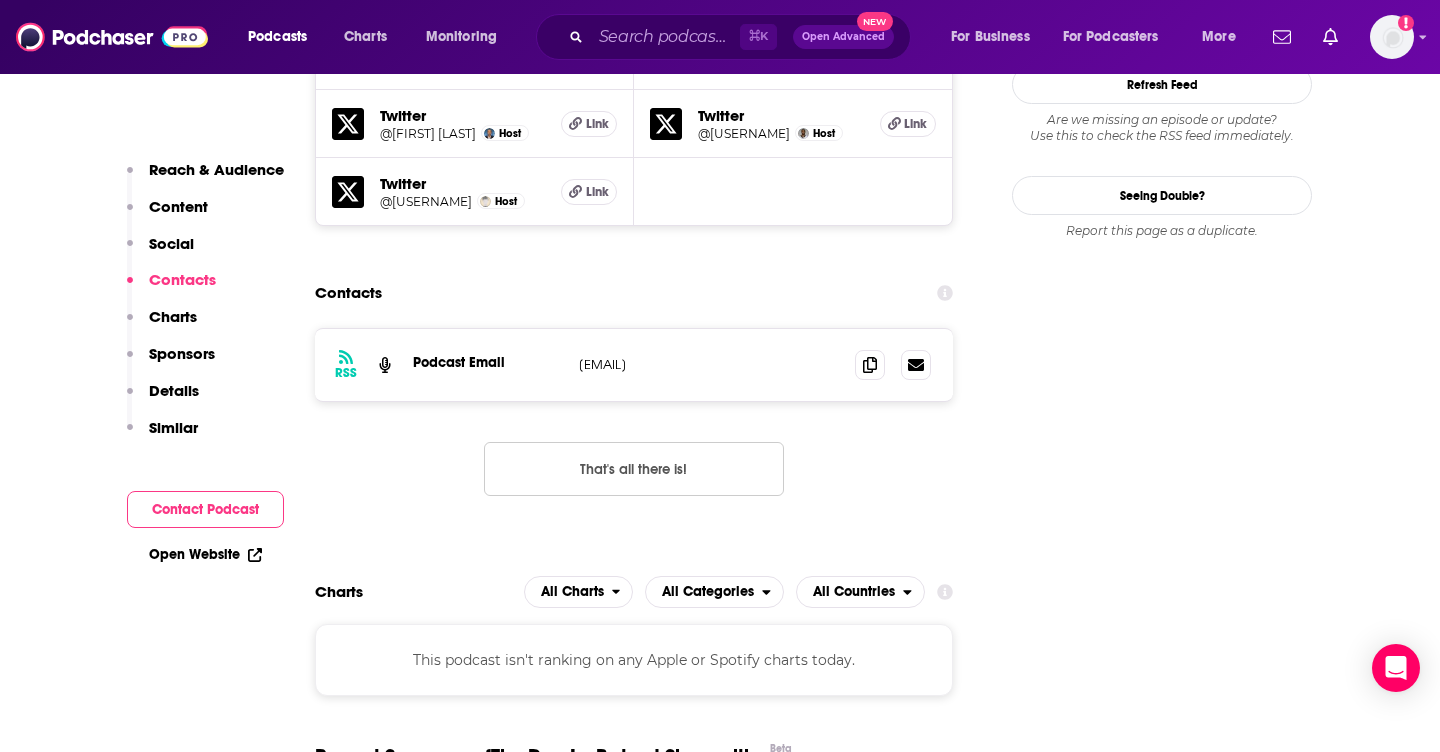 scroll, scrollTop: 0, scrollLeft: 0, axis: both 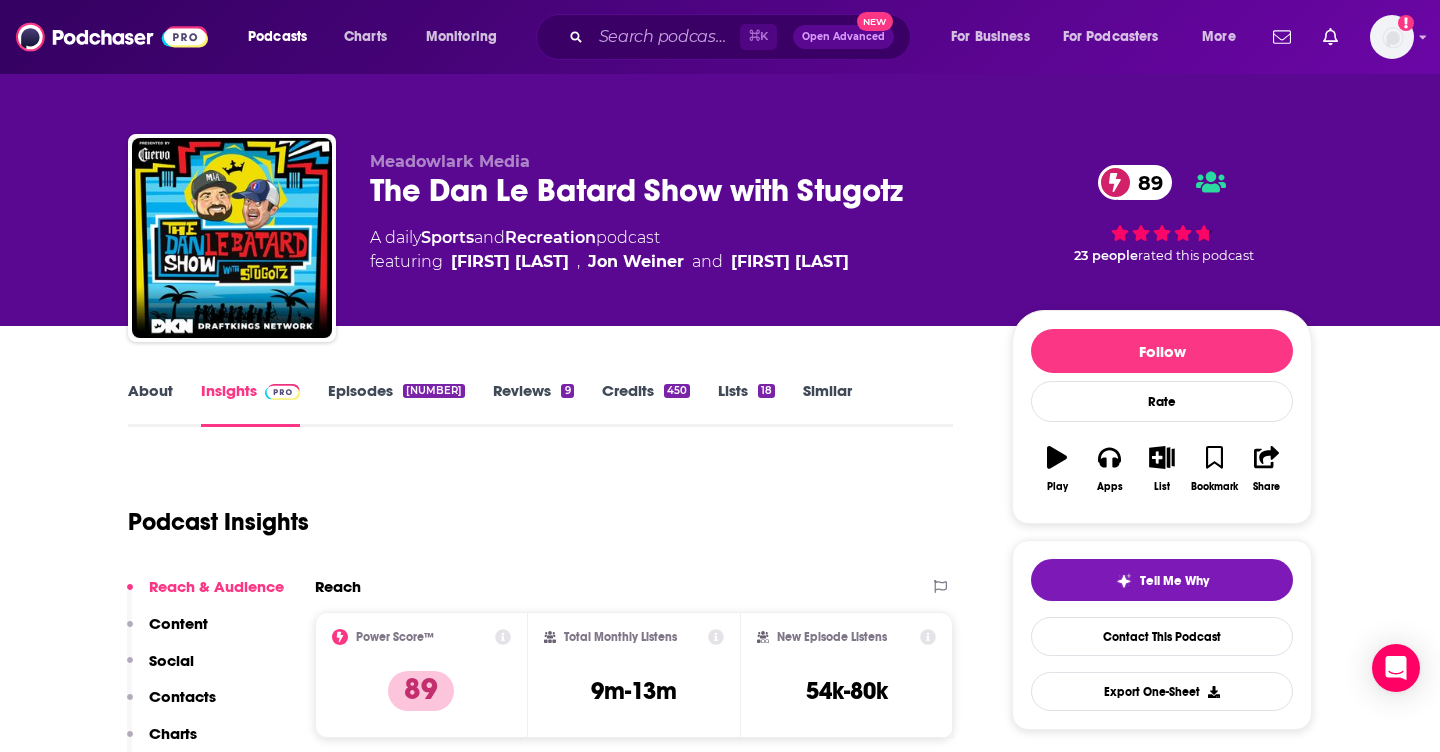 click on "About Insights Episodes 9163 Reviews 9 Credits 450 Lists 18 Similar Podcast Insights Reach & Audience Content Social Contacts Charts Sponsors Details Similar Contact Podcast Open Website  Reach Power Score™ 89 Total Monthly Listens 9m-13m New Episode Listens 54k-80k Export One-Sheet Audience Demographics Gender Male Age 31 yo Income $ $ $ $ $ Parental Status Not Parents Countries 1 United States 2 Canada 3 United Kingdom 4 Australia 5 Brazil Top Cities Miami, FL , New York, NY , Chicago, IL , Los Angeles, CA , Atlanta, GA , Philadelphia, PA Interests American football , Basketball , Sports , Sport , Sport , Baseball Jobs Directors , Managers , Sales Representatives , Sports Coaches , Attorneys/Lawyers , Principals/Owners Ethnicities White / Caucasian , Hispanic , African American , Asian Show More Content Political Skew Neutral/Mixed Socials Youtube @LeBatardShowArchives 25k X/Twitter @LeBatardShow 445k Instagram @lebatardshow 221k Facebook @thedanlebatardshowwithstugotz Link Twitter @stugotz790 Host Link" at bounding box center (720, 5828) 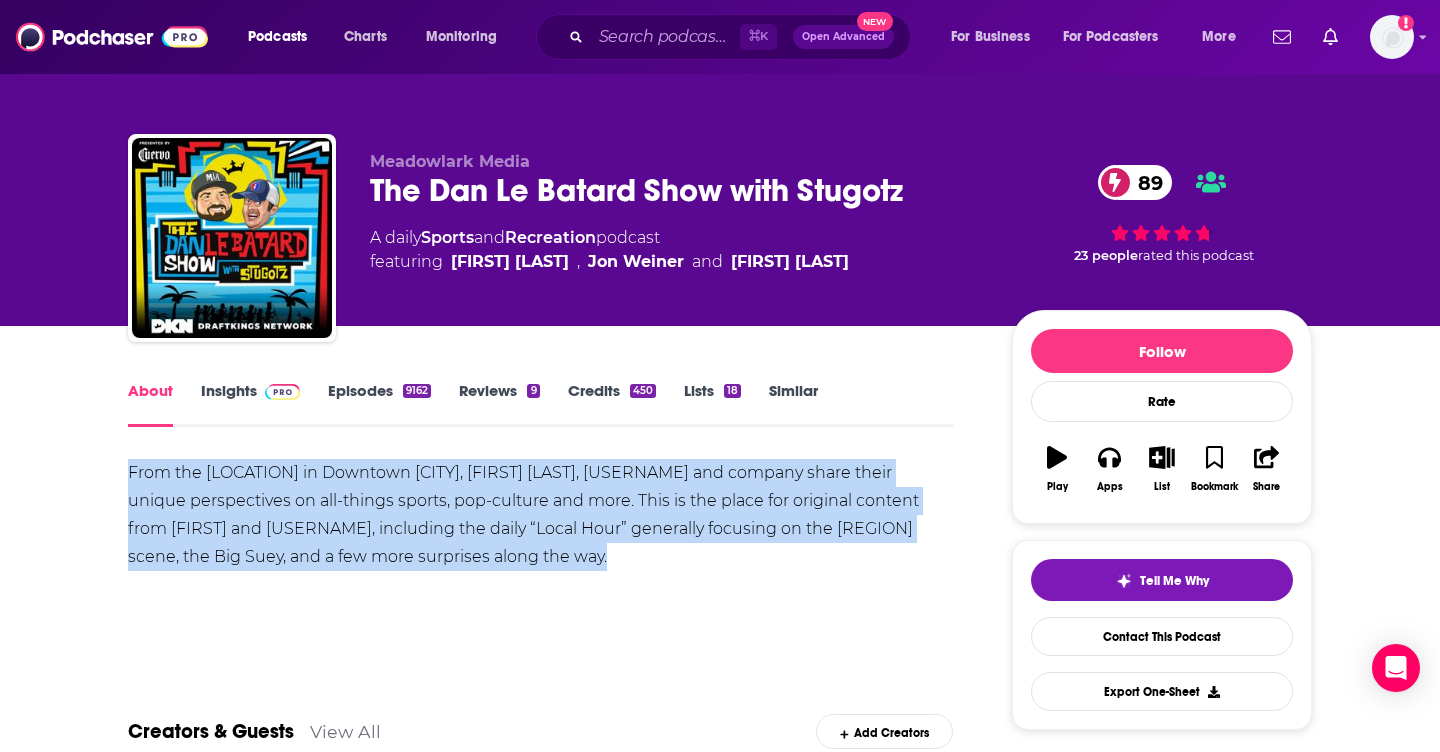 drag, startPoint x: 557, startPoint y: 580, endPoint x: 124, endPoint y: 473, distance: 446.02466 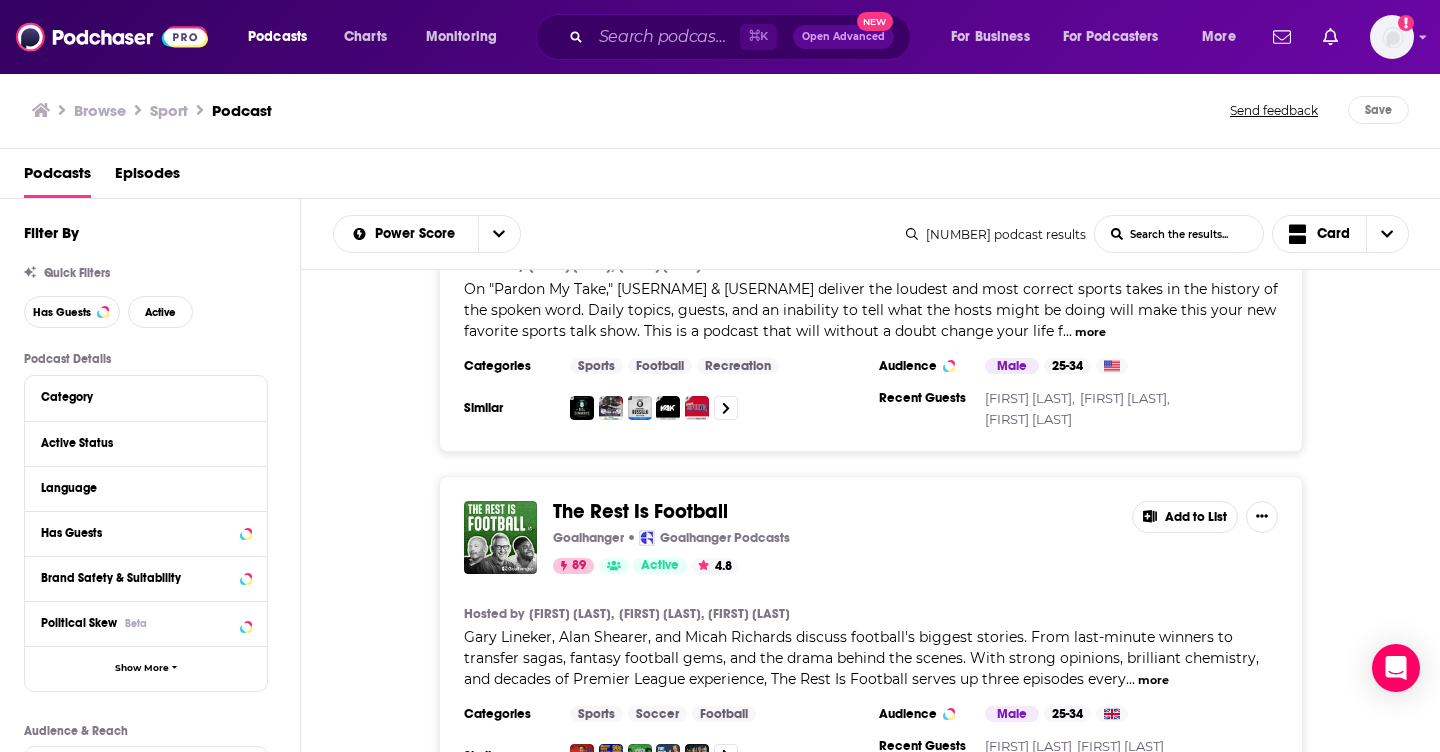 scroll, scrollTop: 1946, scrollLeft: 0, axis: vertical 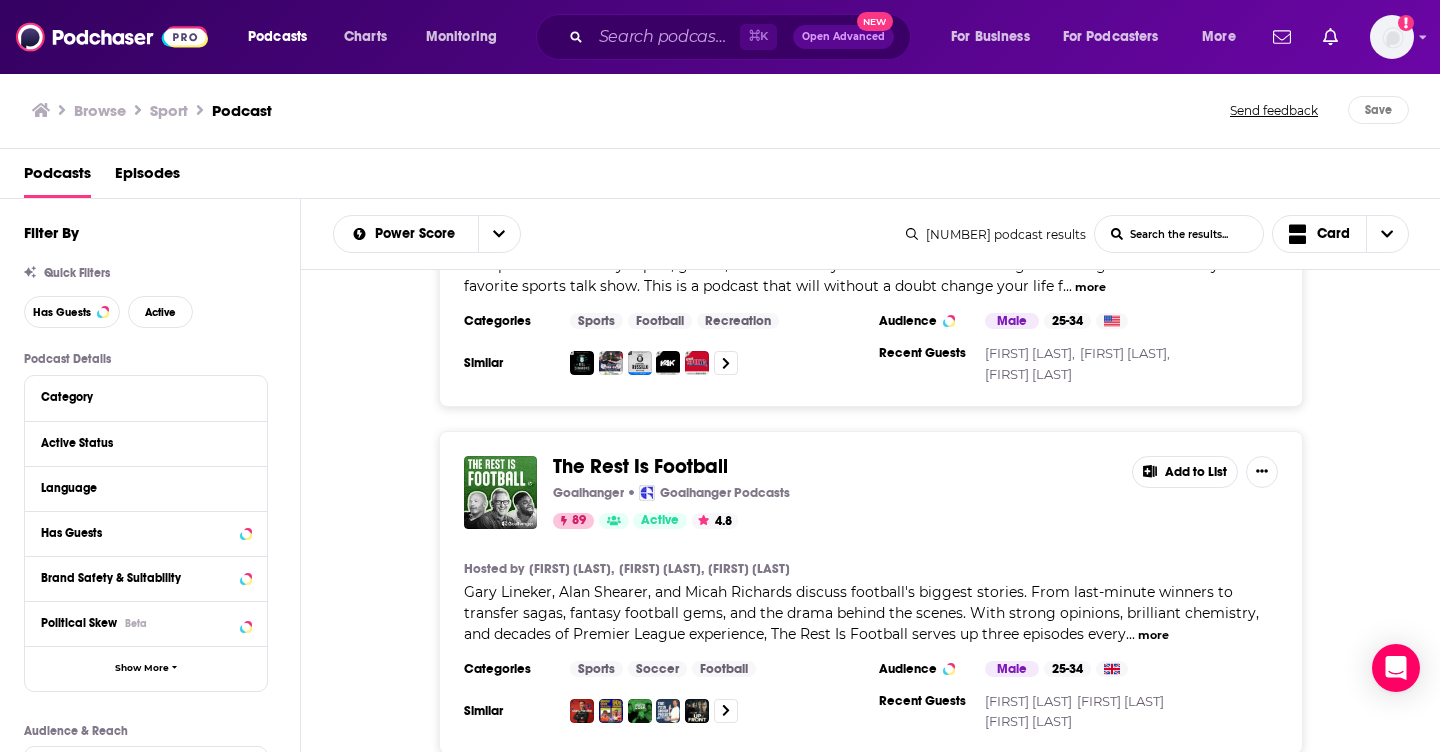 click on "more" at bounding box center [1153, 635] 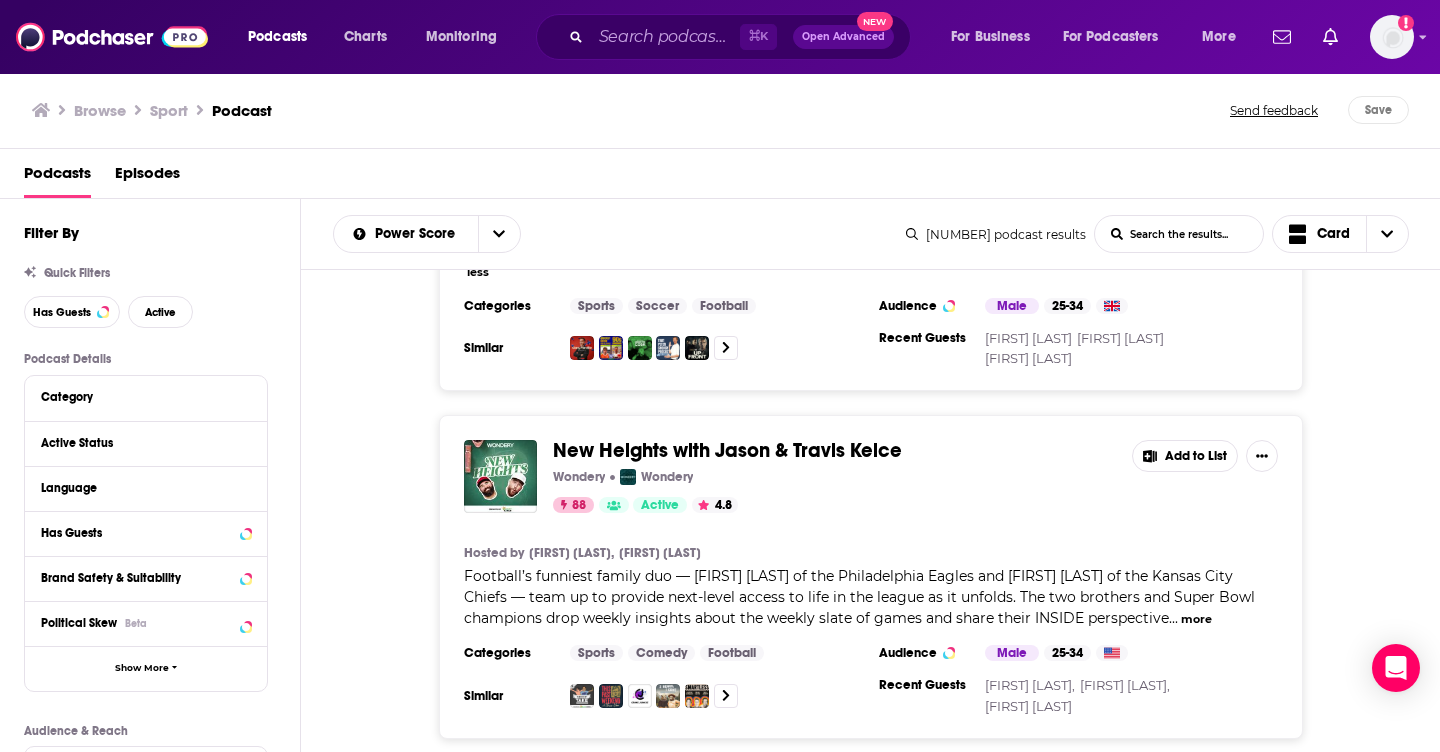 scroll, scrollTop: 2269, scrollLeft: 0, axis: vertical 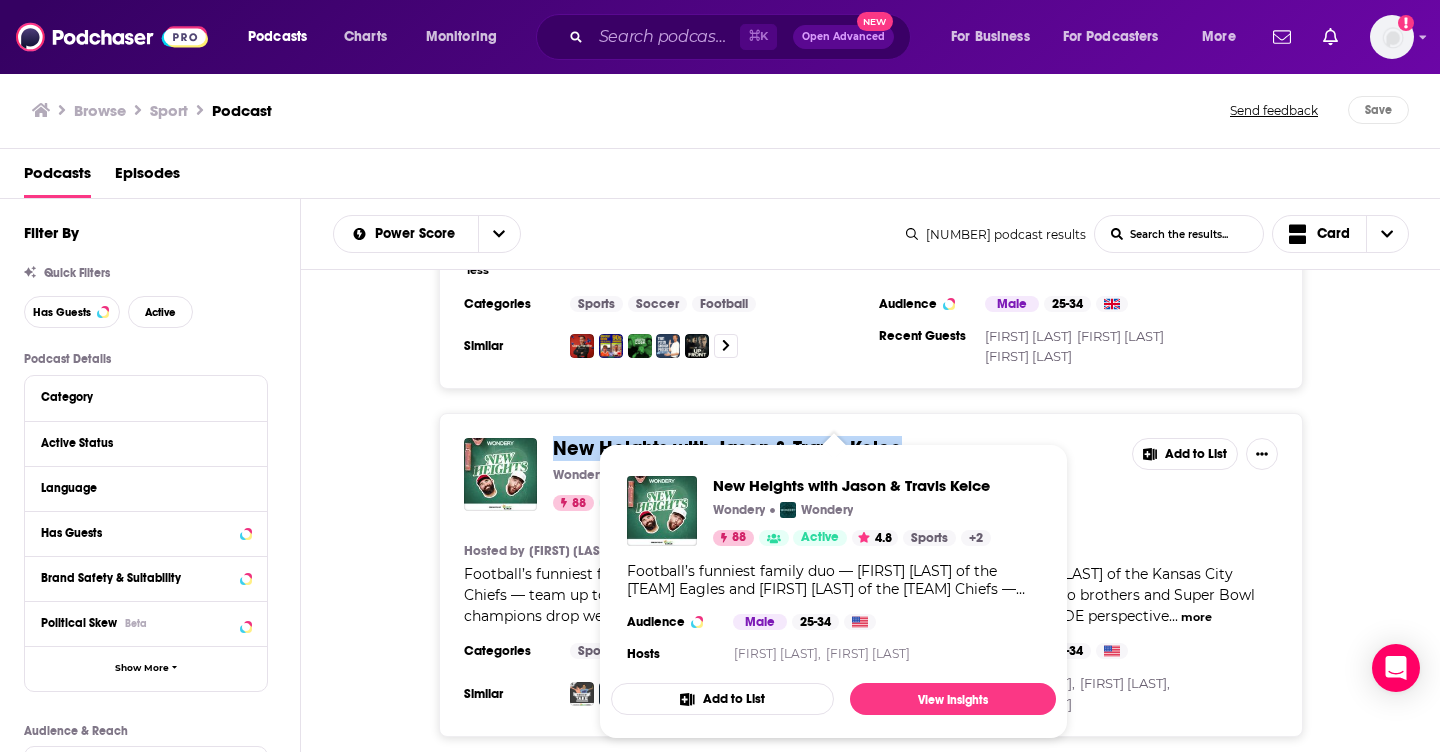 drag, startPoint x: 912, startPoint y: 447, endPoint x: 557, endPoint y: 447, distance: 355 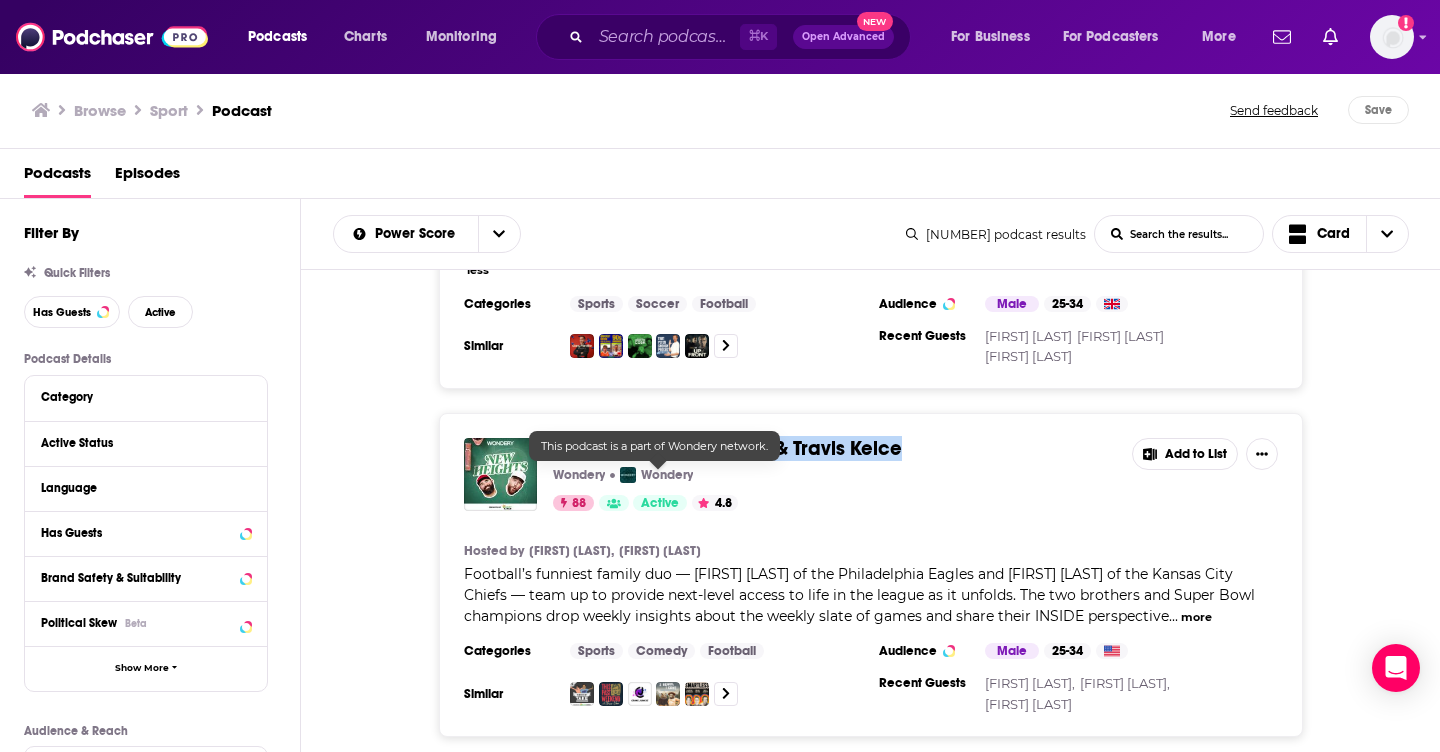 click on "New Heights with Jason & Travis Kelce Wondery Wondery 88 Active 4.8 Add to List Hosted by   Travis Kelce, Jason Kelce Football’s funniest family duo — Jason Kelce of the Philadelphia Eagles and Travis Kelce of the Kansas City Chiefs — team up to provide next-level access to life in the league as it unfolds. The two brothers and Super Bowl champions drop weekly insights about the weekly slate of games and share their INSIDE perspective ... more Categories Sports Comedy Football Audience Male 25-34 Similar Recent Guests Adam Sandler, Baker Mayfield, Zac Brown Add to List" at bounding box center (871, 575) 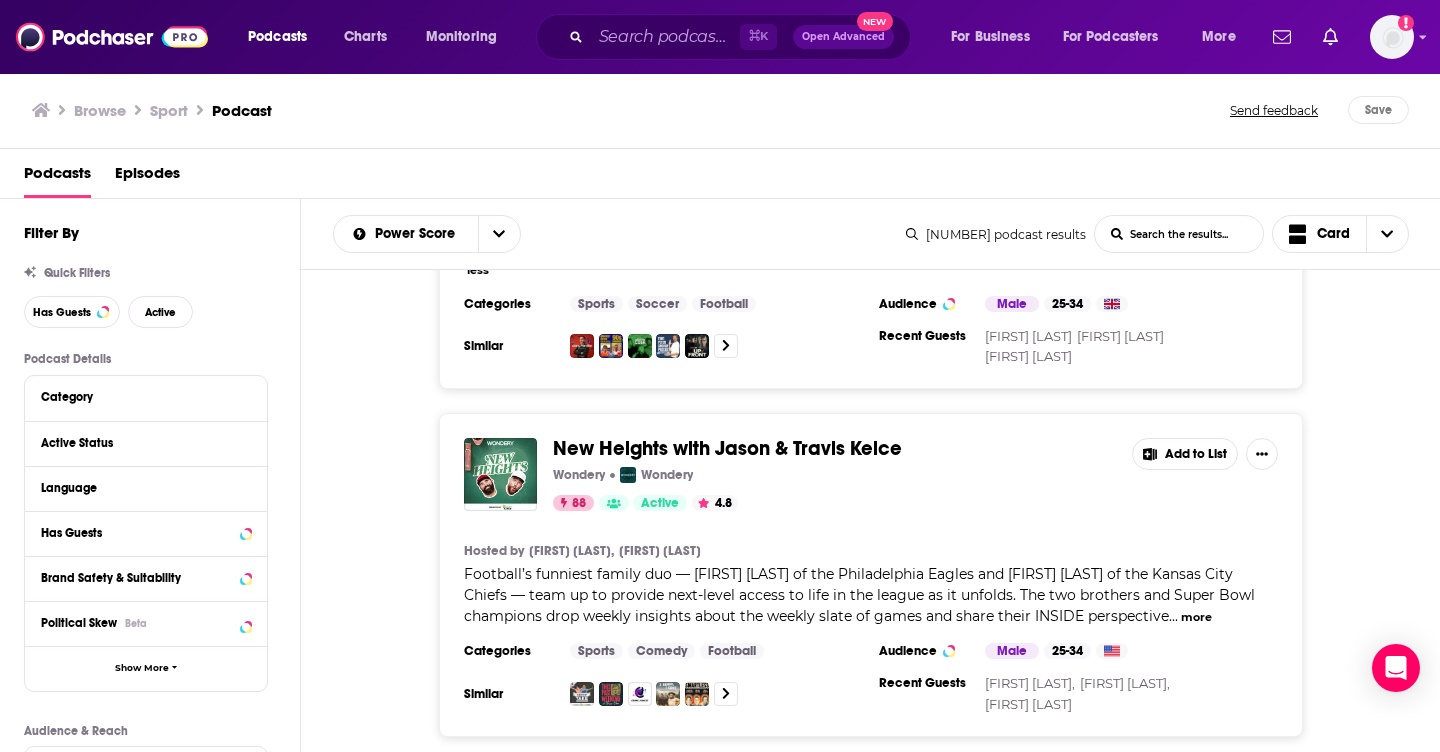 click on "New Heights with Jason & Travis Kelce" at bounding box center (727, 448) 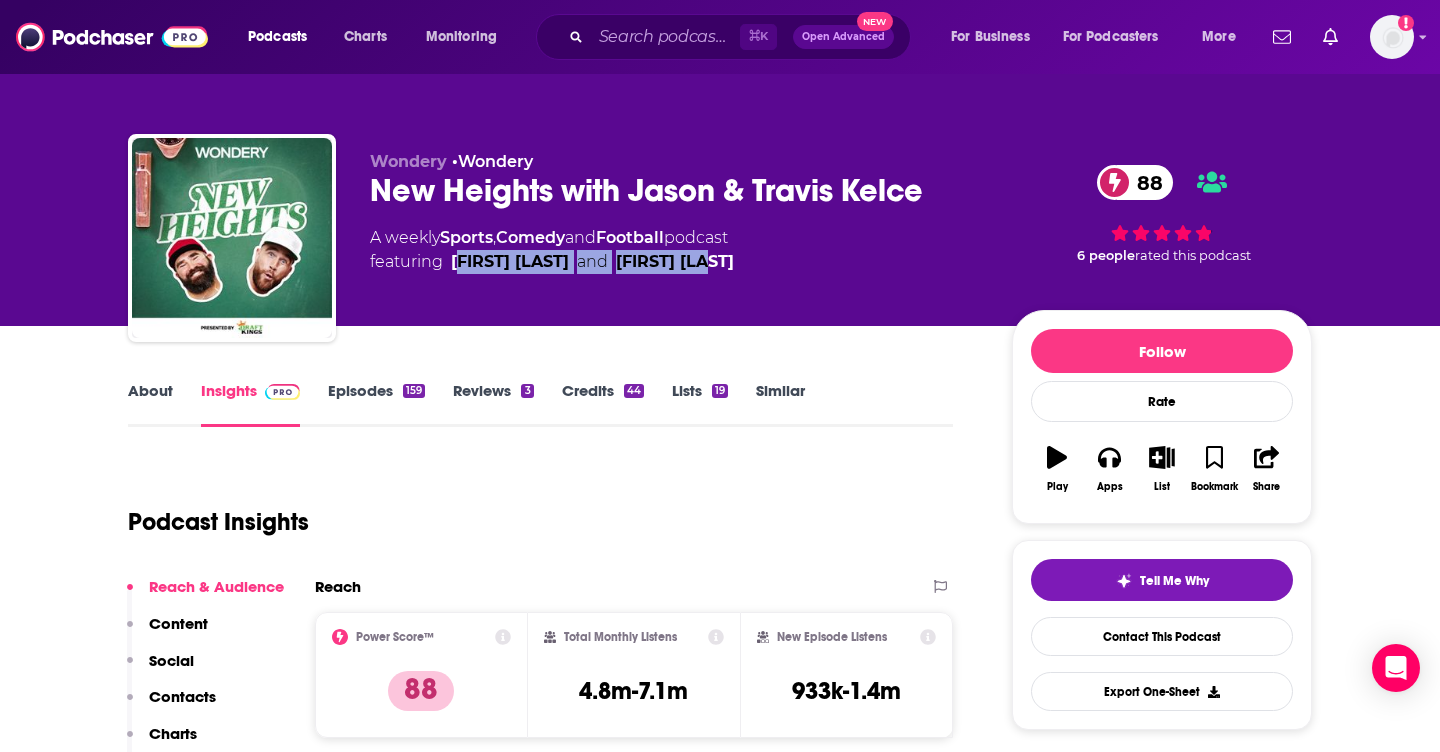 drag, startPoint x: 690, startPoint y: 272, endPoint x: 455, endPoint y: 267, distance: 235.05319 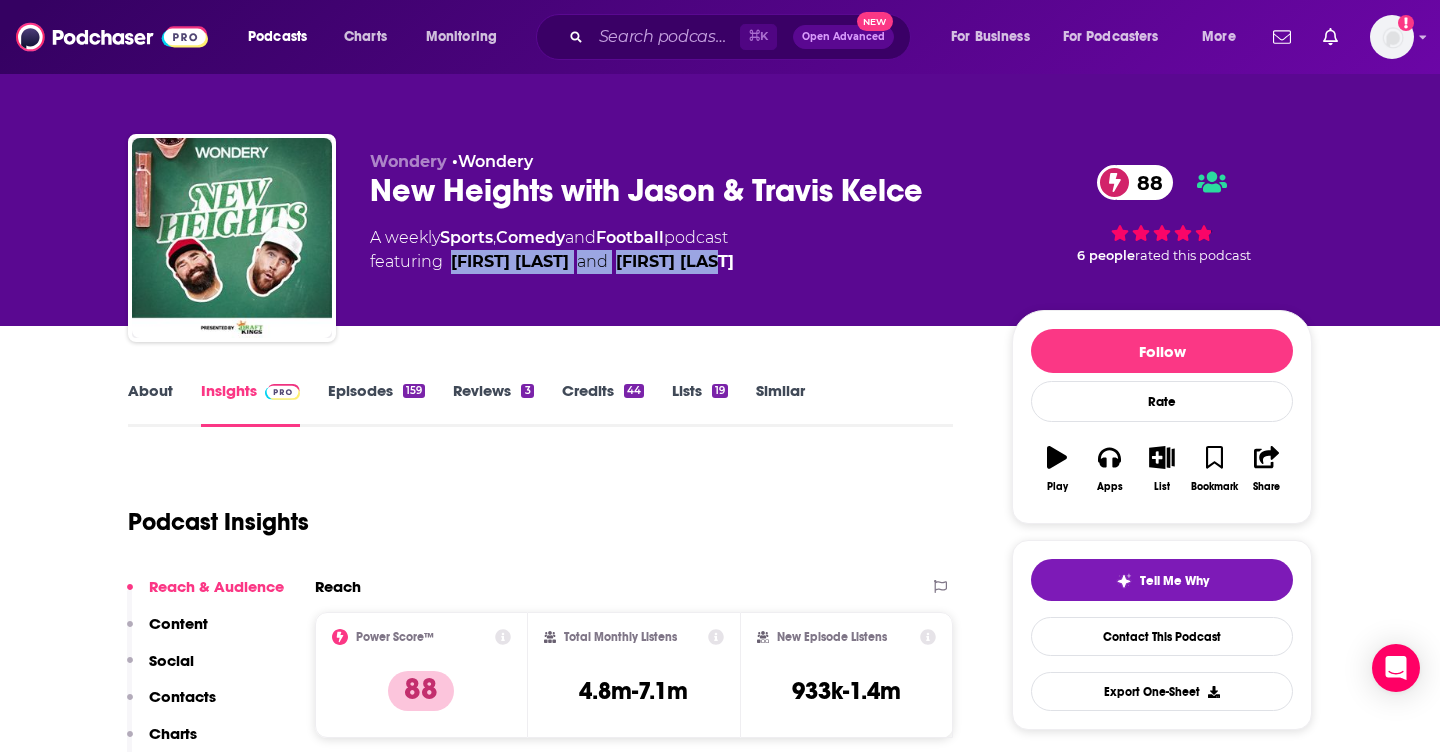drag, startPoint x: 451, startPoint y: 267, endPoint x: 573, endPoint y: 121, distance: 190.26297 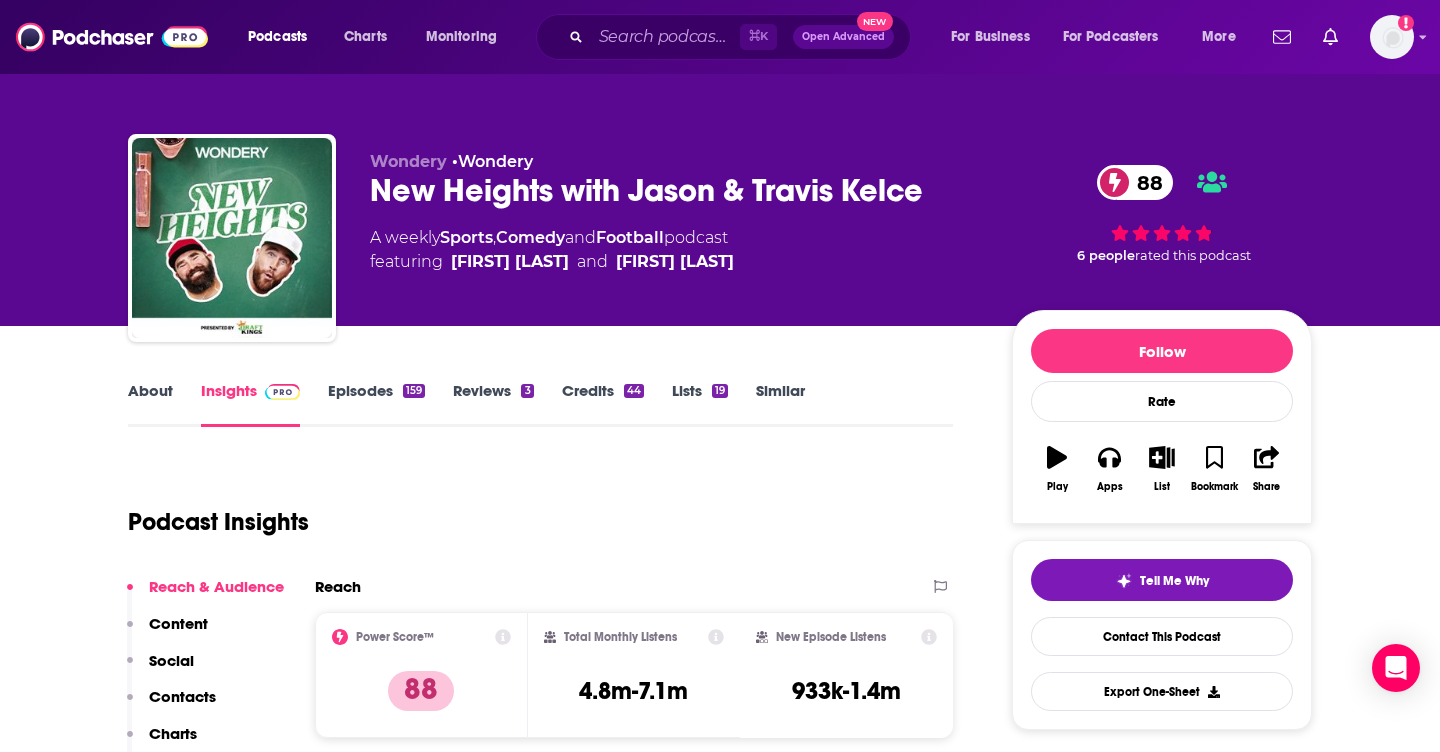 scroll, scrollTop: 0, scrollLeft: 0, axis: both 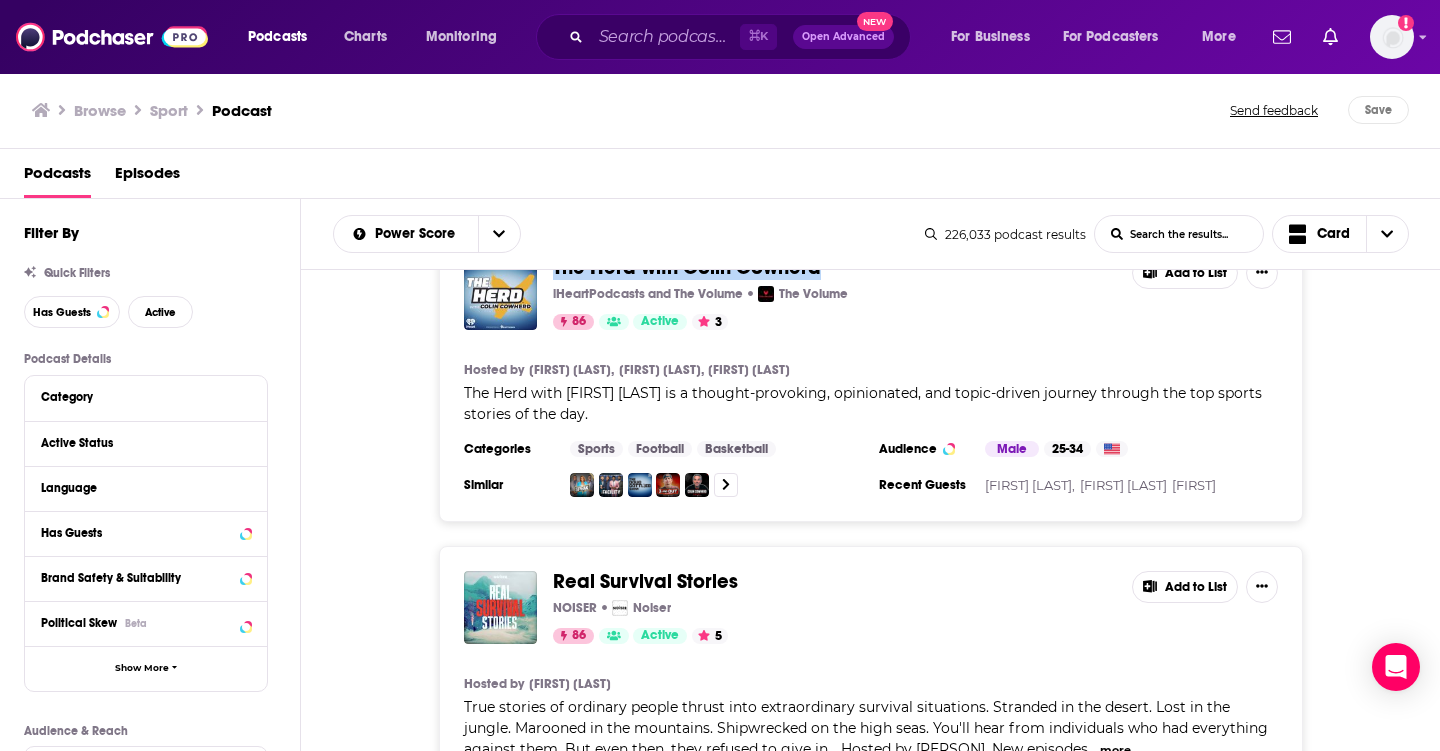 drag, startPoint x: 829, startPoint y: 279, endPoint x: 552, endPoint y: 291, distance: 277.2598 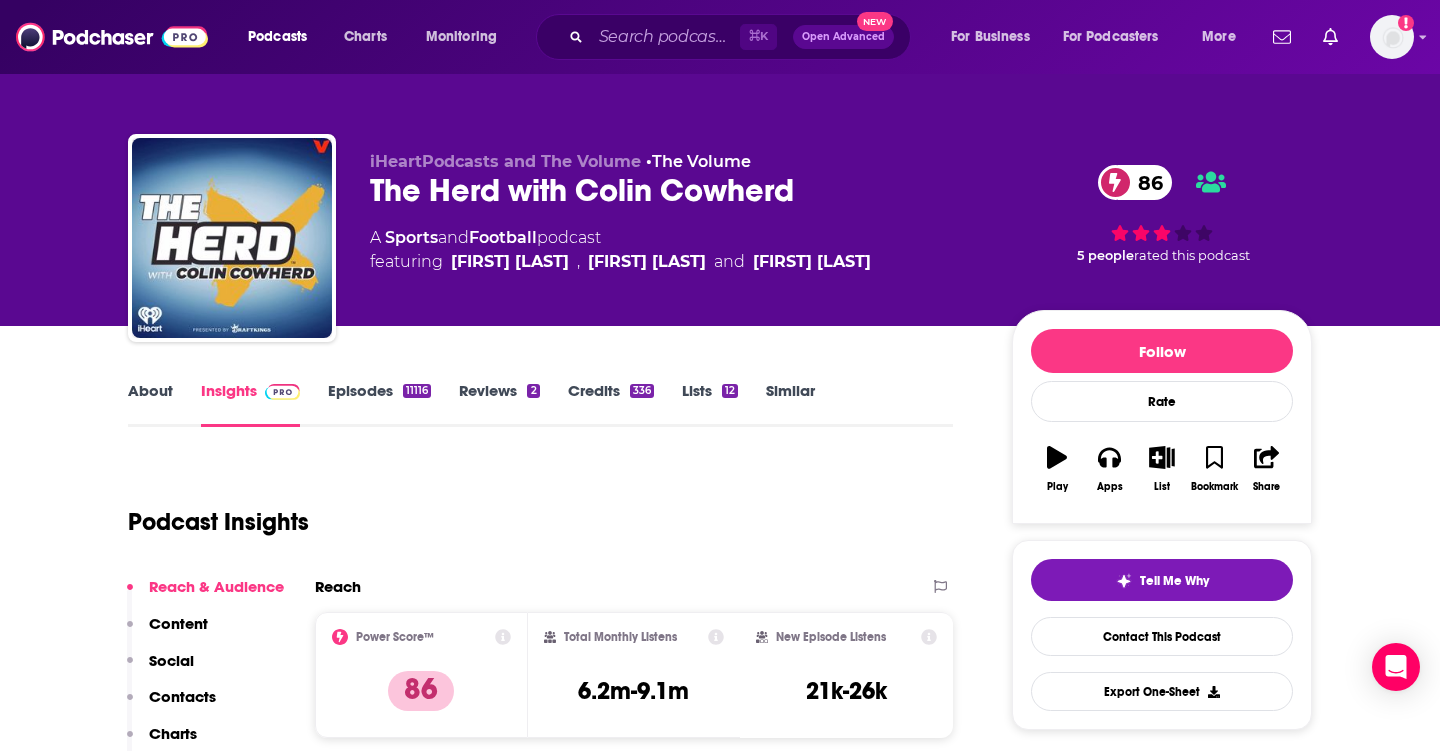 drag, startPoint x: 582, startPoint y: 546, endPoint x: 536, endPoint y: 546, distance: 46 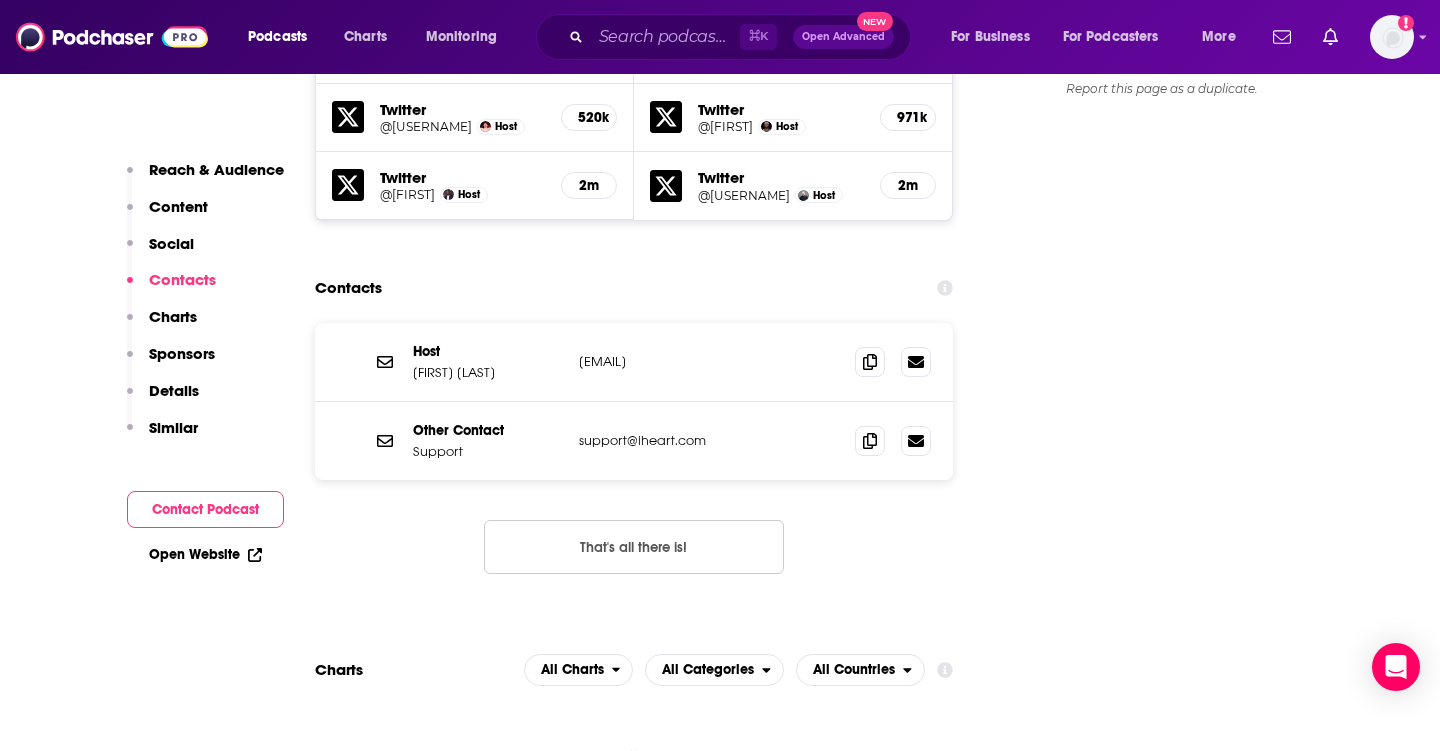scroll, scrollTop: 2307, scrollLeft: 0, axis: vertical 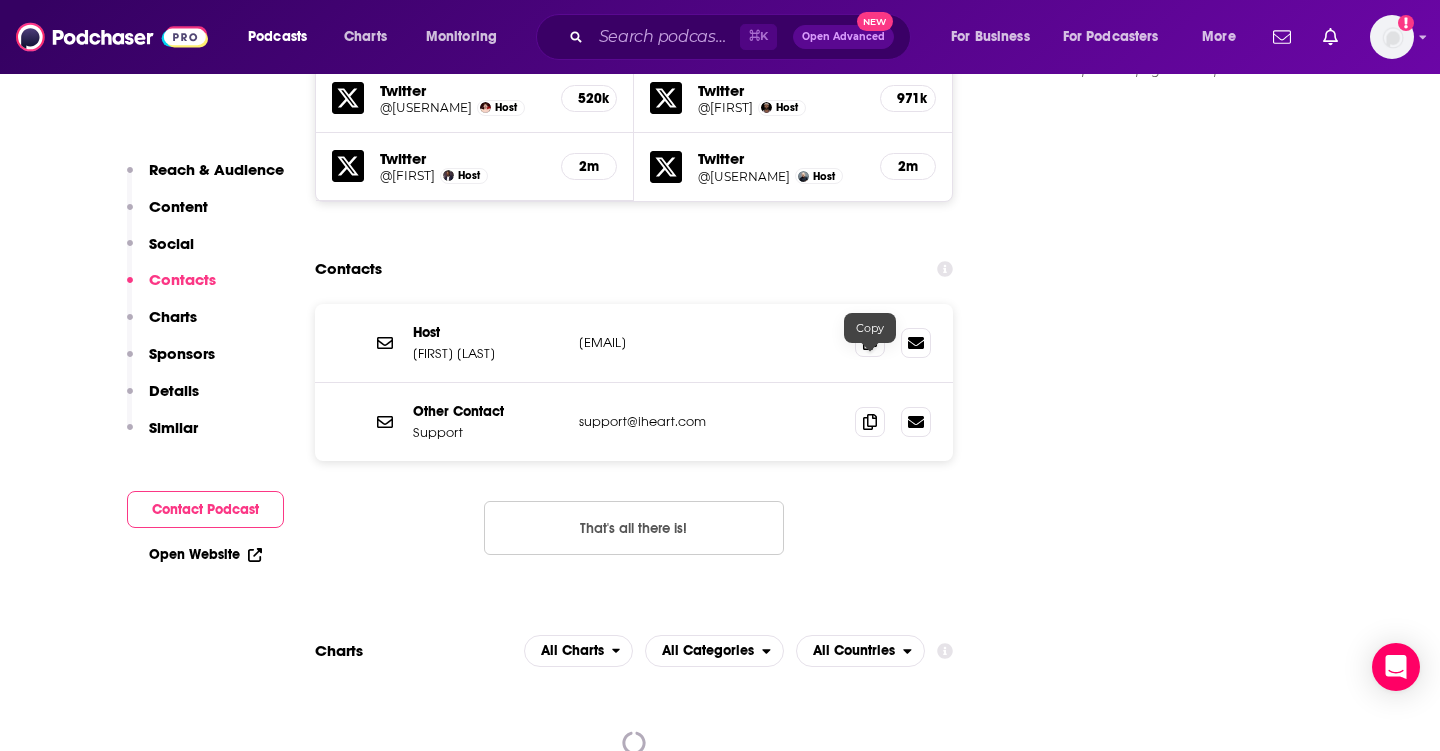 click at bounding box center [870, 342] 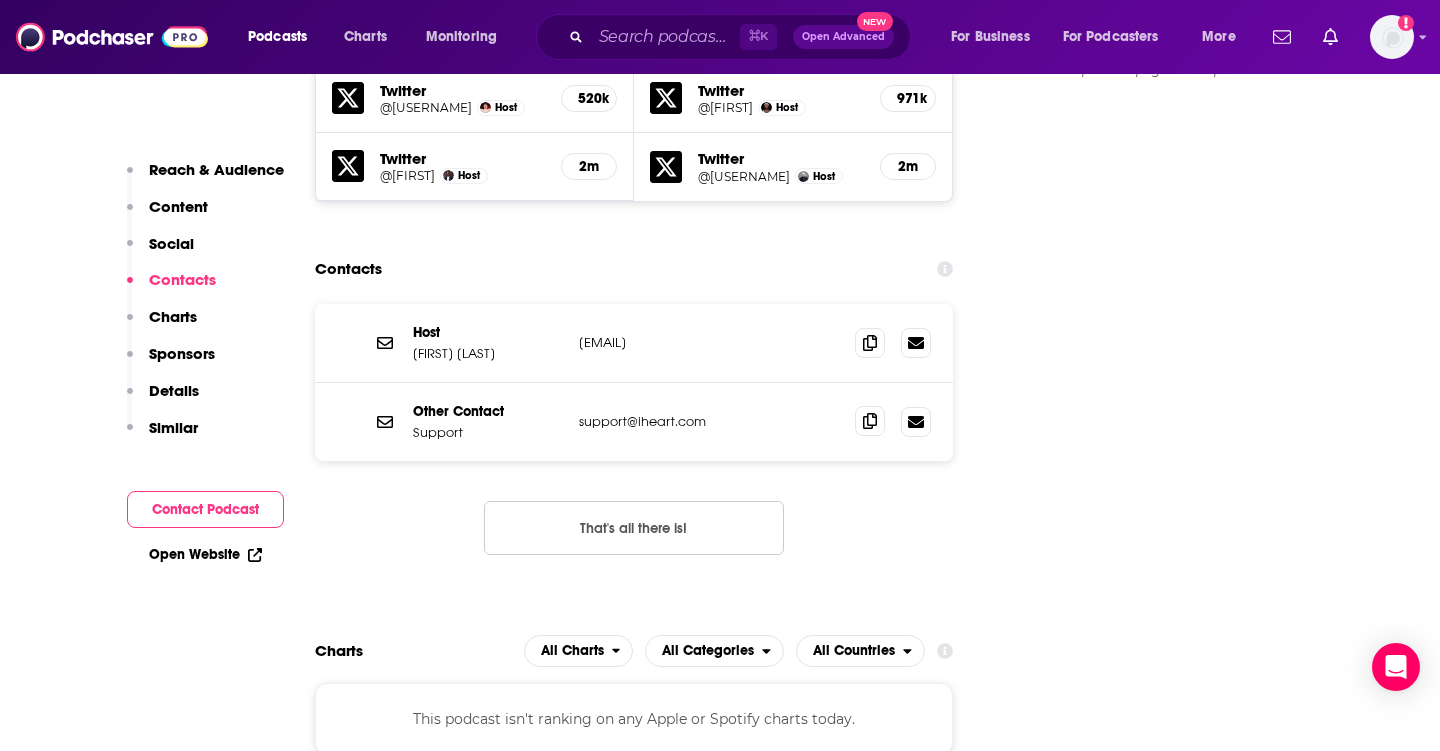 click at bounding box center [870, 421] 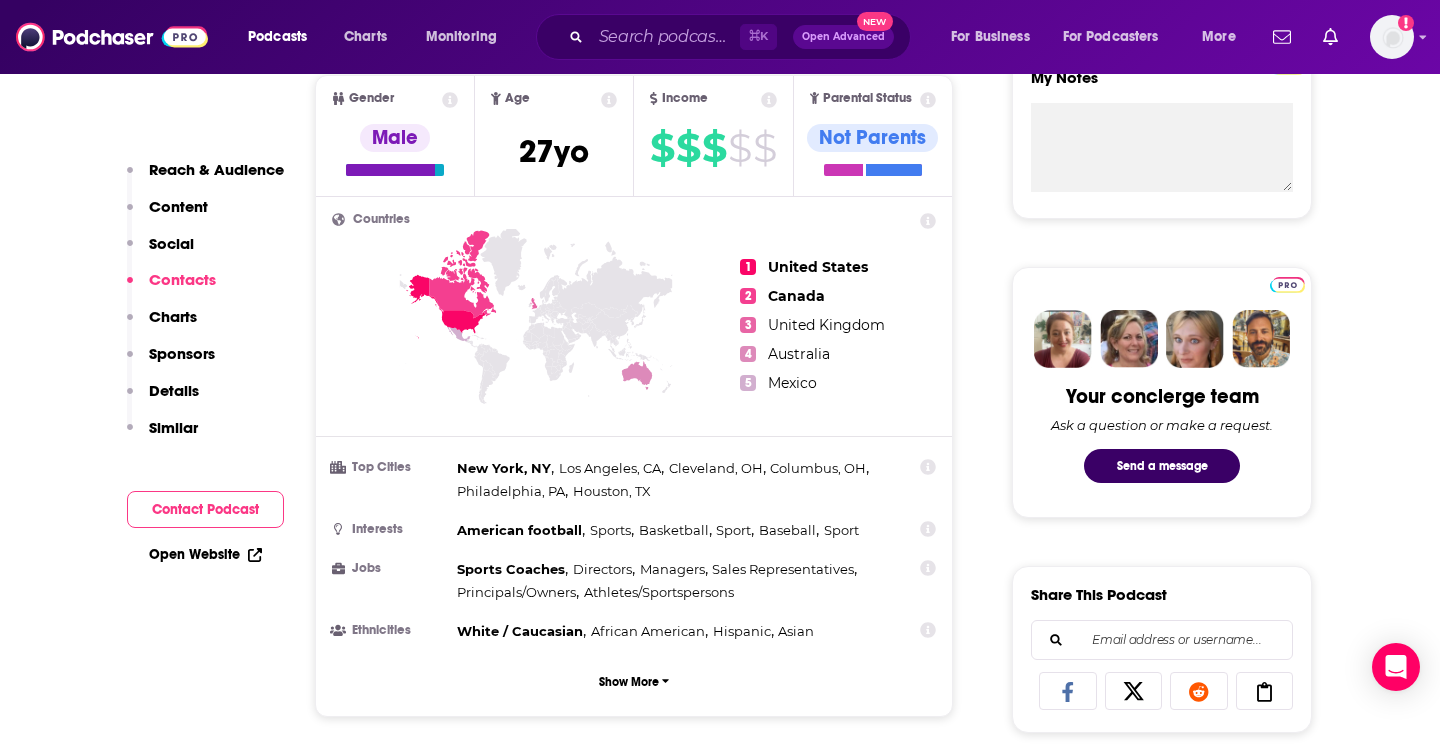 scroll, scrollTop: 0, scrollLeft: 0, axis: both 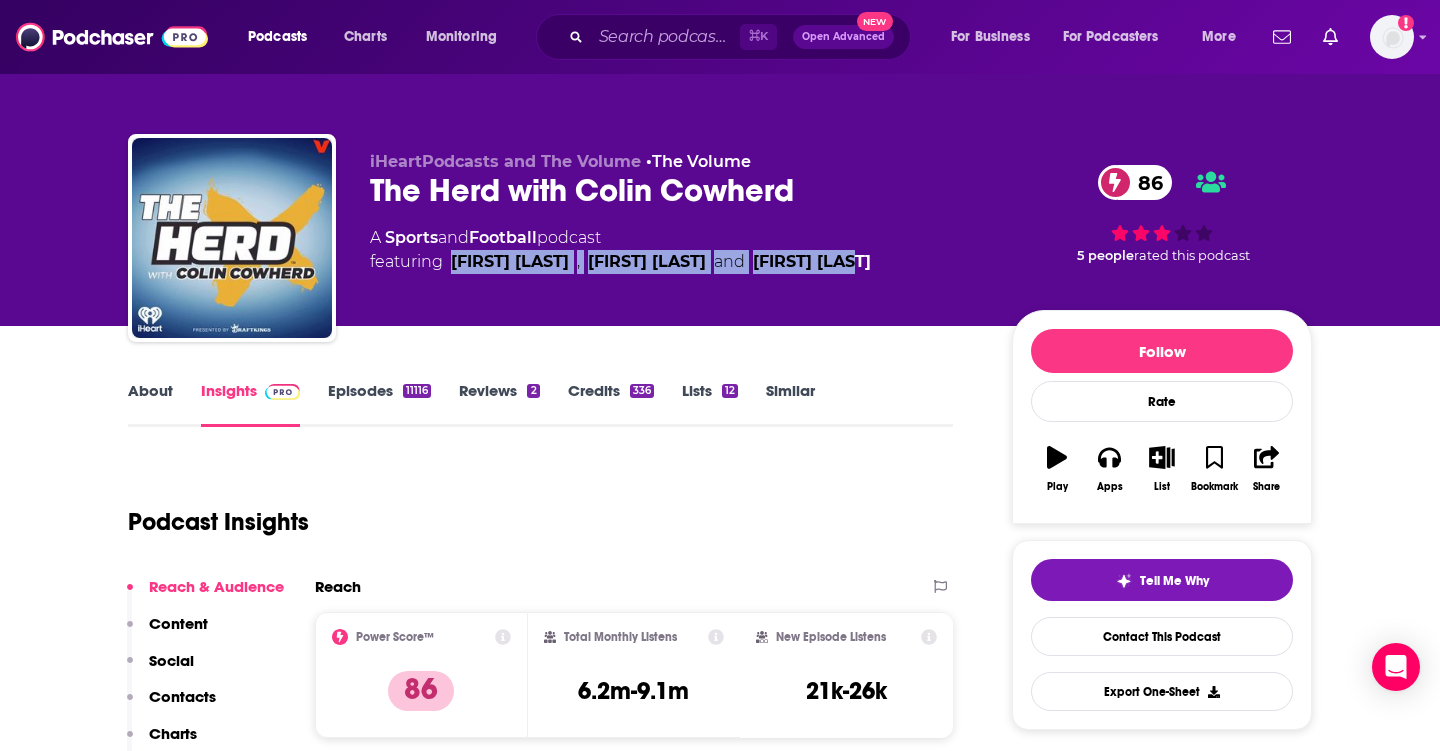 drag, startPoint x: 452, startPoint y: 266, endPoint x: 882, endPoint y: 262, distance: 430.01862 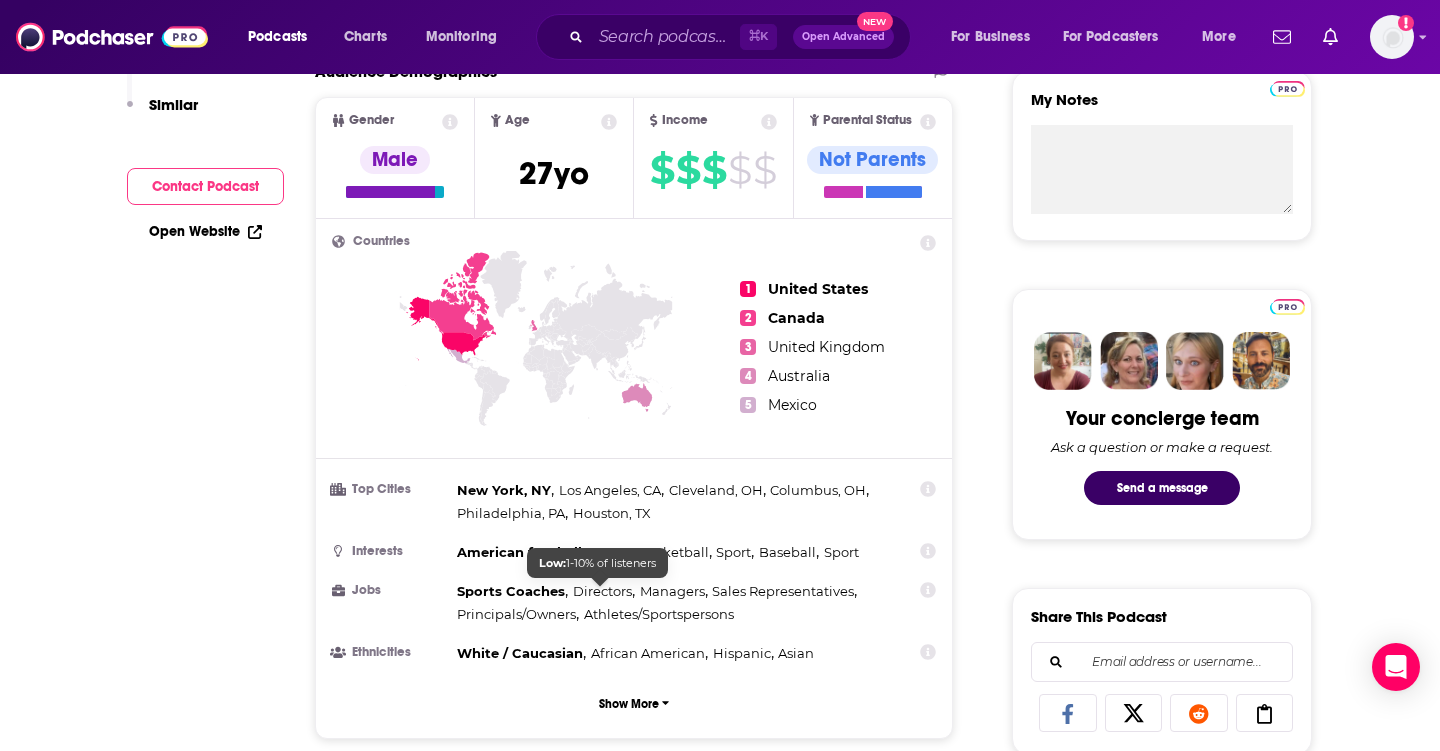 scroll, scrollTop: 0, scrollLeft: 0, axis: both 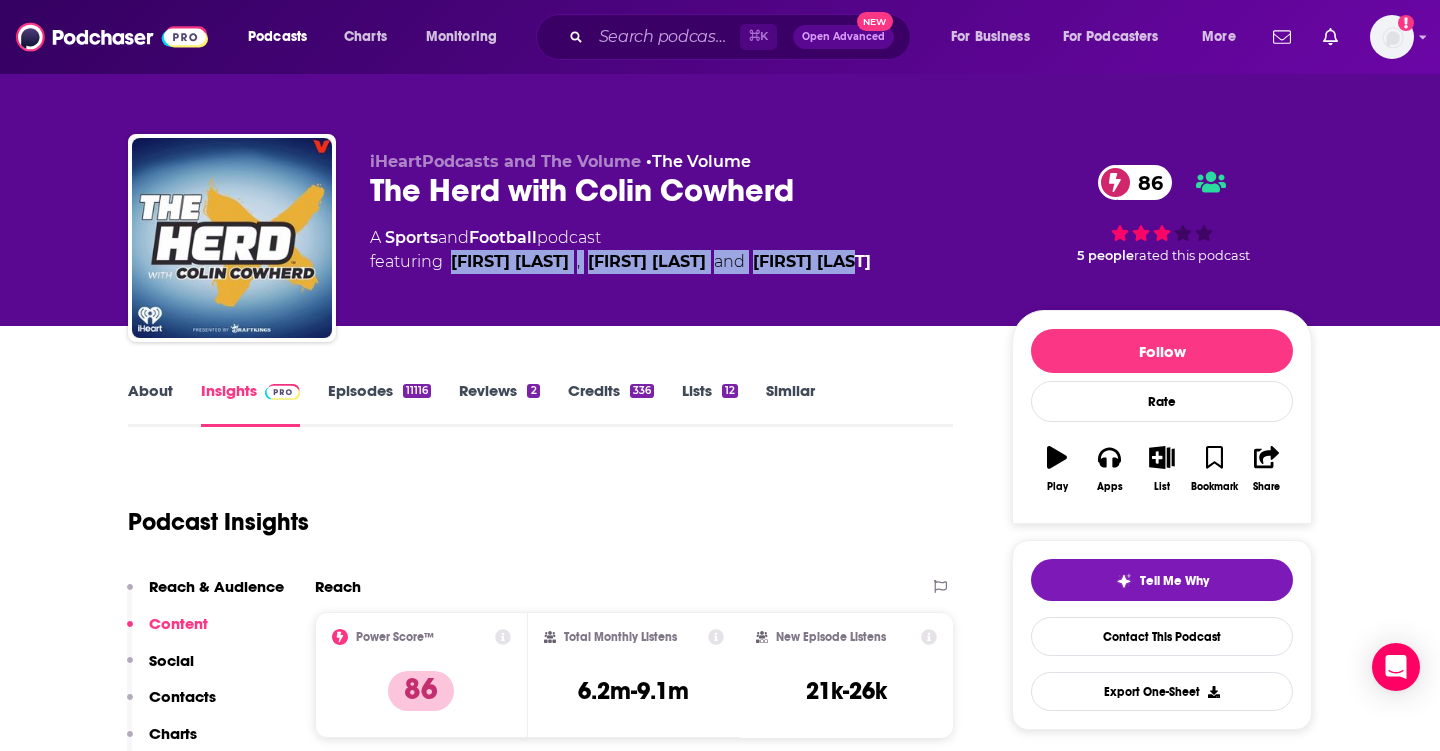 click on "About" at bounding box center (150, 404) 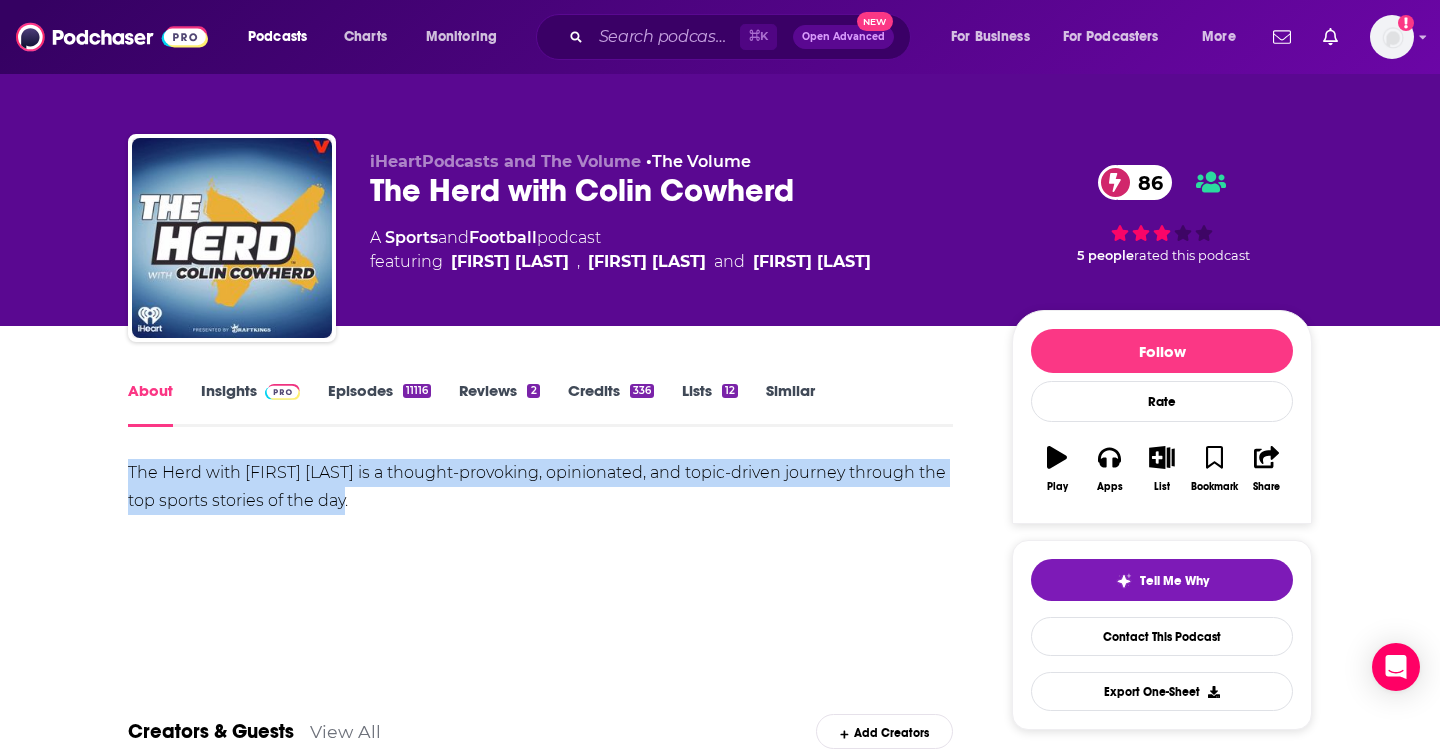 drag, startPoint x: 390, startPoint y: 502, endPoint x: 130, endPoint y: 471, distance: 261.84155 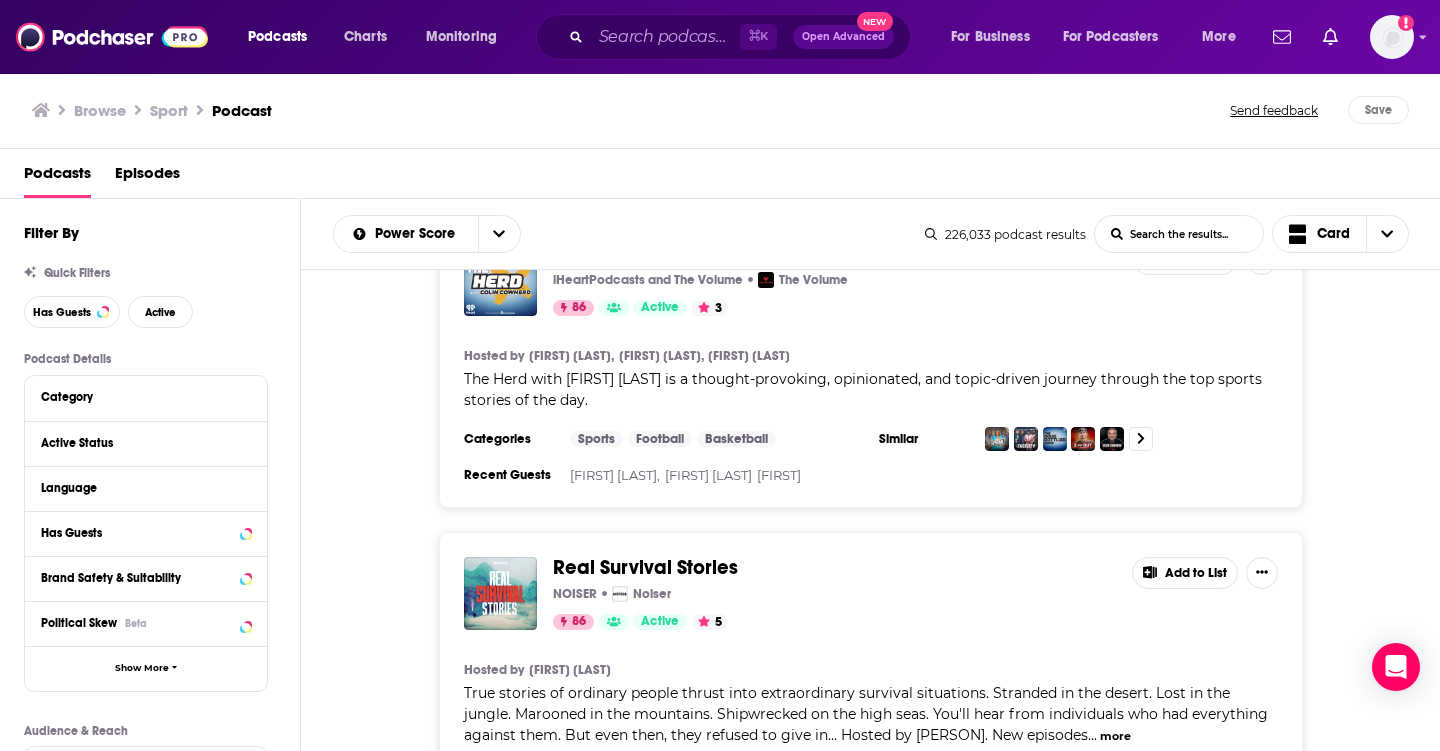 scroll, scrollTop: 4101, scrollLeft: 0, axis: vertical 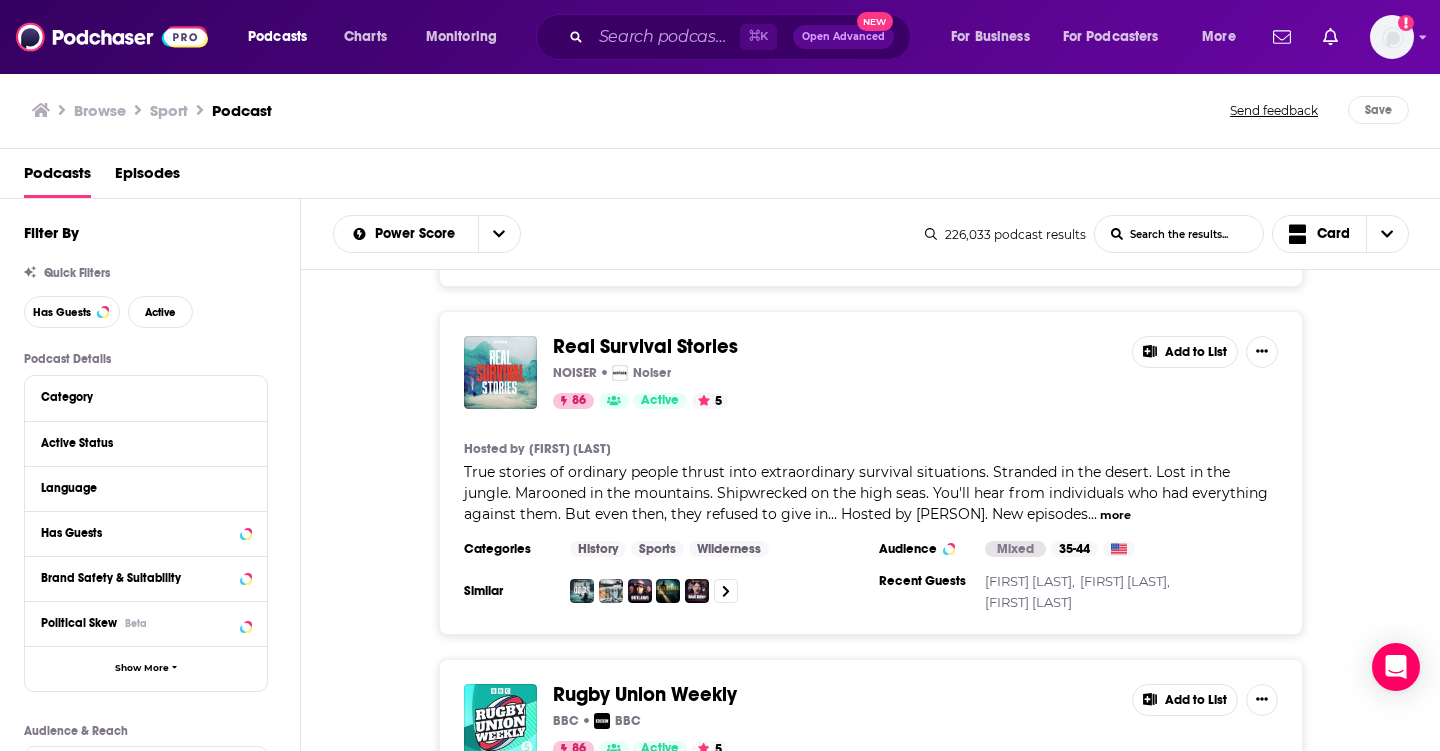click on "more" at bounding box center (1115, 515) 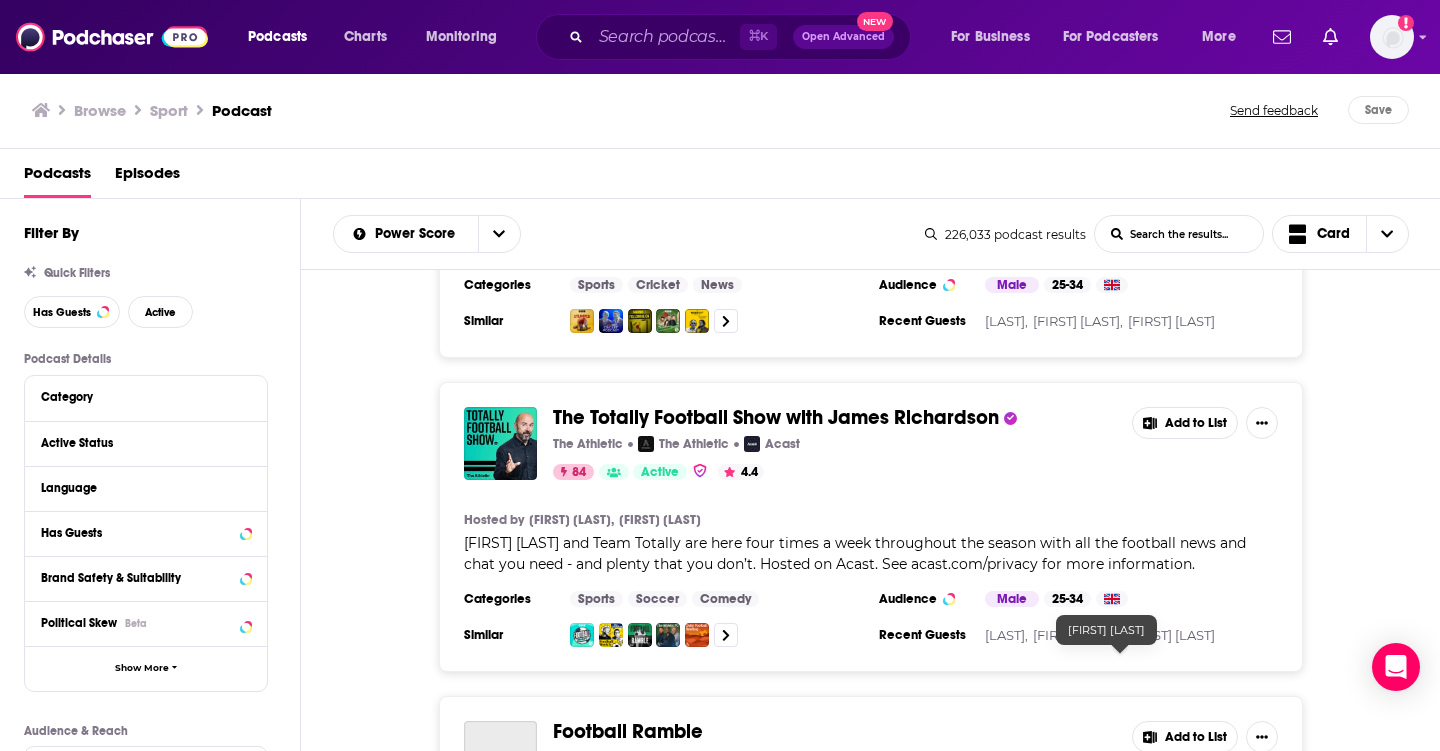 scroll, scrollTop: 5651, scrollLeft: 0, axis: vertical 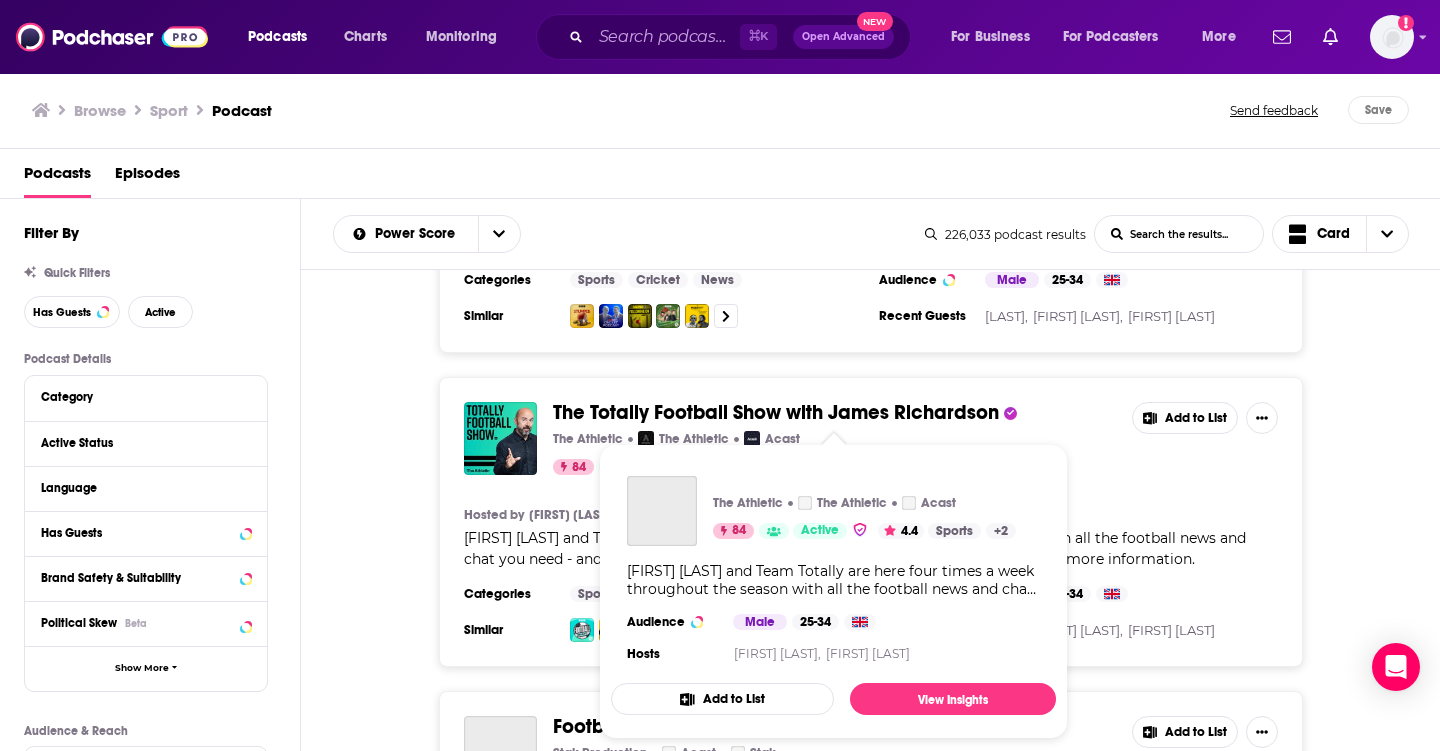 click on "The Athletic The Athletic Acast 84 Active 4.4 Sports + 2 [FIRST] [LAST] and Team Totally are here four times a week throughout the season with all the football news and chat you need - and plenty that you don’t. Hosted on Acast. See acast.com/privacy for more information. Audience Male 25-34 Hosts [FIRST] [LAST], [FIRST] [LAST] Add to List View Insights" at bounding box center [833, 591] 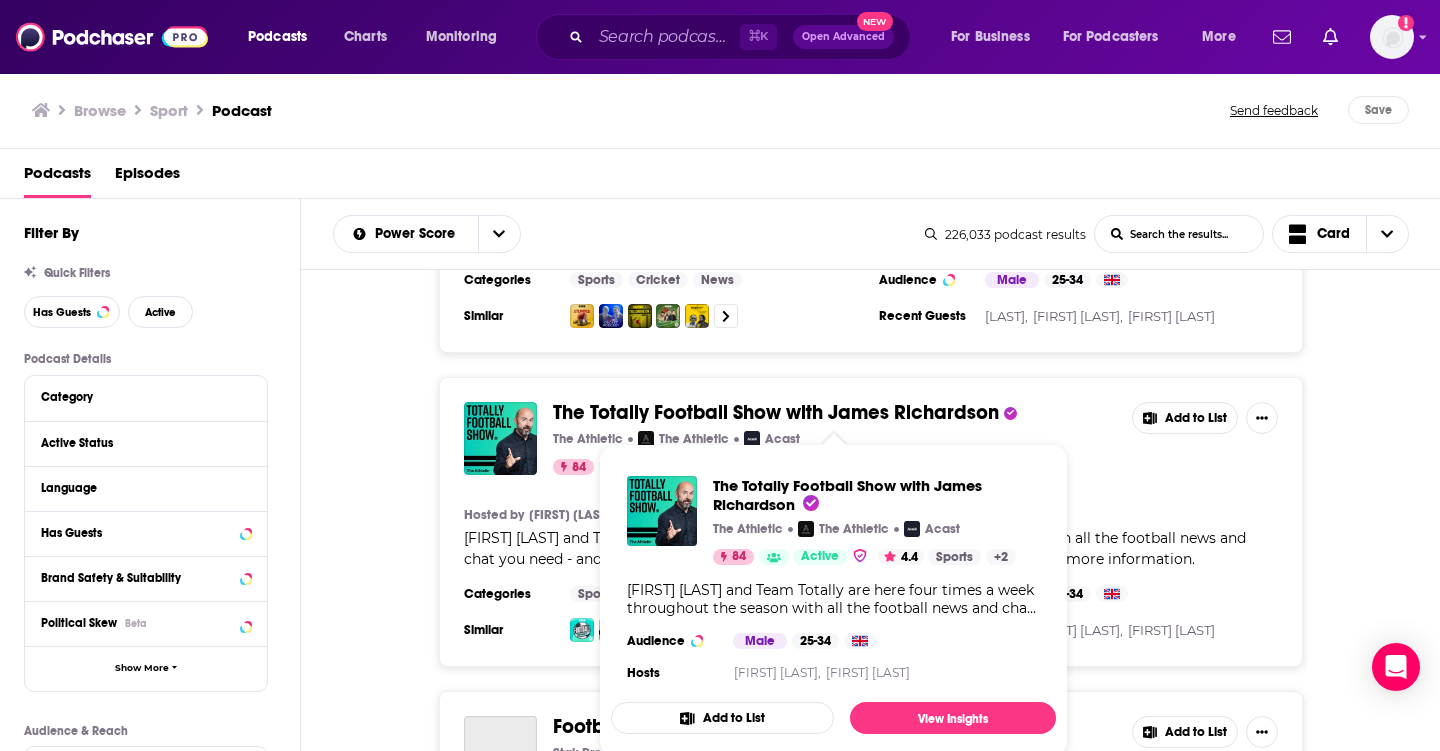 click on "The Totally Football Show with [FIRST] [LAST] The Athletic The Athletic Acast 84 Active 4.4 Sports + 2 [FIRST] [LAST] and Team Totally are here four times a week throughout the season with all the football news and chat you need - and plenty that you don’t. Hosted on Acast. See acast.com/privacy for more information. Audience Male 25-34 Hosts   [FIRST] [LAST], [FIRST] [LAST] Add to List View Insights" at bounding box center [833, 601] 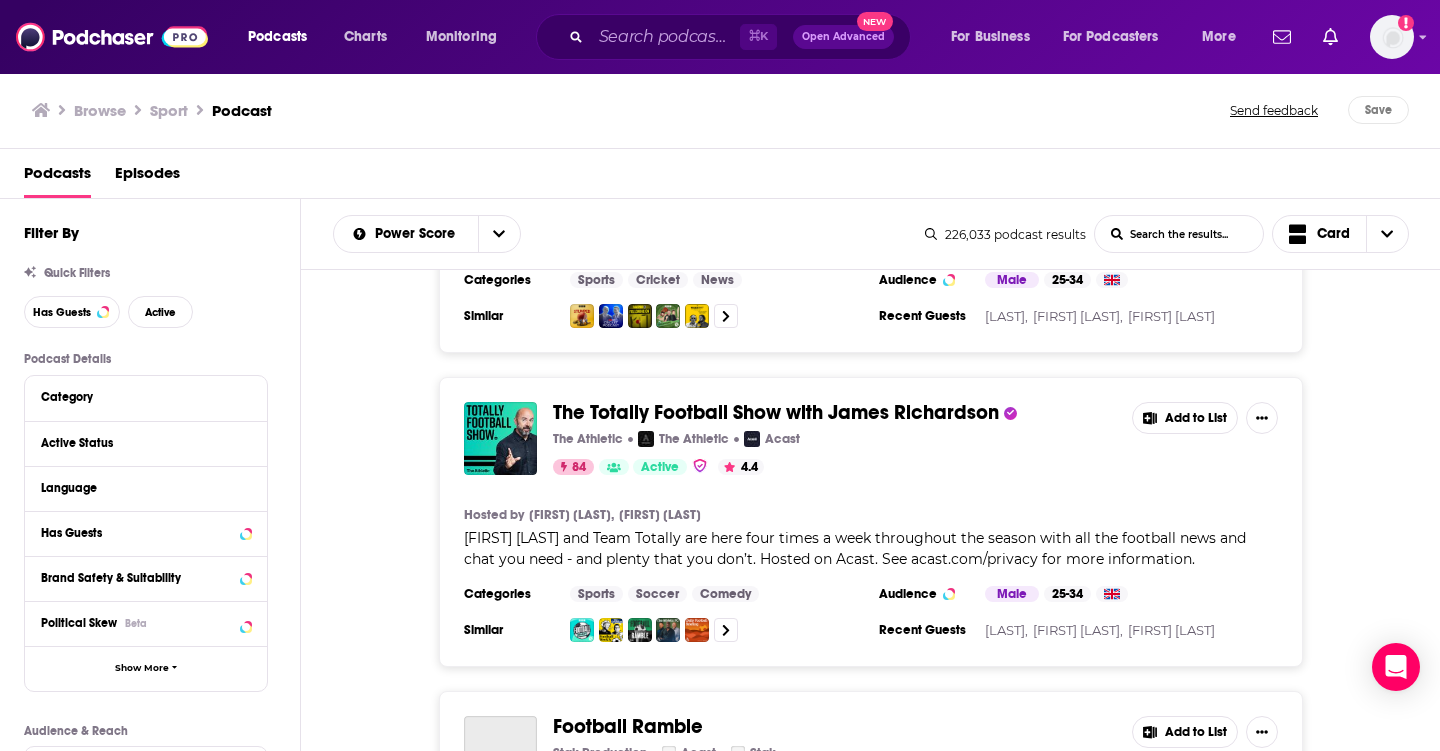 click on "The Totally Football Show with James Richardson" at bounding box center (776, 412) 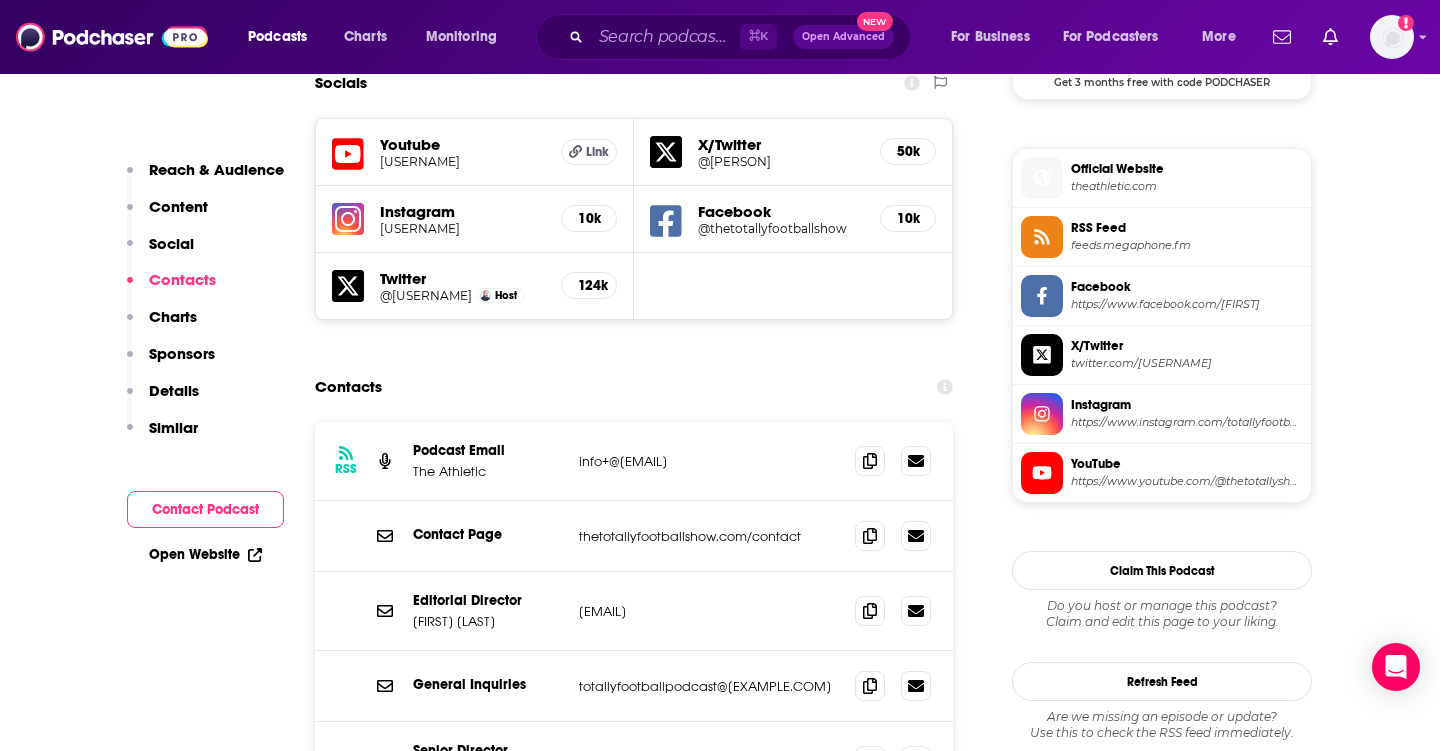 scroll, scrollTop: 1645, scrollLeft: 0, axis: vertical 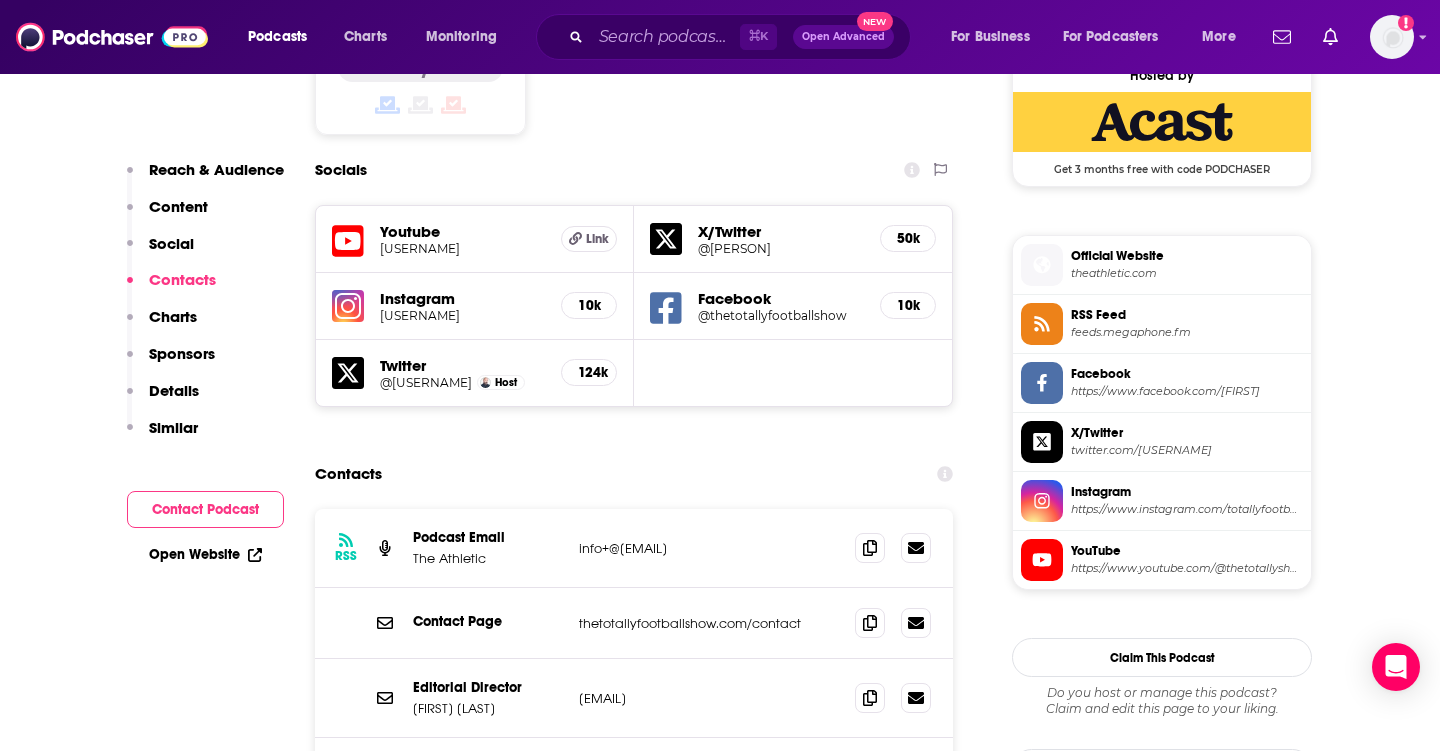 click on "Instagram" at bounding box center (462, 298) 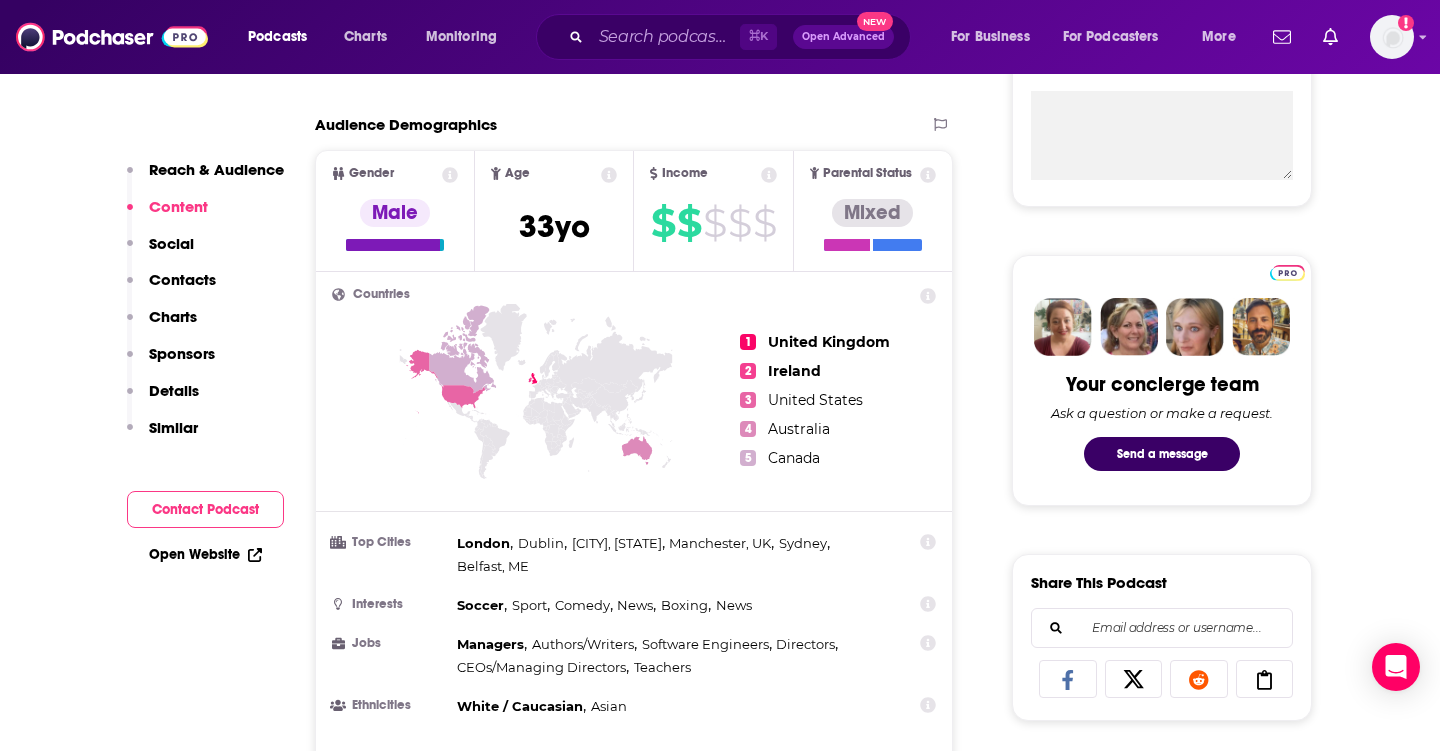 scroll, scrollTop: 563, scrollLeft: 0, axis: vertical 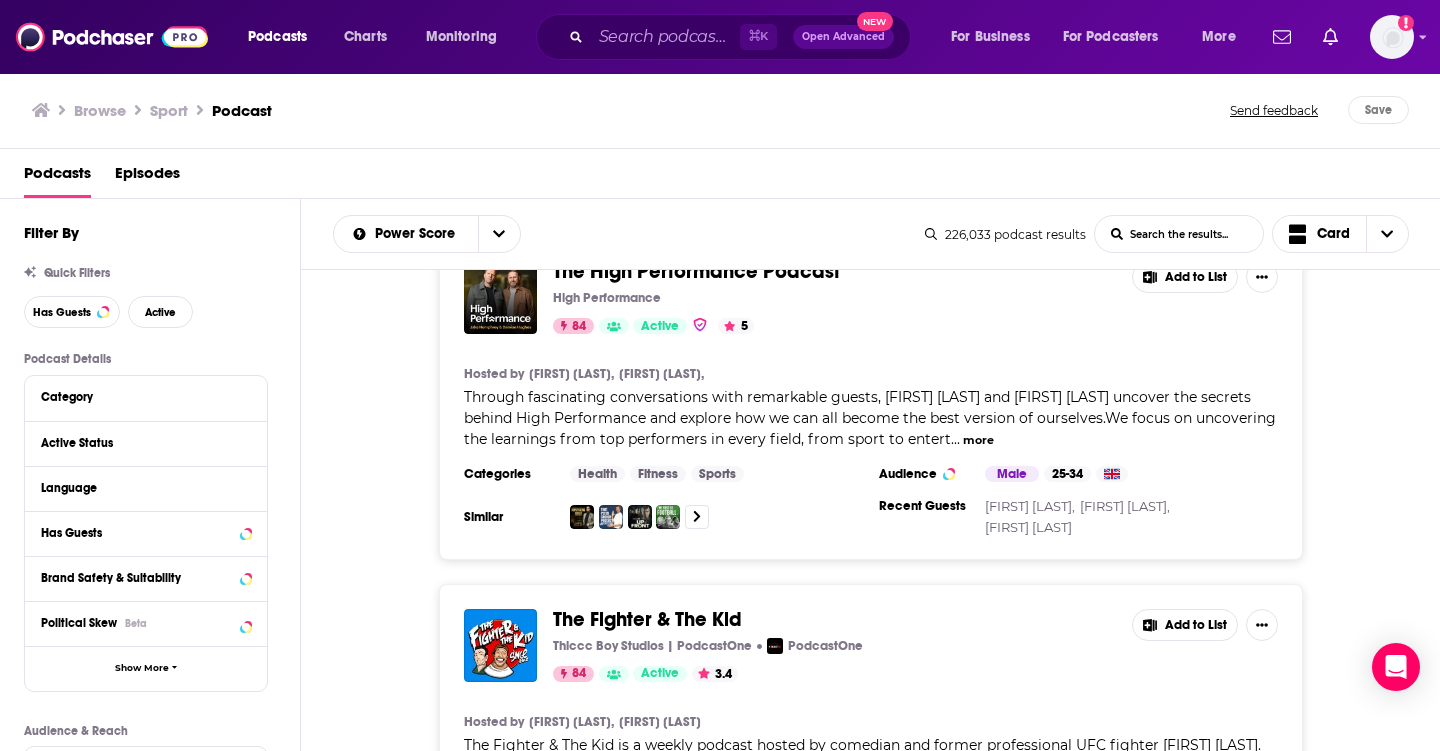 click on "more" at bounding box center (978, 440) 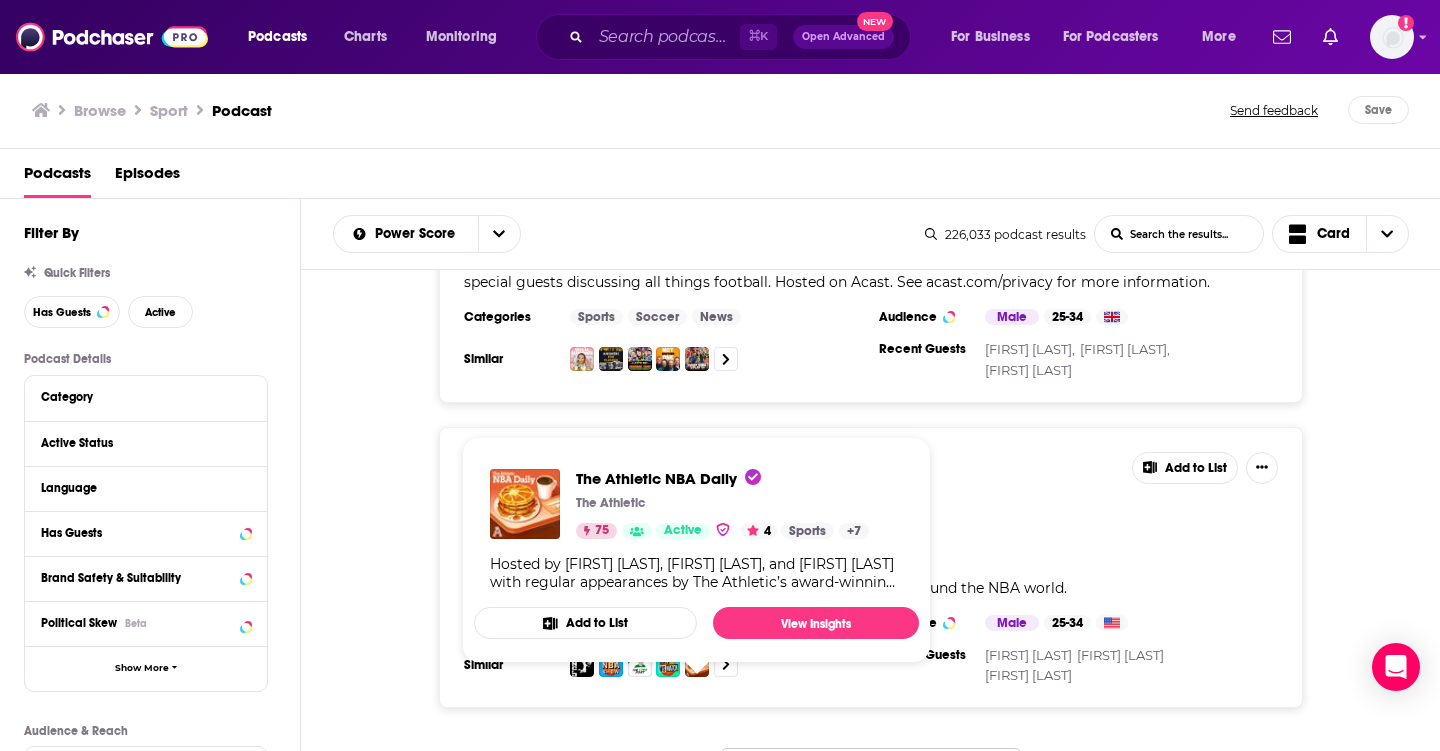 scroll, scrollTop: 8066, scrollLeft: 0, axis: vertical 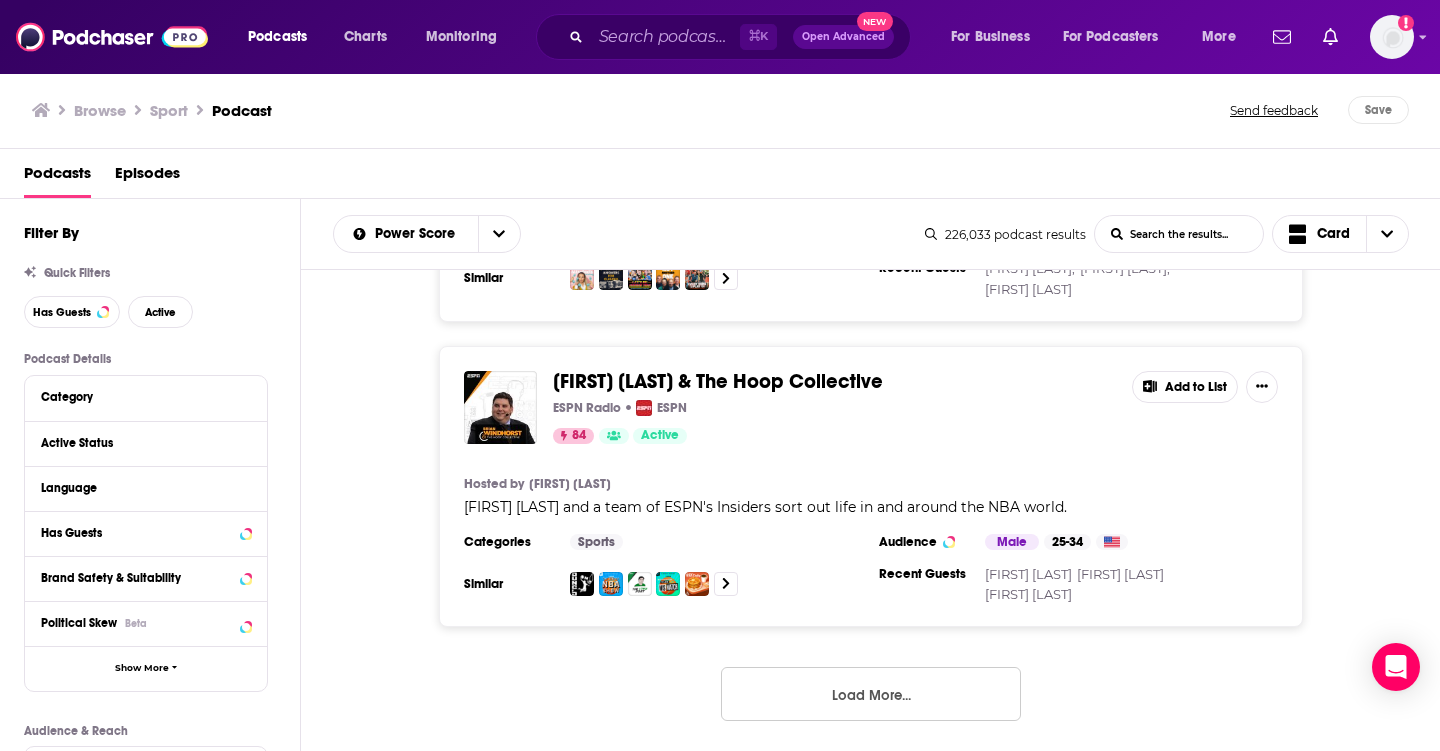 click on "Load More..." at bounding box center (871, 694) 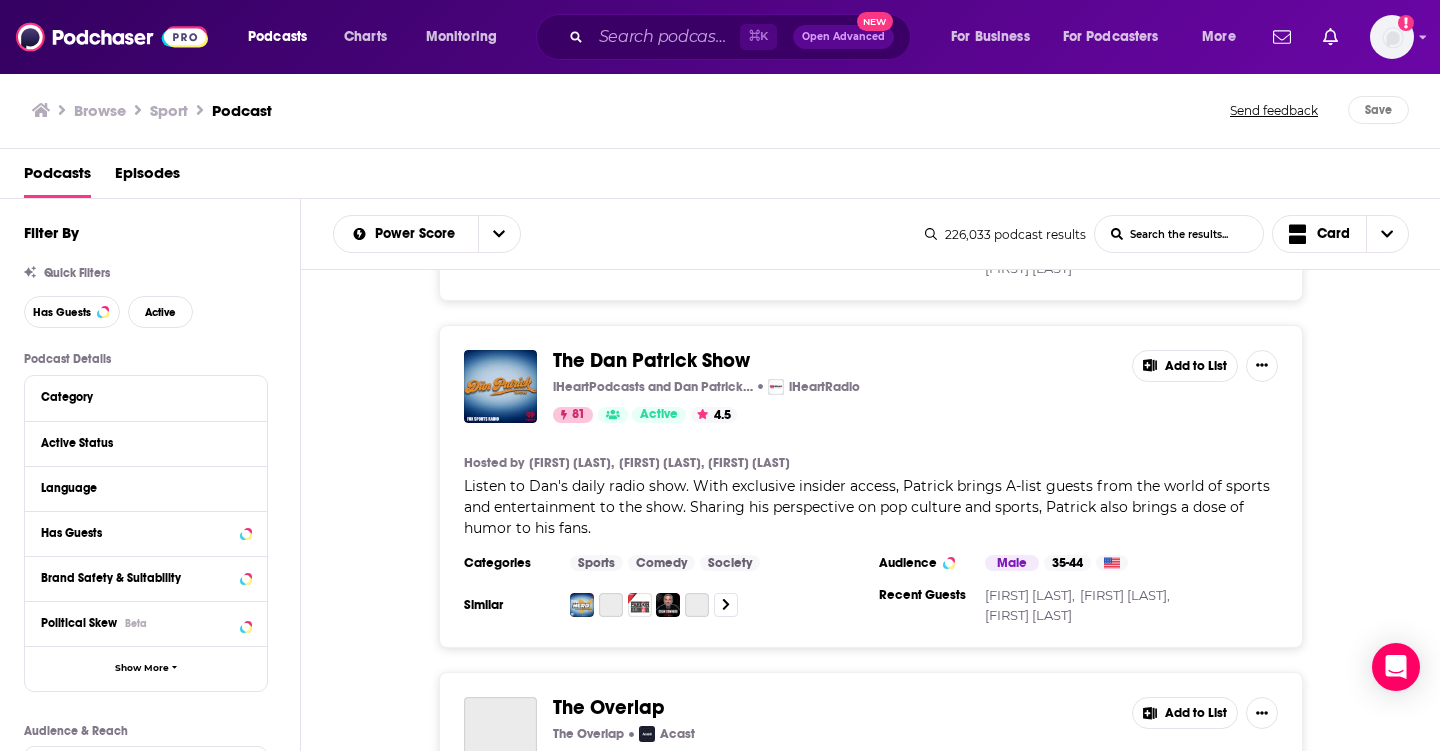 scroll, scrollTop: 12703, scrollLeft: 0, axis: vertical 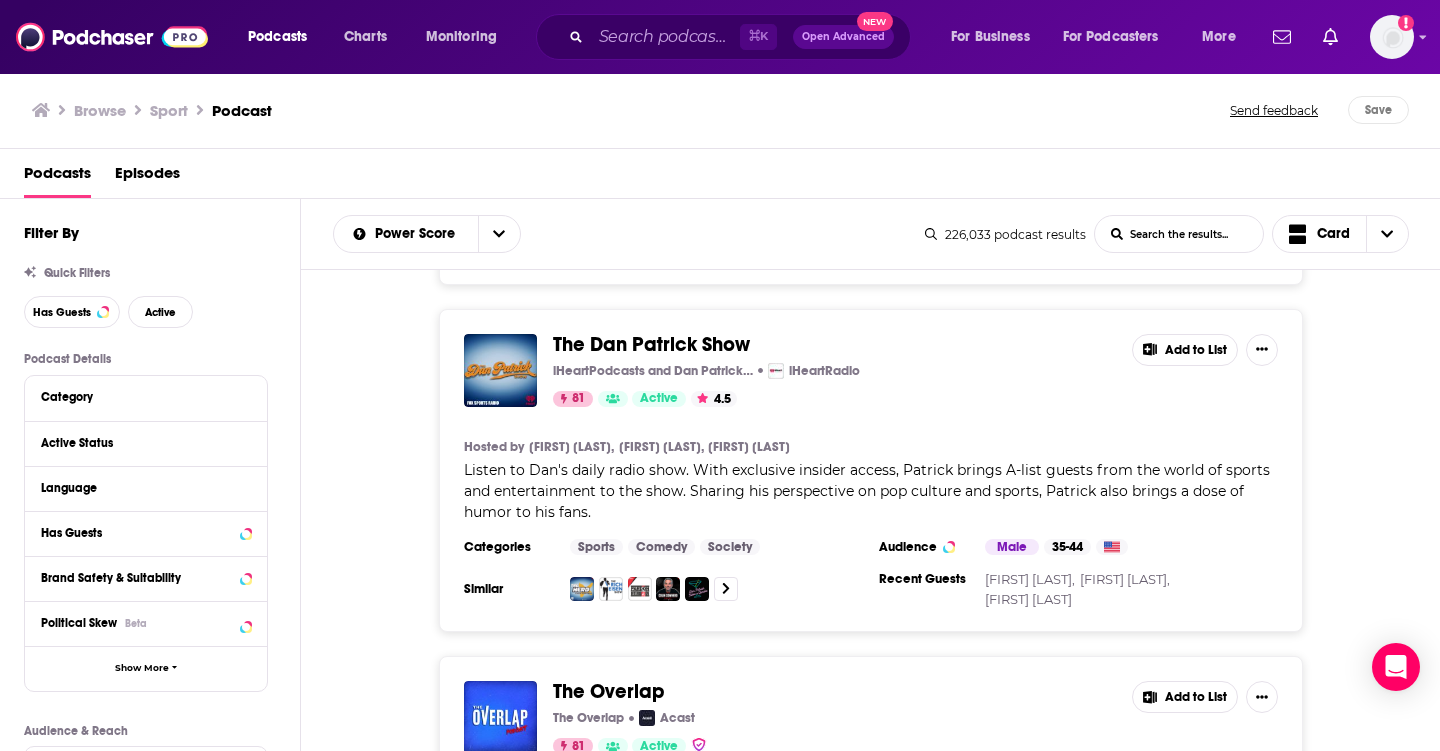 click on "The Dan Patrick Show" at bounding box center [651, 344] 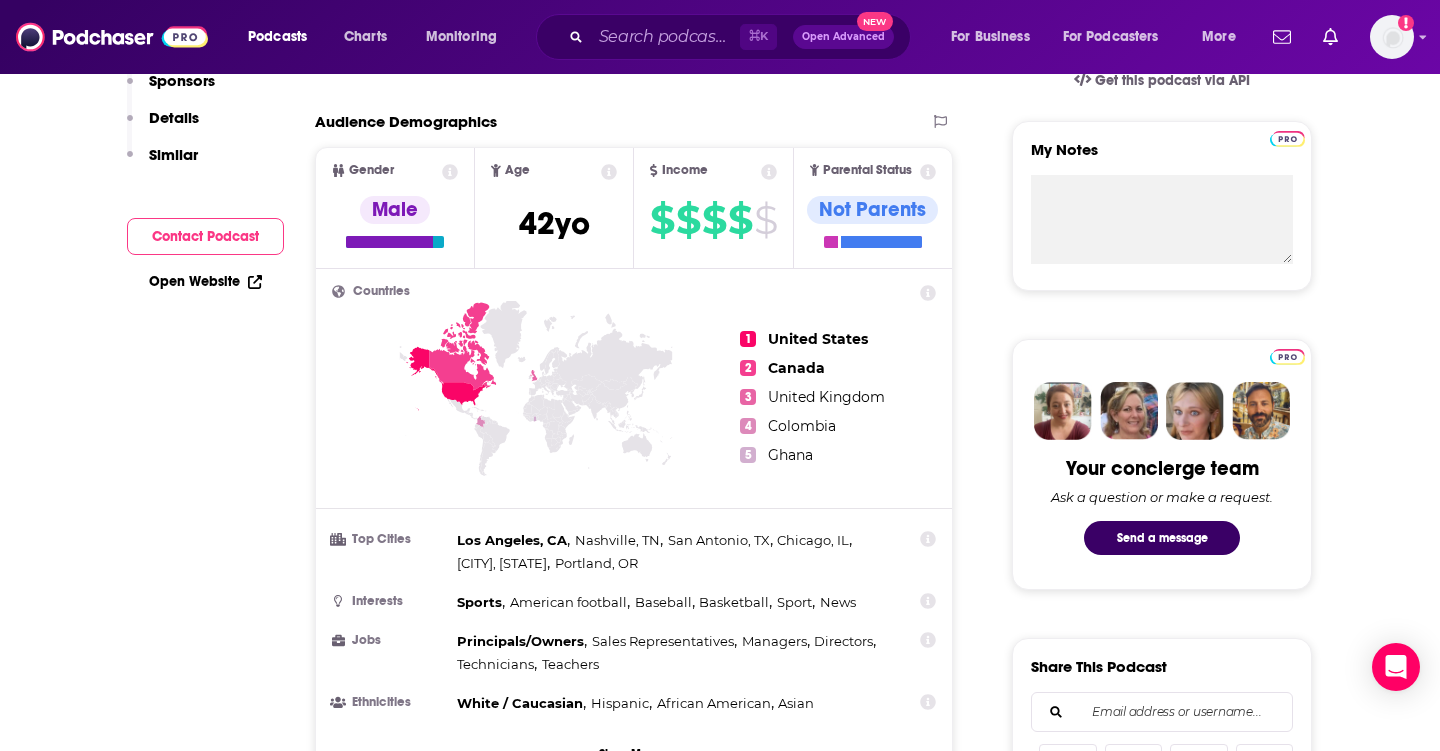scroll, scrollTop: 0, scrollLeft: 0, axis: both 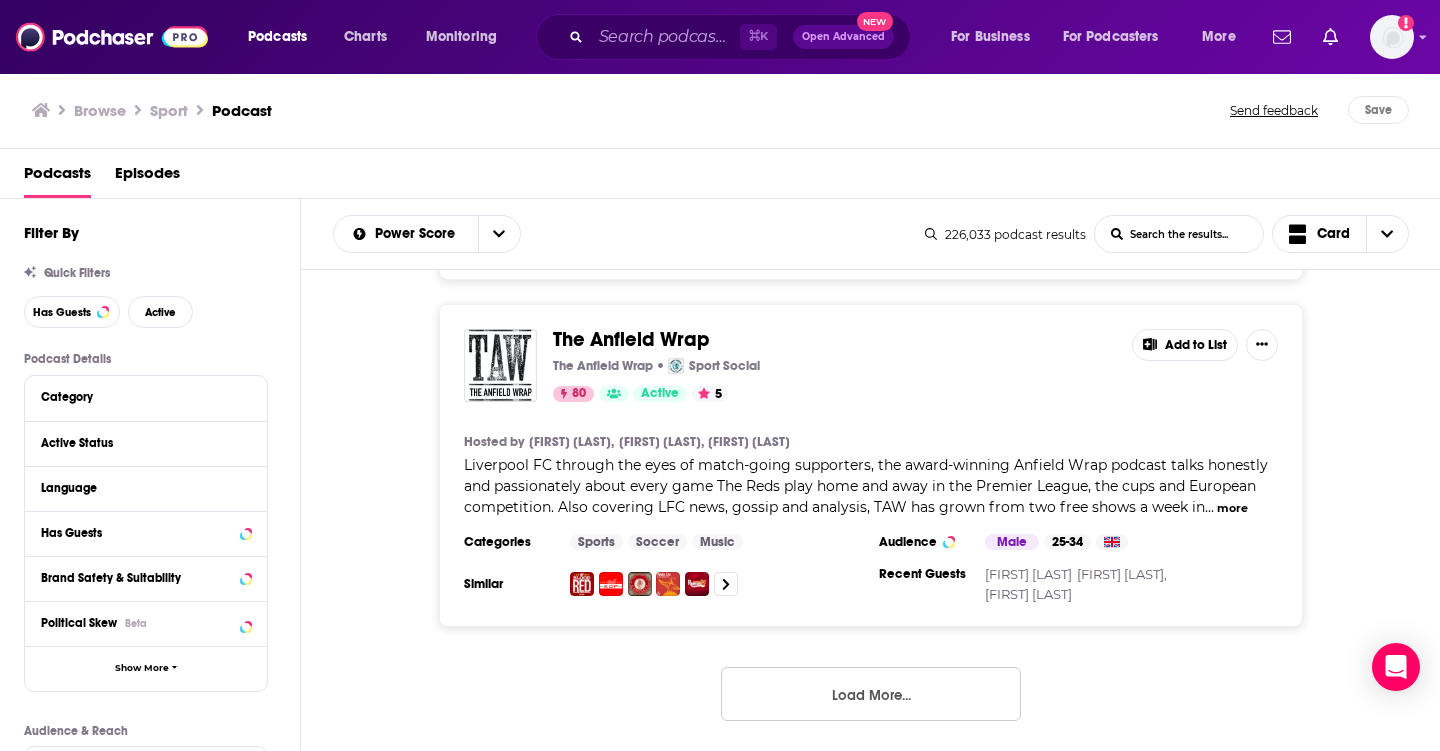 click on "Load More..." at bounding box center [871, 694] 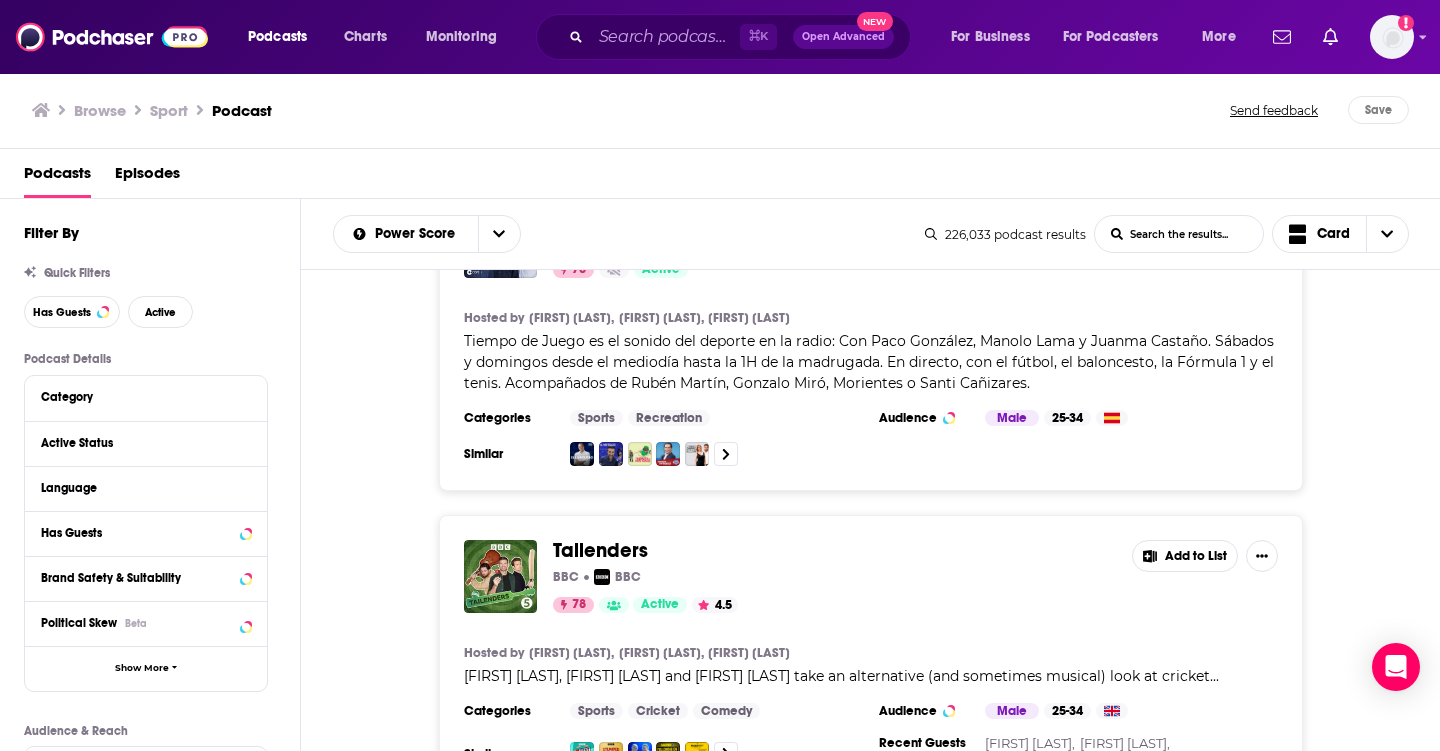 scroll, scrollTop: 24804, scrollLeft: 0, axis: vertical 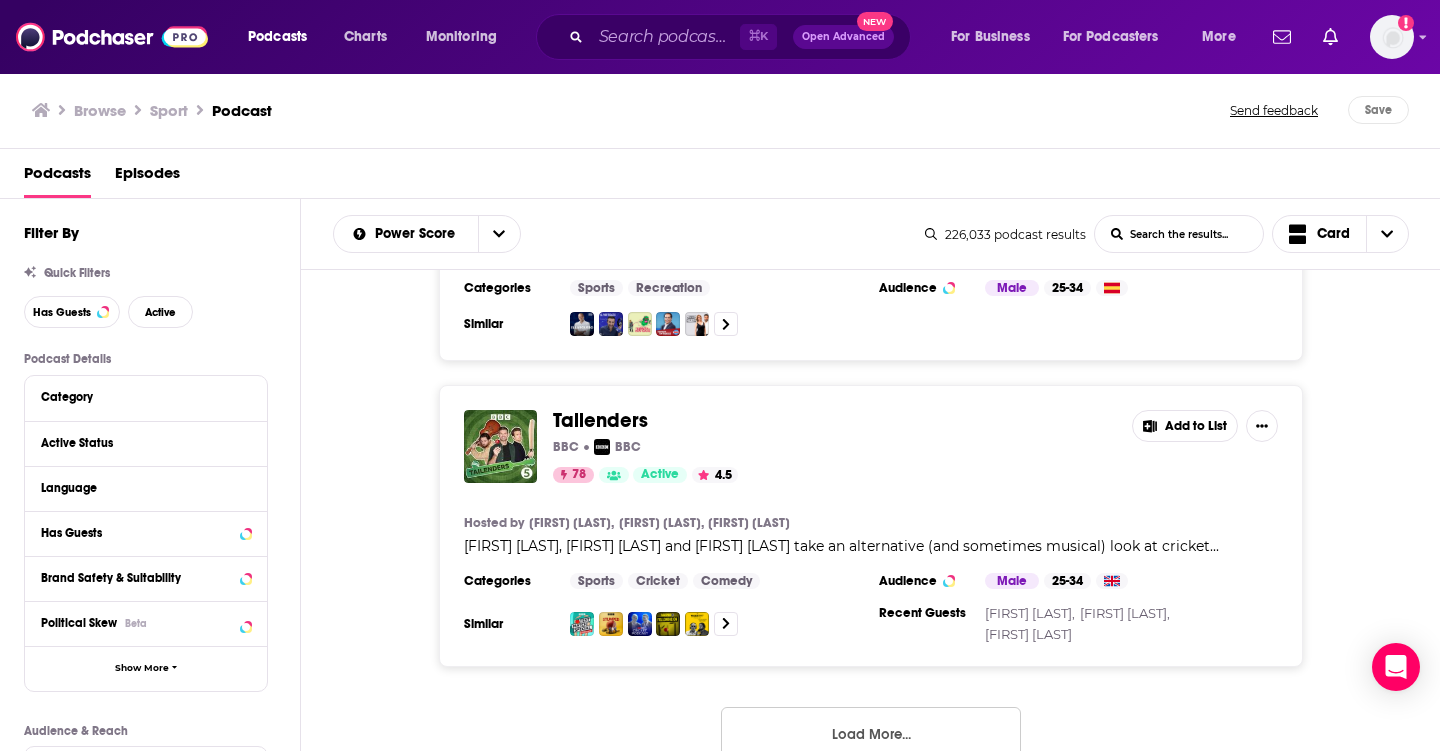 click on "Load More..." at bounding box center (871, 734) 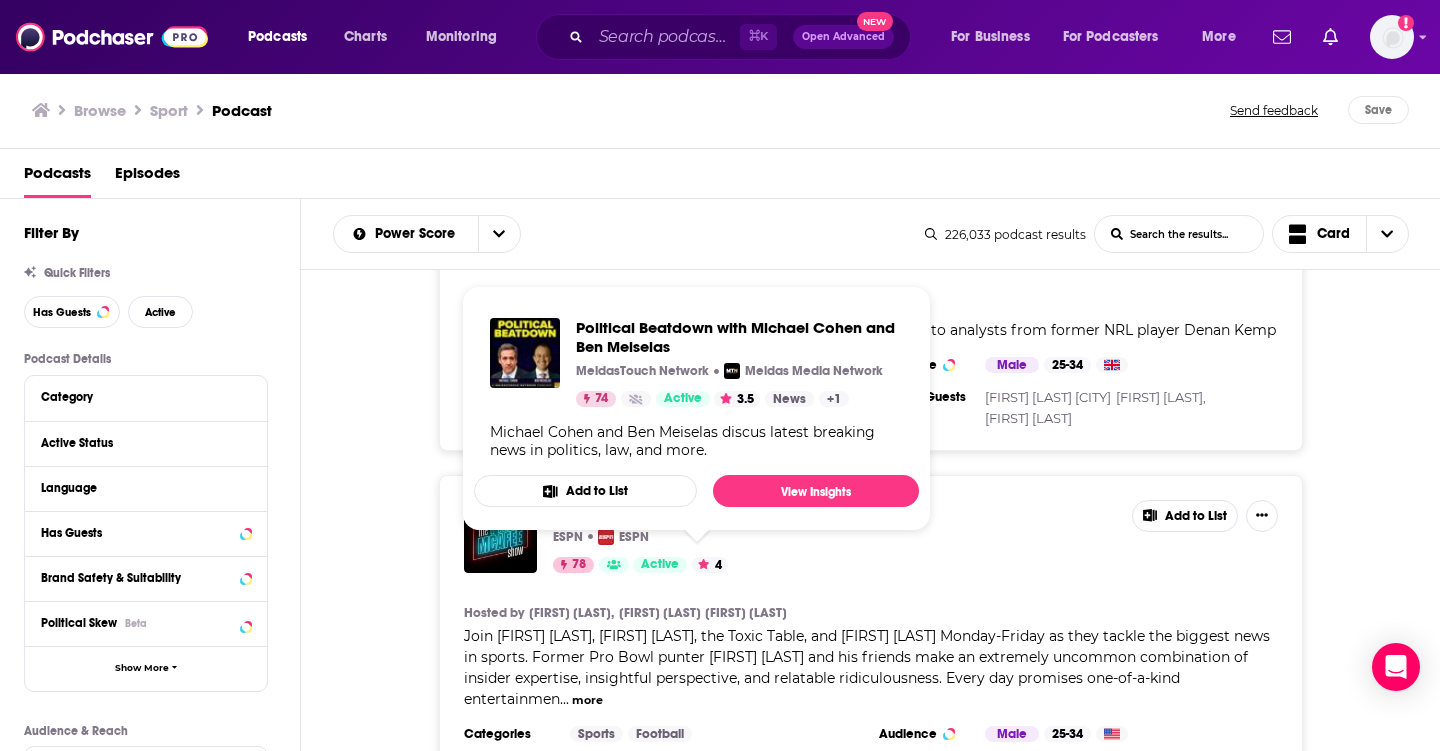 scroll, scrollTop: 26130, scrollLeft: 0, axis: vertical 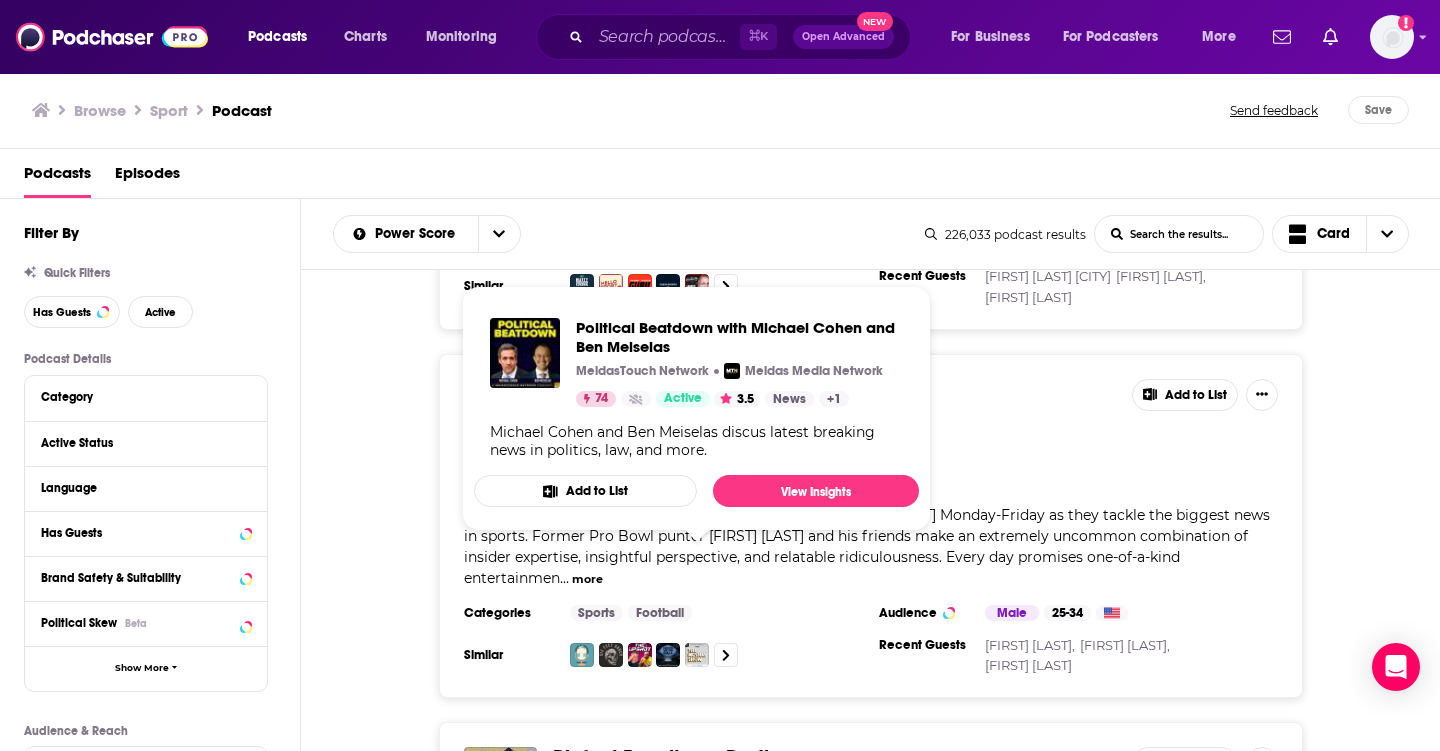 click on "The Pat McAfee Show ESPN ESPN 78 Active 4 Add to List Hosted by [FIRST] [LAST], [FIRST] [LAST], and [FIRST] [LAST] Join [FIRST] [LAST], [FIRST] [LAST], the Toxic Table, and [FIRST] [LAST] Monday-Friday as they tackle the biggest news in sports. Former Pro Bowl punter [LAST] and his friends make an extremely uncommon combination of insider expertise, insightful perspective, and relatable ridiculousness. Every day promises one-of-a-kind entertainmen ... more Categories Sports Football Audience Male 25-34 Similar Recent Guests [FIRST] [LAST], [FIRST] [LAST], [FIRST] [LAST] Add to List" at bounding box center [871, 526] 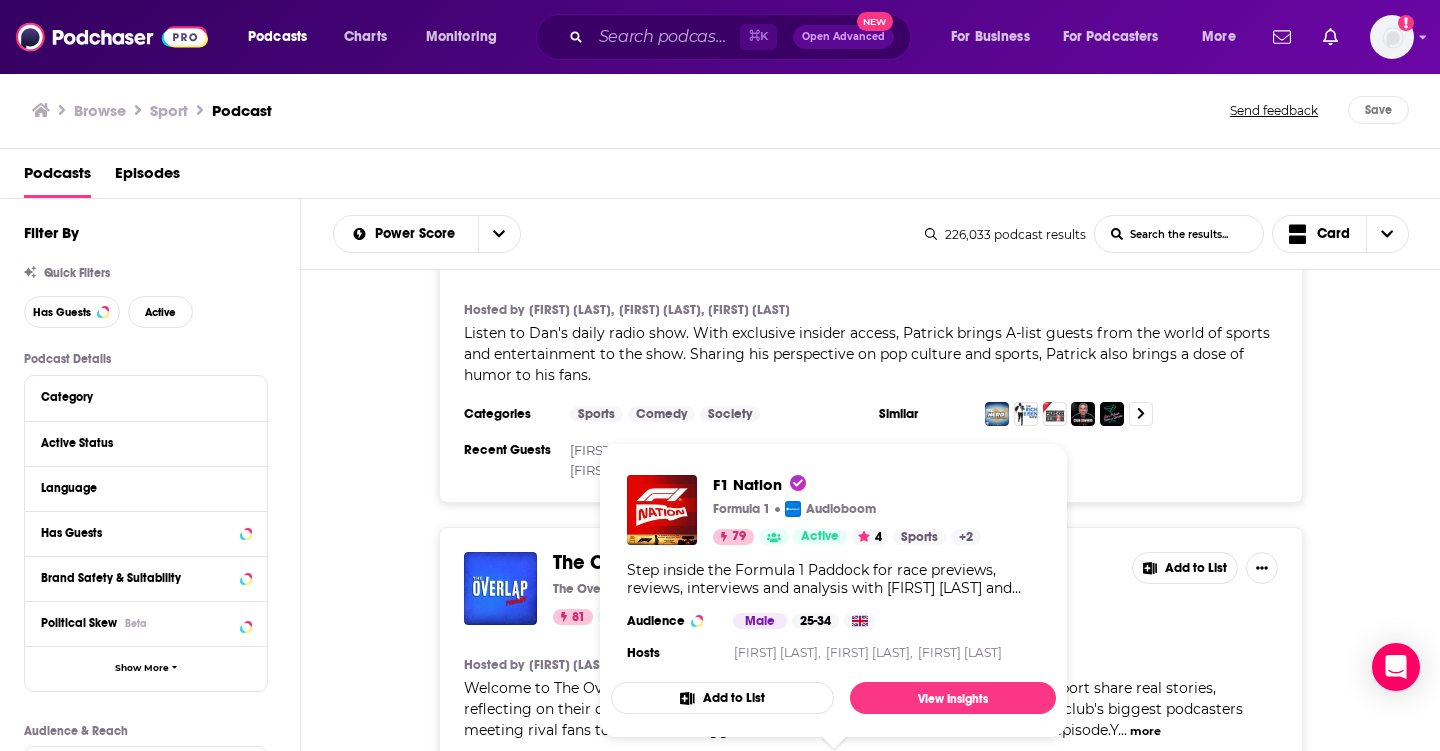 scroll, scrollTop: 11972, scrollLeft: 0, axis: vertical 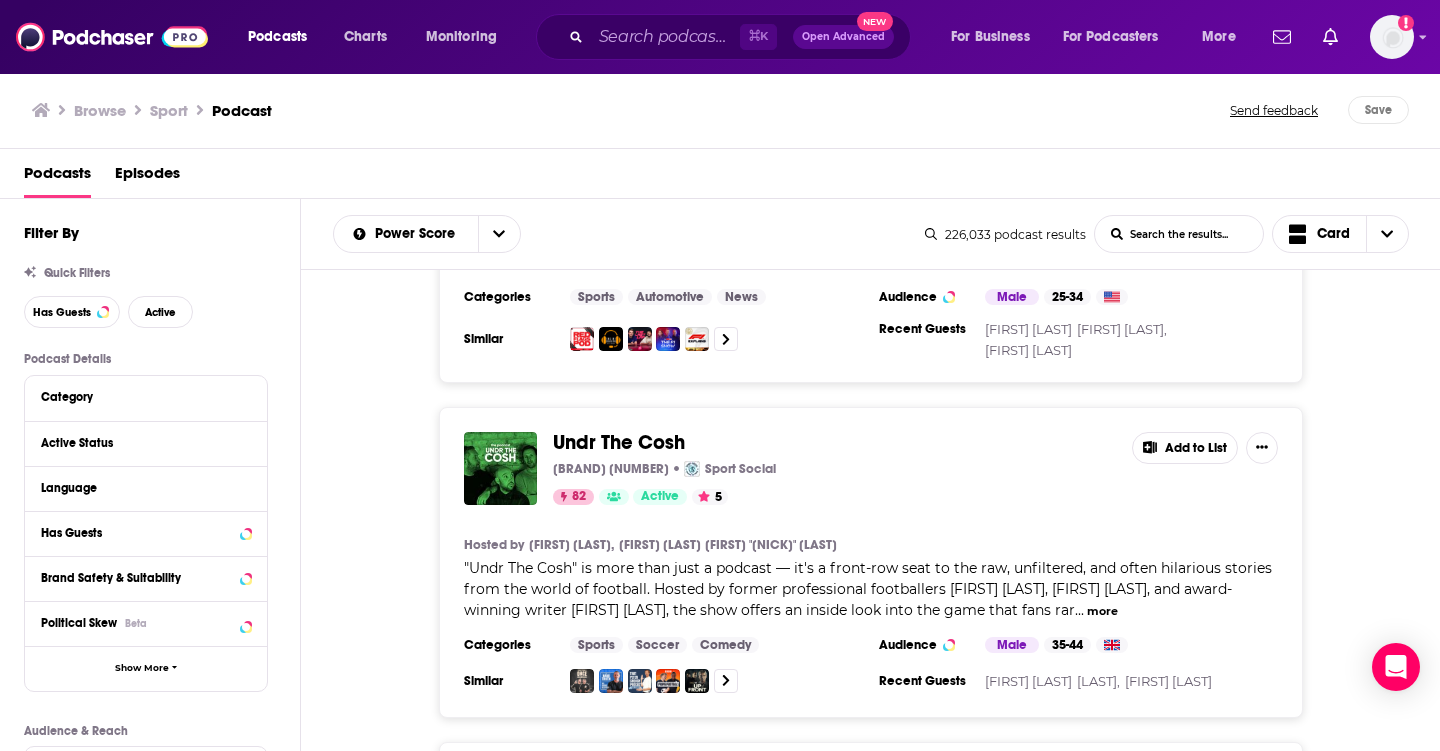 click on "Podcast" at bounding box center [242, 110] 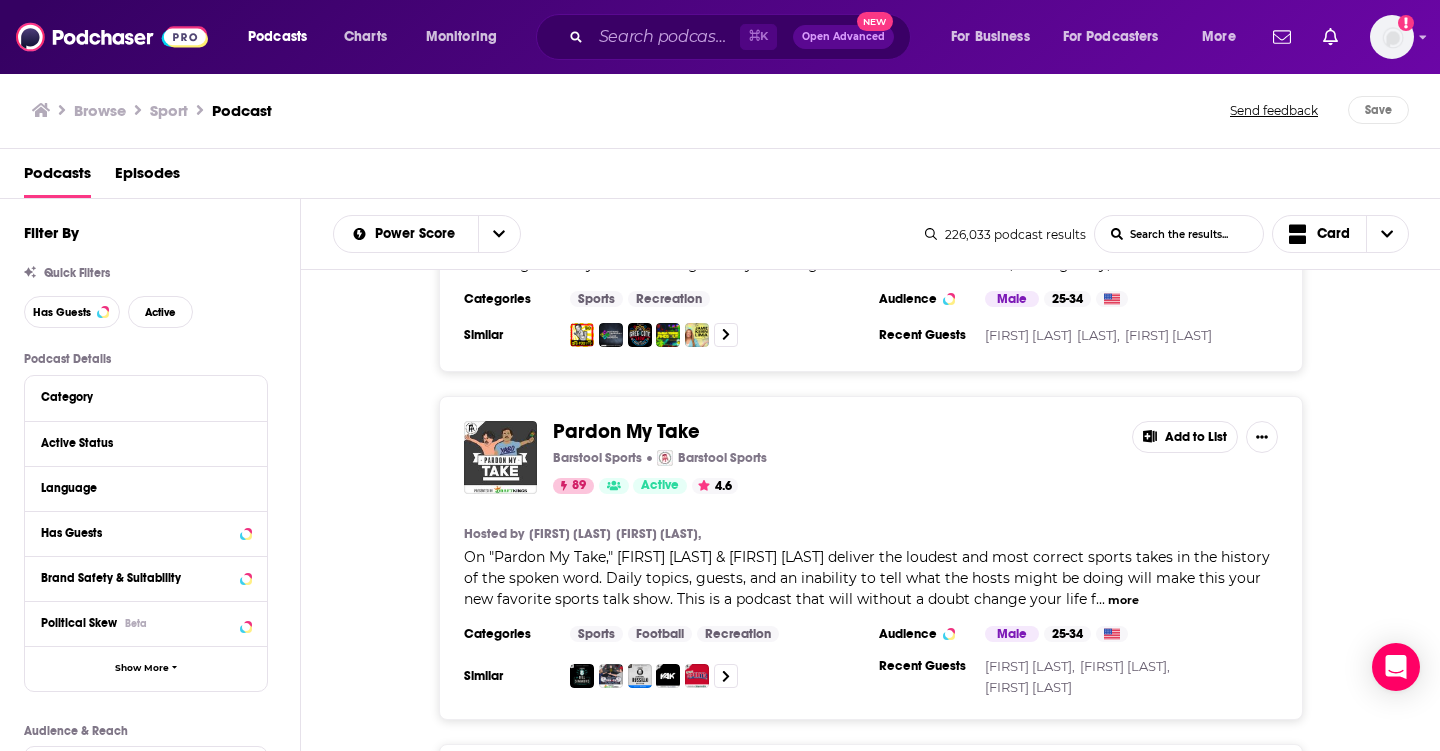 scroll, scrollTop: 0, scrollLeft: 0, axis: both 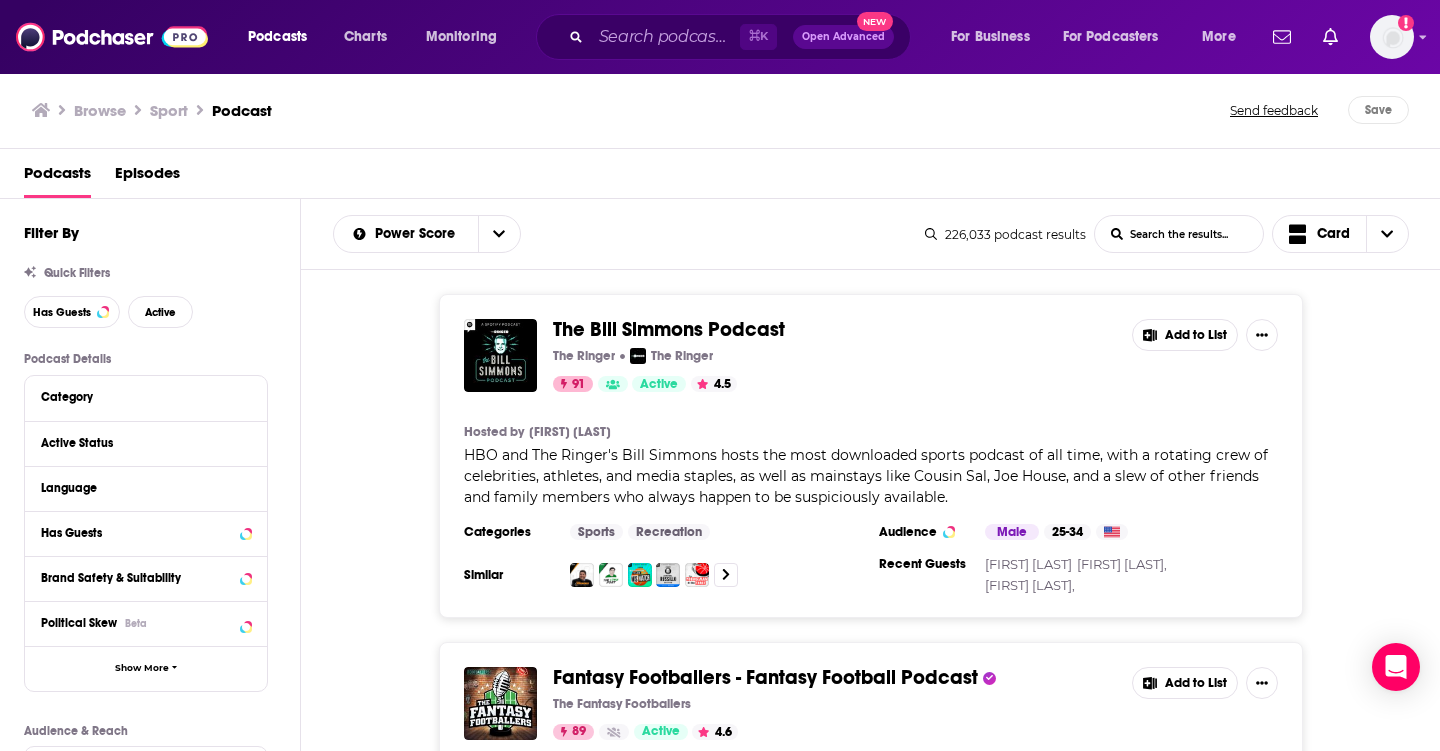 click on "Sport" at bounding box center [169, 110] 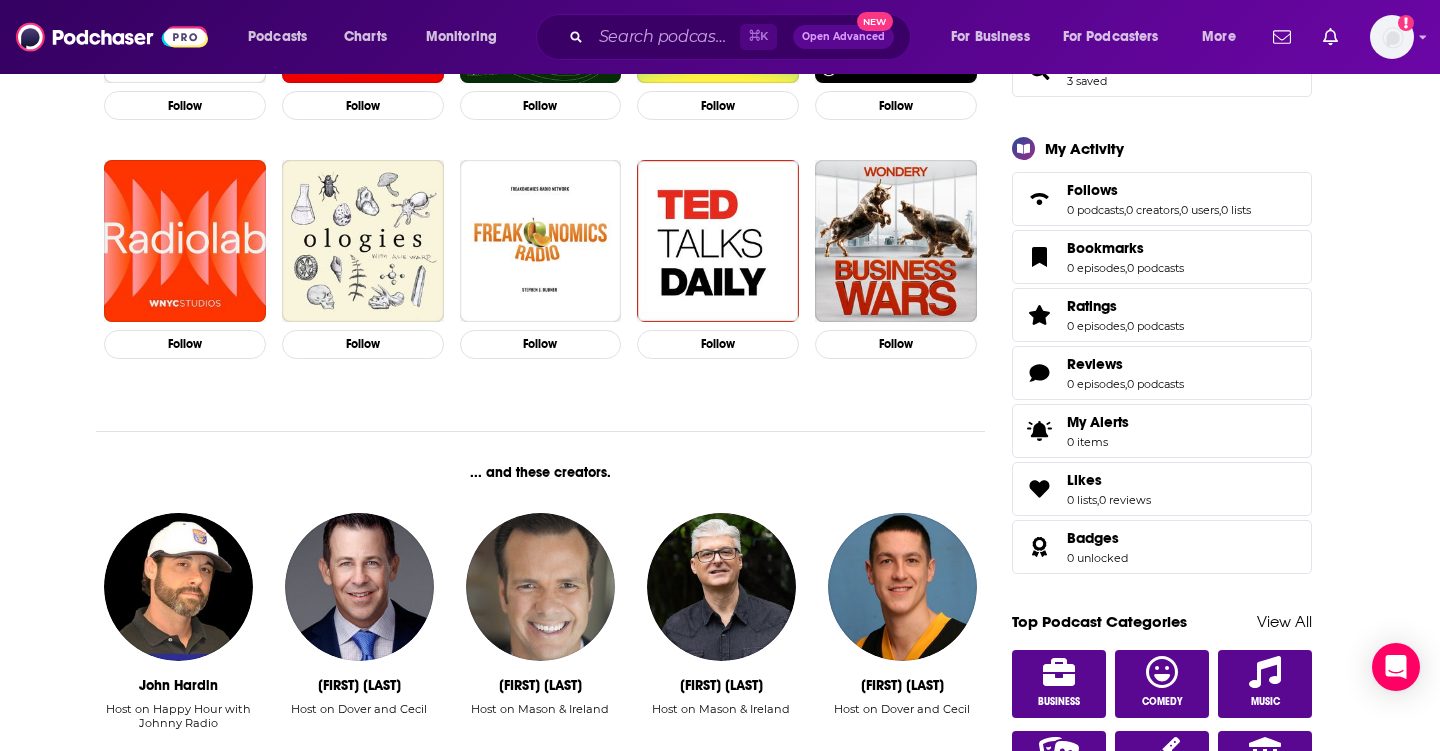 scroll, scrollTop: 715, scrollLeft: 0, axis: vertical 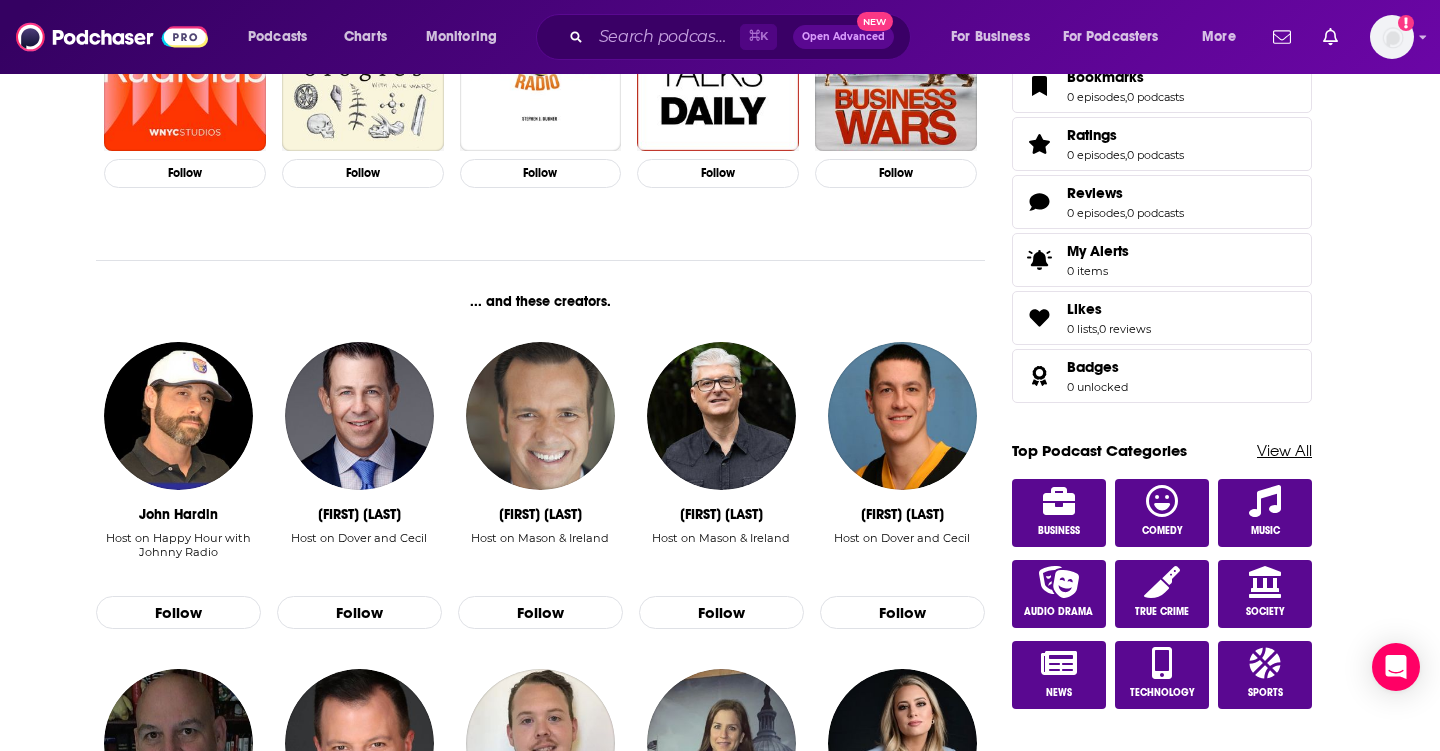 click on "View All" at bounding box center [1284, 450] 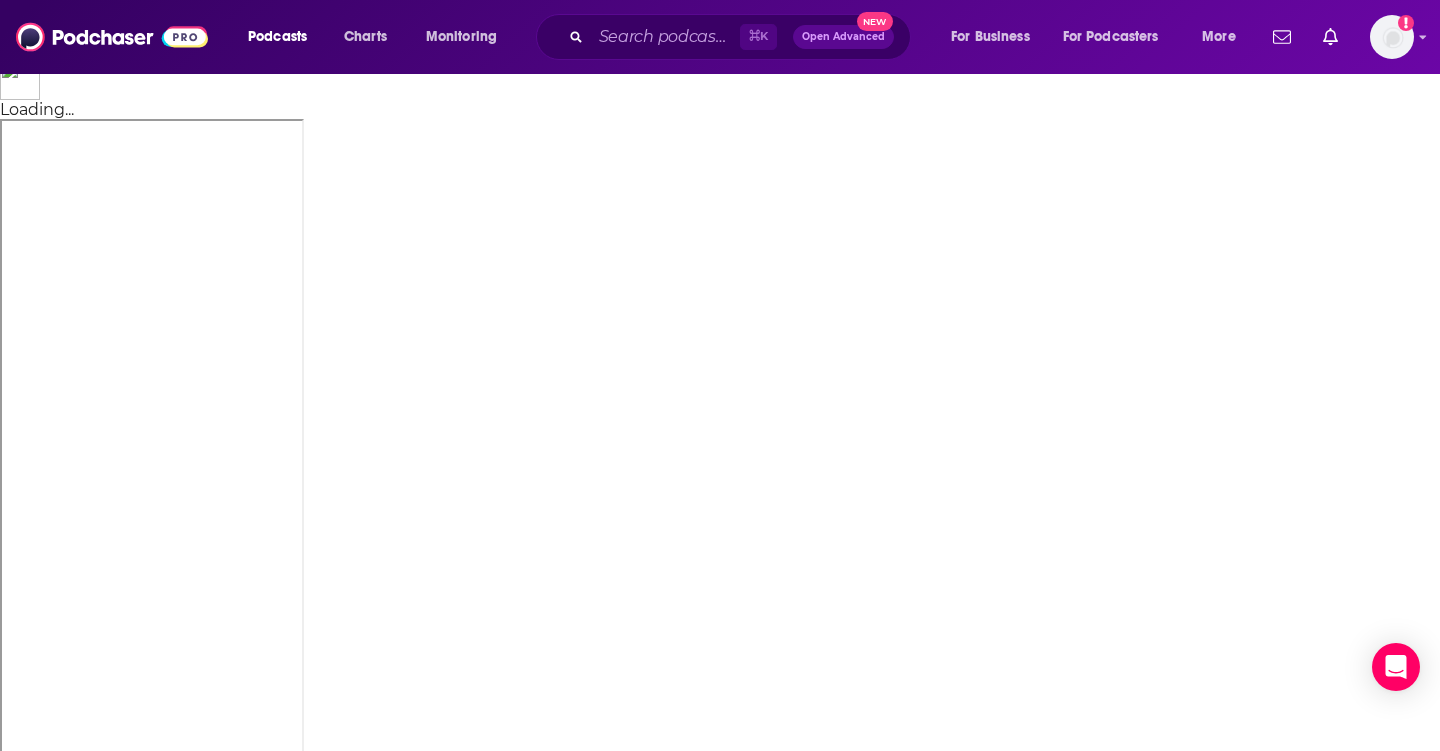 scroll, scrollTop: 0, scrollLeft: 0, axis: both 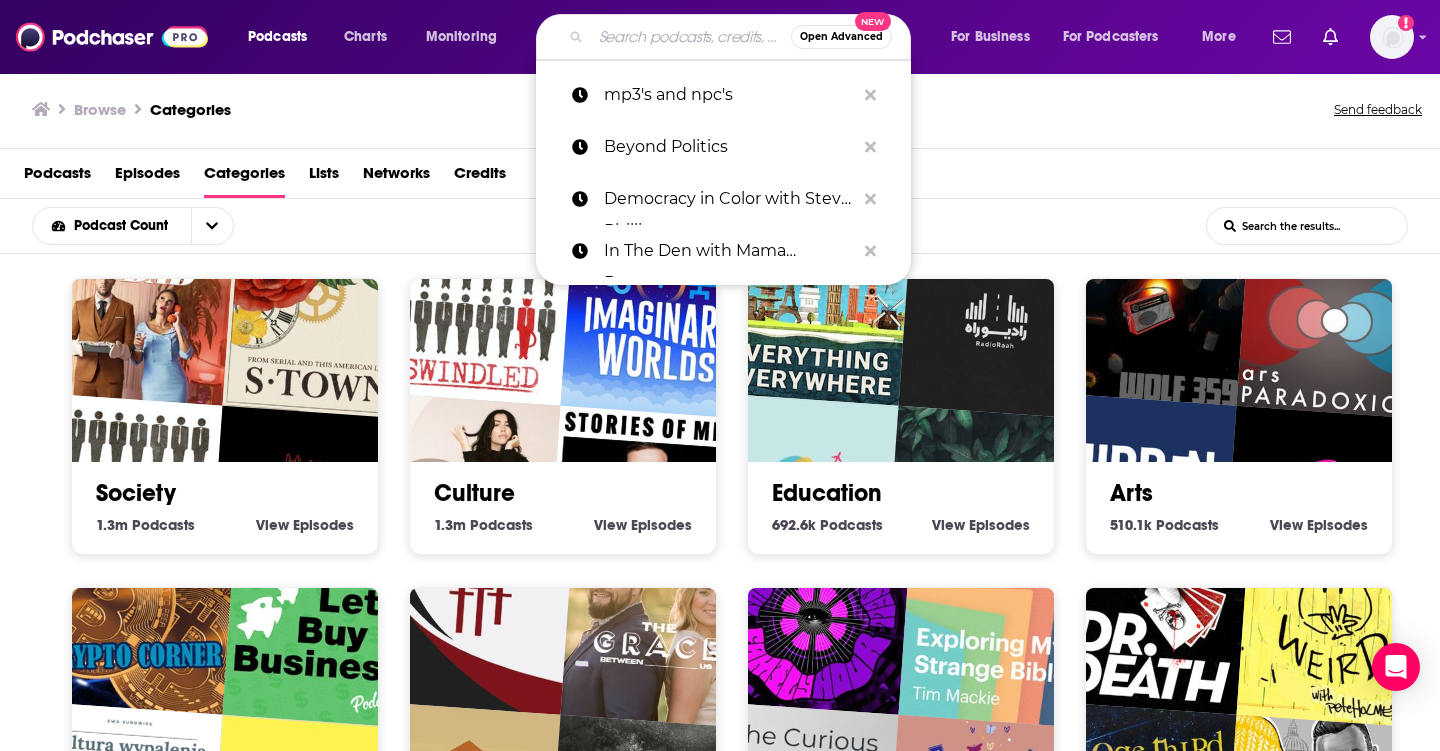 click at bounding box center (691, 37) 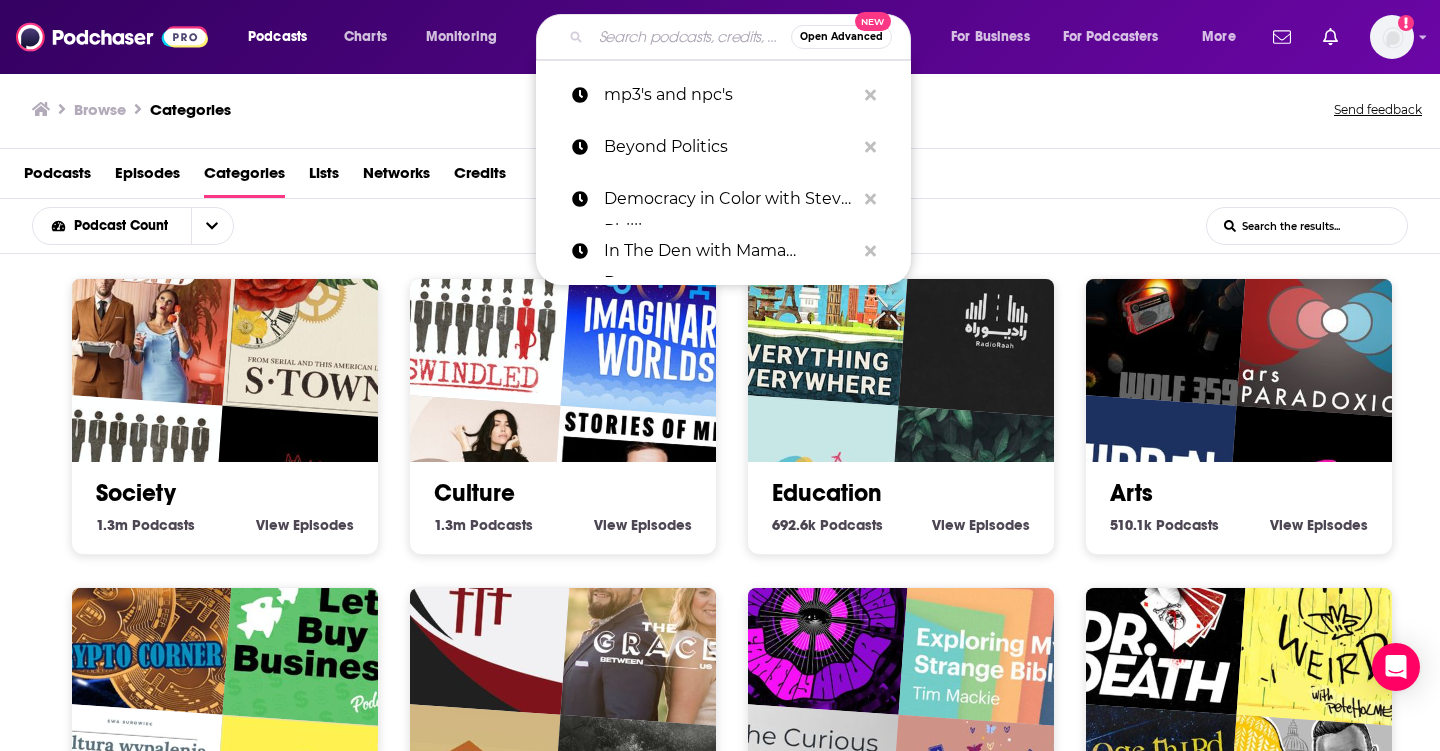 click on "List Search Input" at bounding box center (1307, 226) 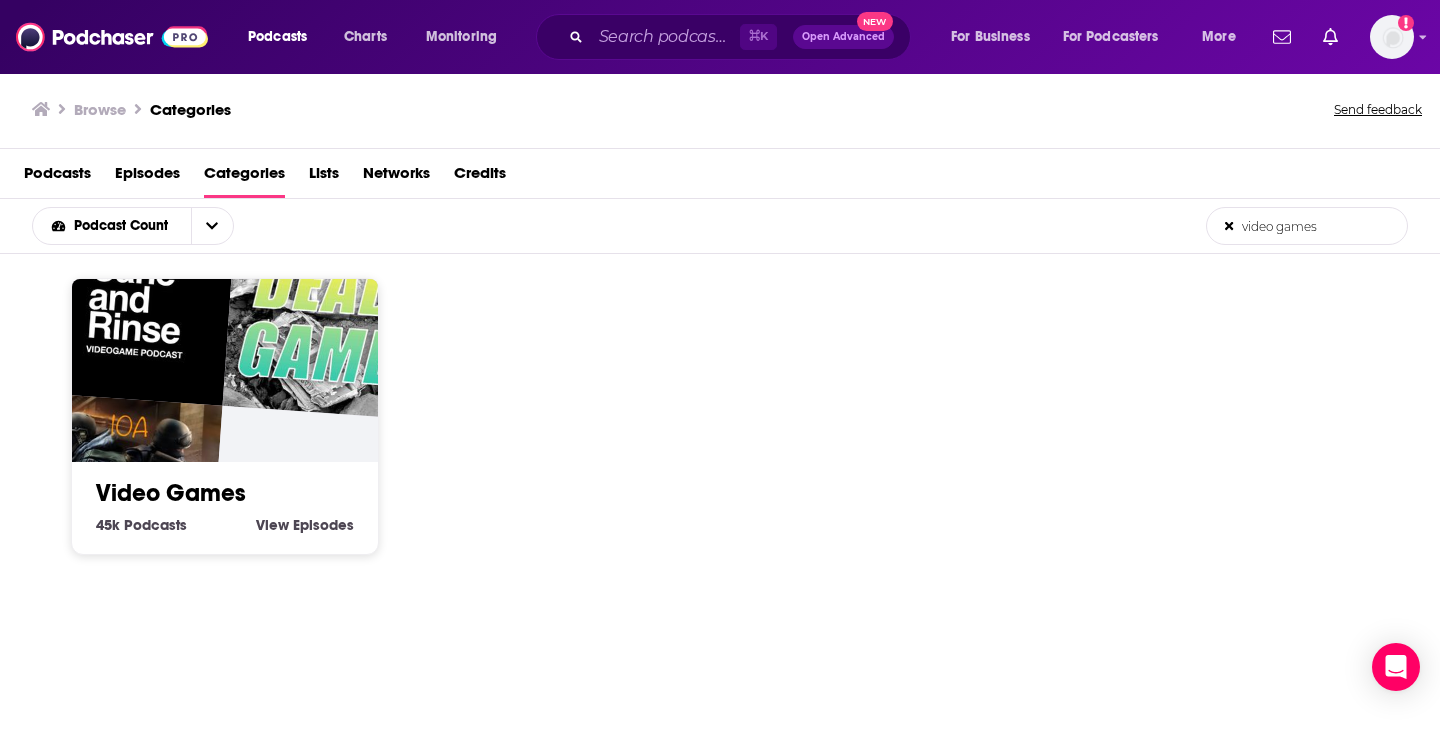 type on "video games" 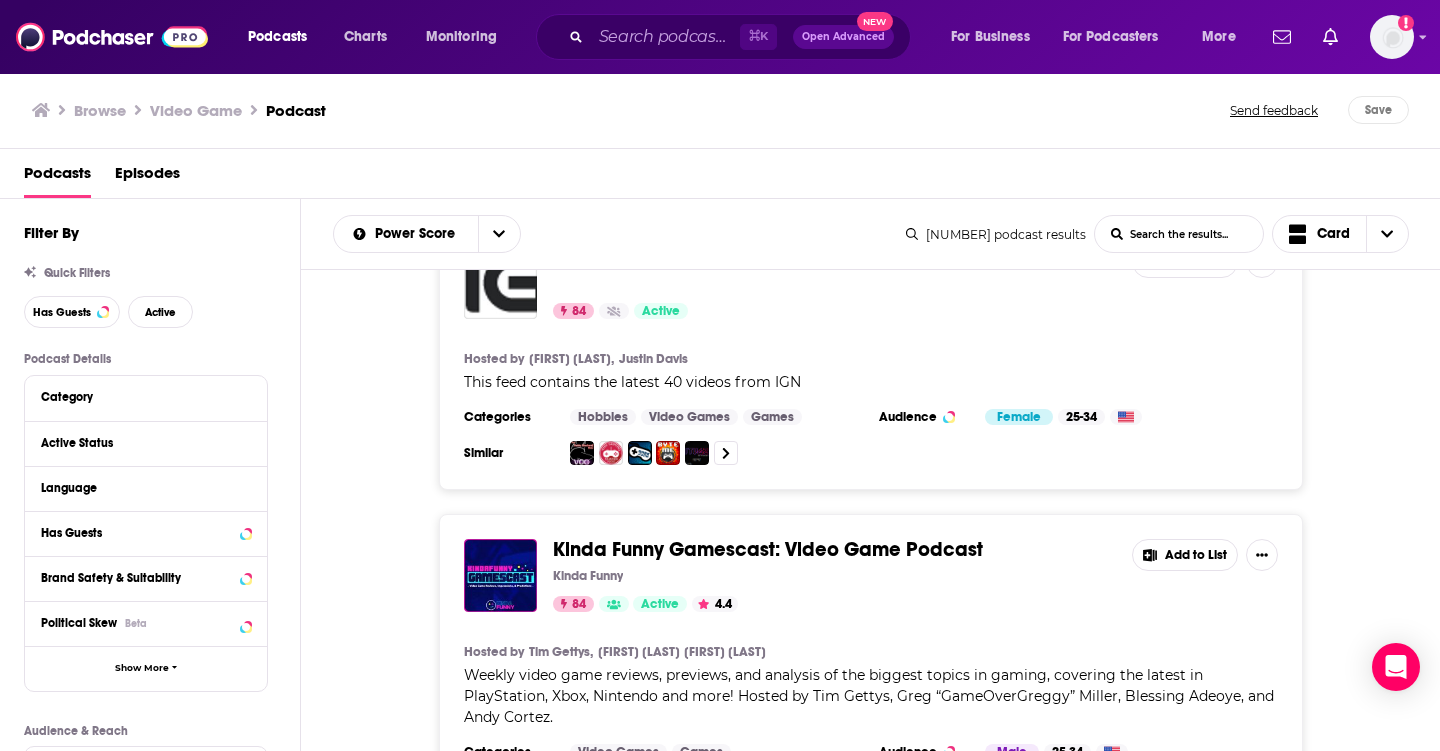 scroll, scrollTop: 176, scrollLeft: 0, axis: vertical 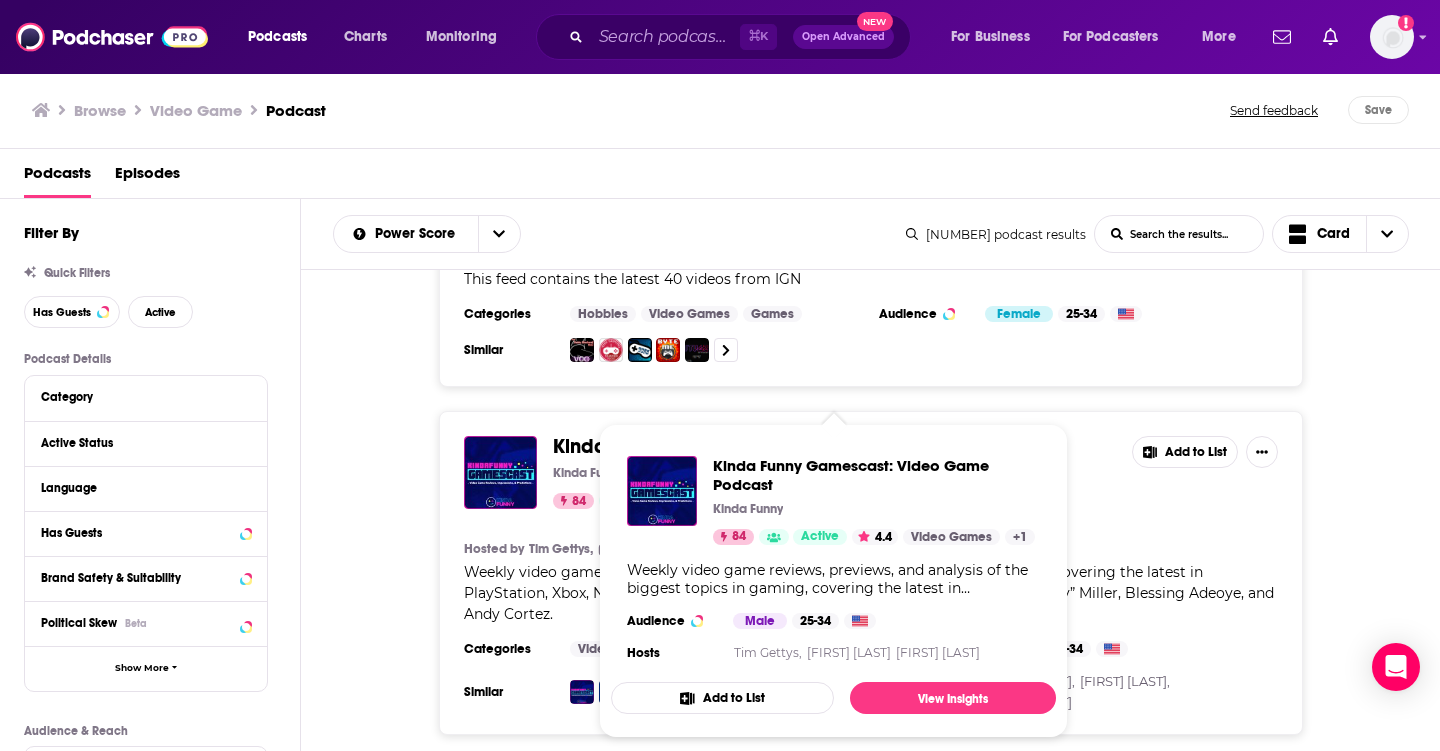 click on "Kinda Funny Gamescast: Video Game Podcast" at bounding box center [768, 446] 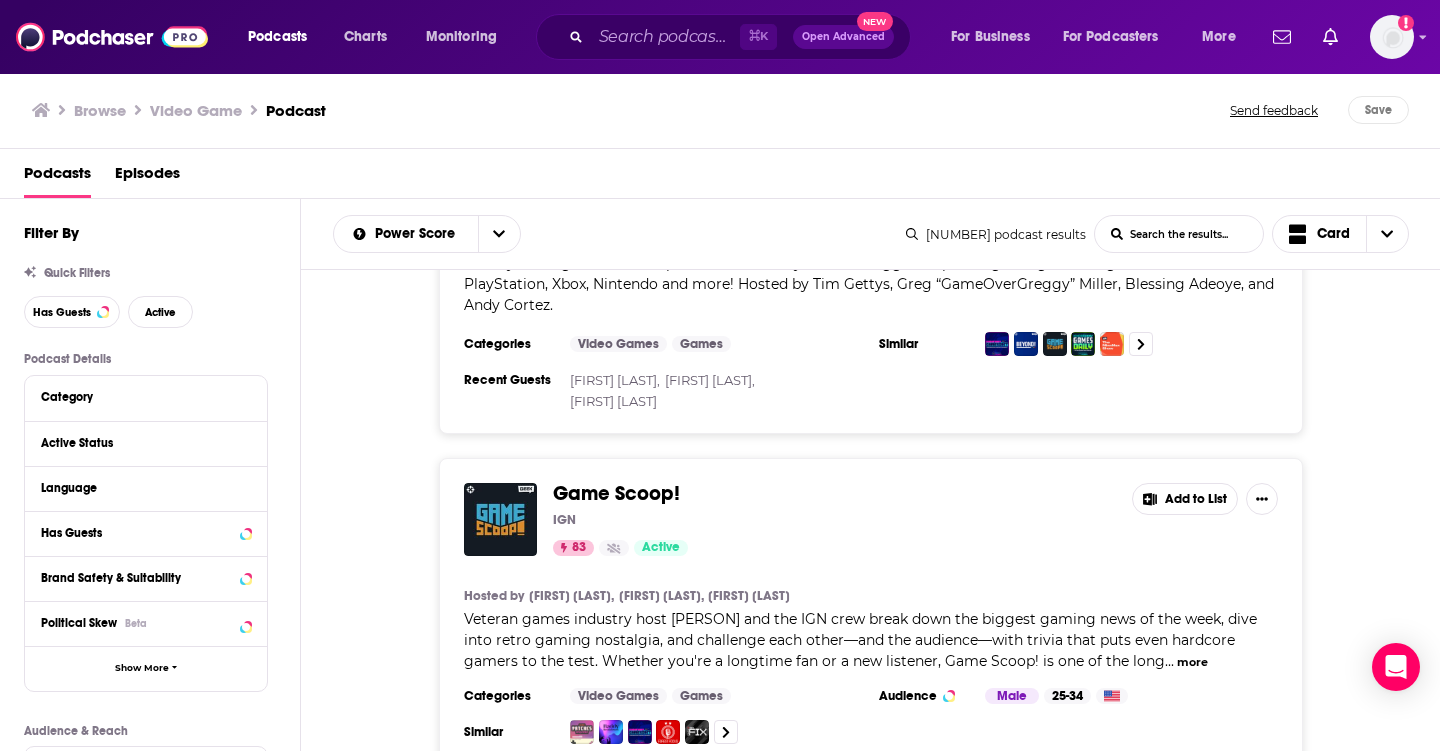 scroll, scrollTop: 490, scrollLeft: 0, axis: vertical 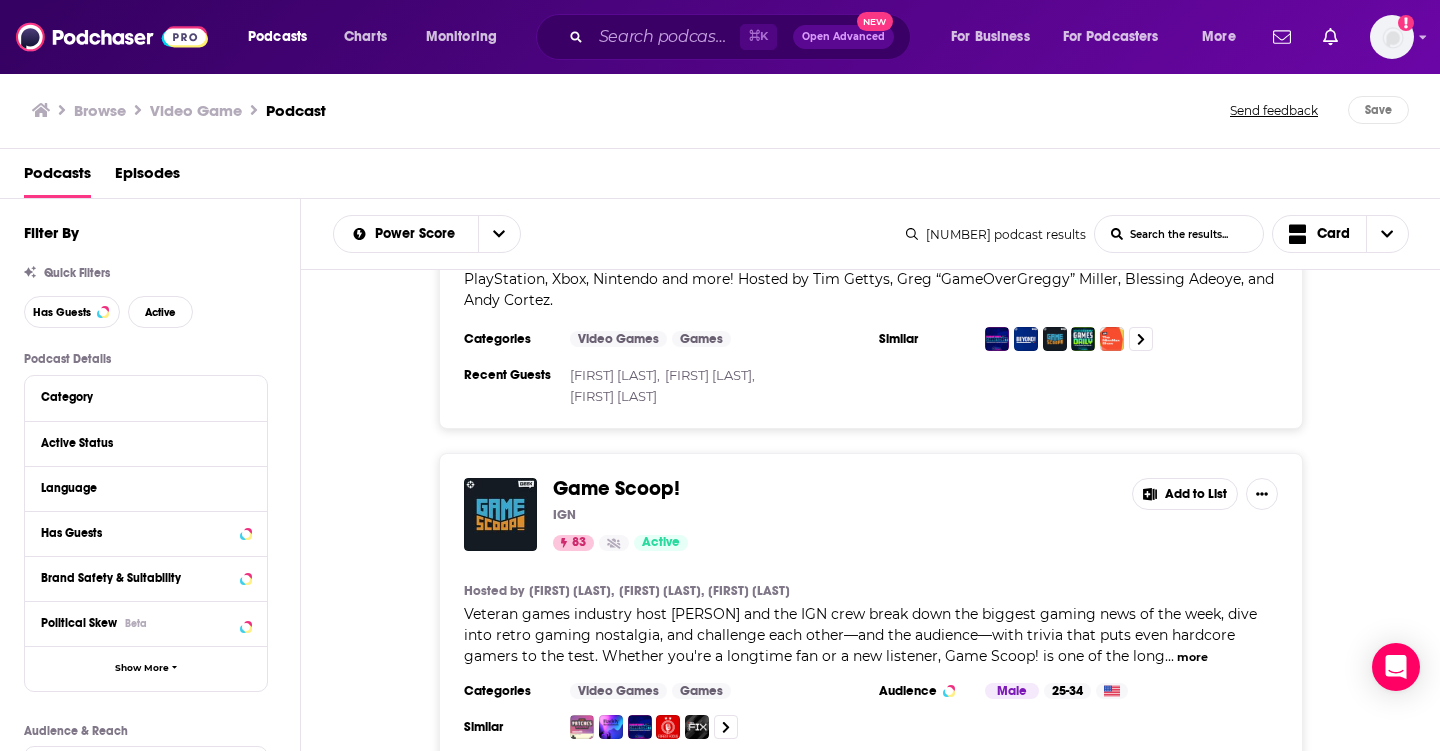 click on "more" at bounding box center (1192, 657) 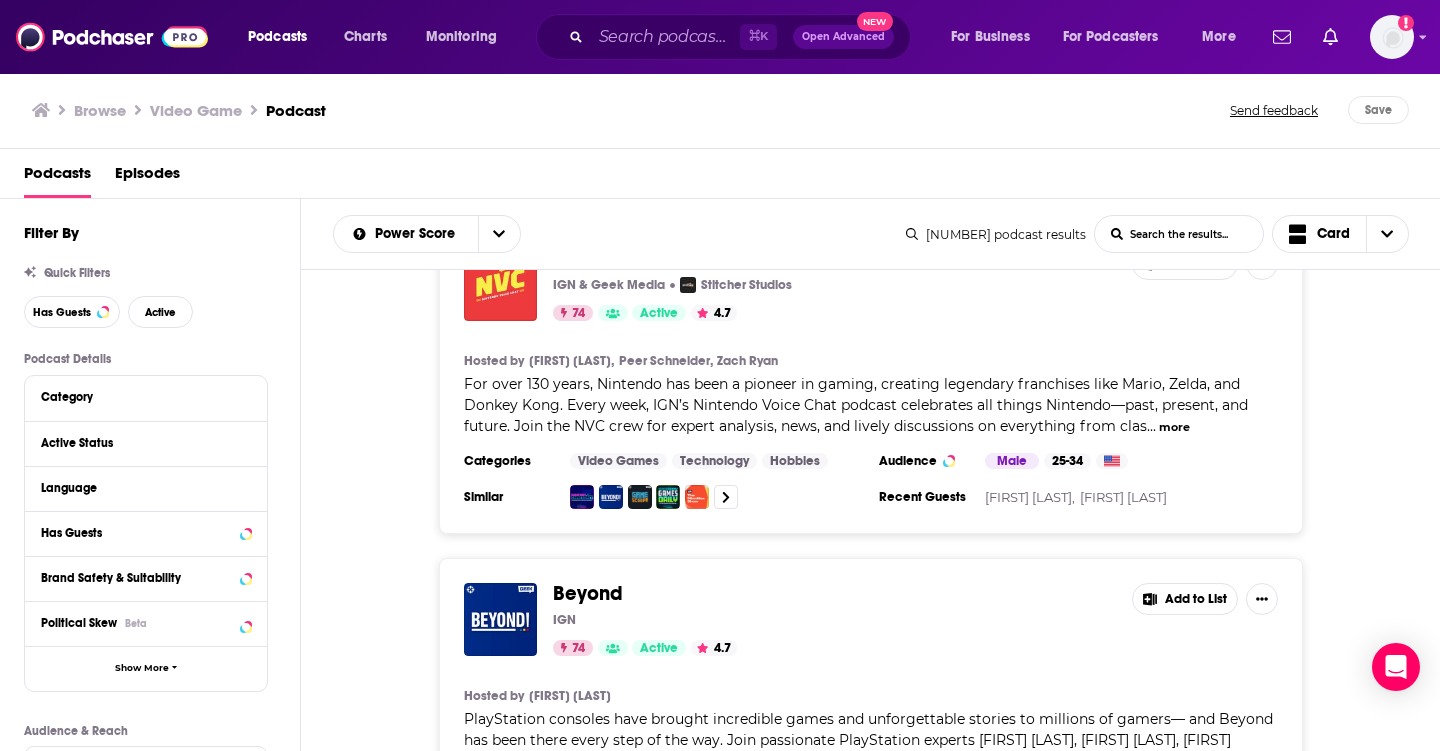scroll, scrollTop: 7783, scrollLeft: 0, axis: vertical 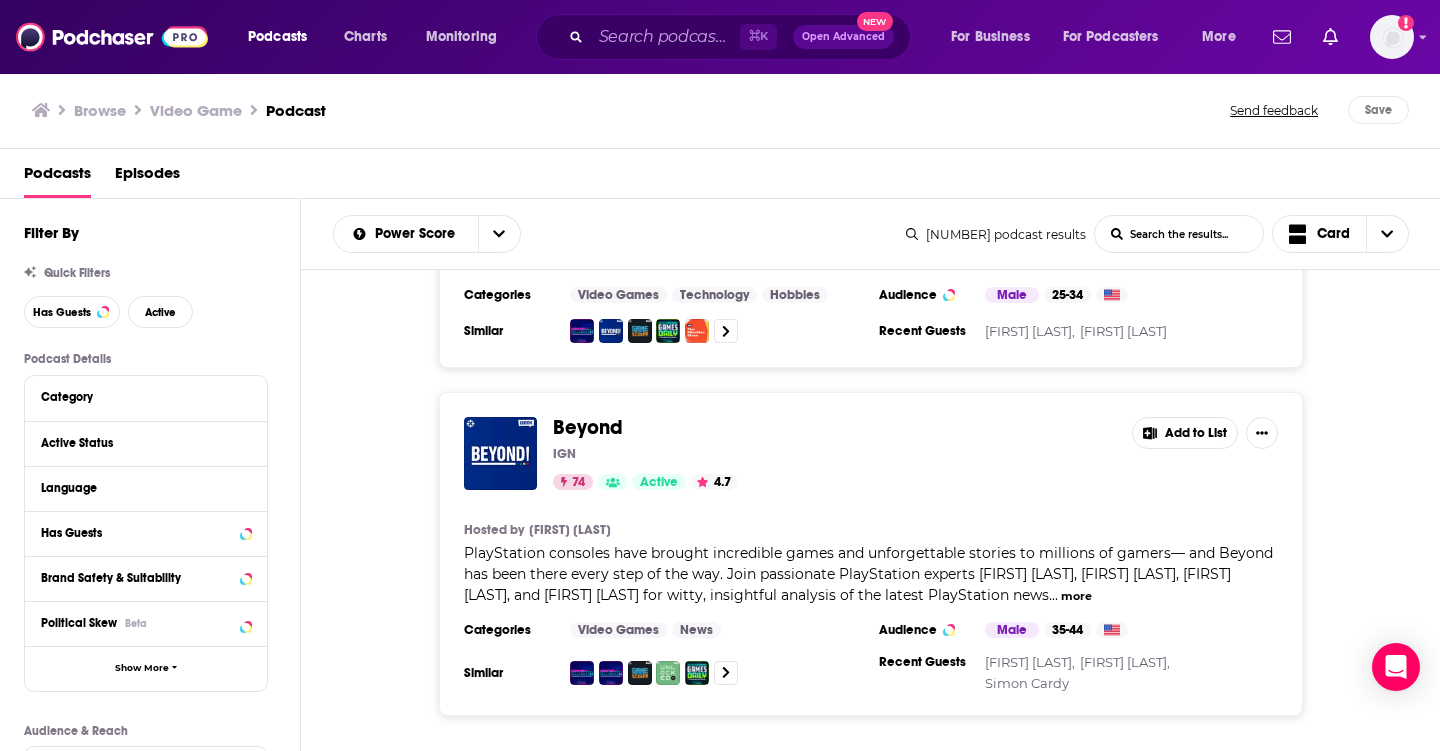 click on "Load More..." at bounding box center (871, 783) 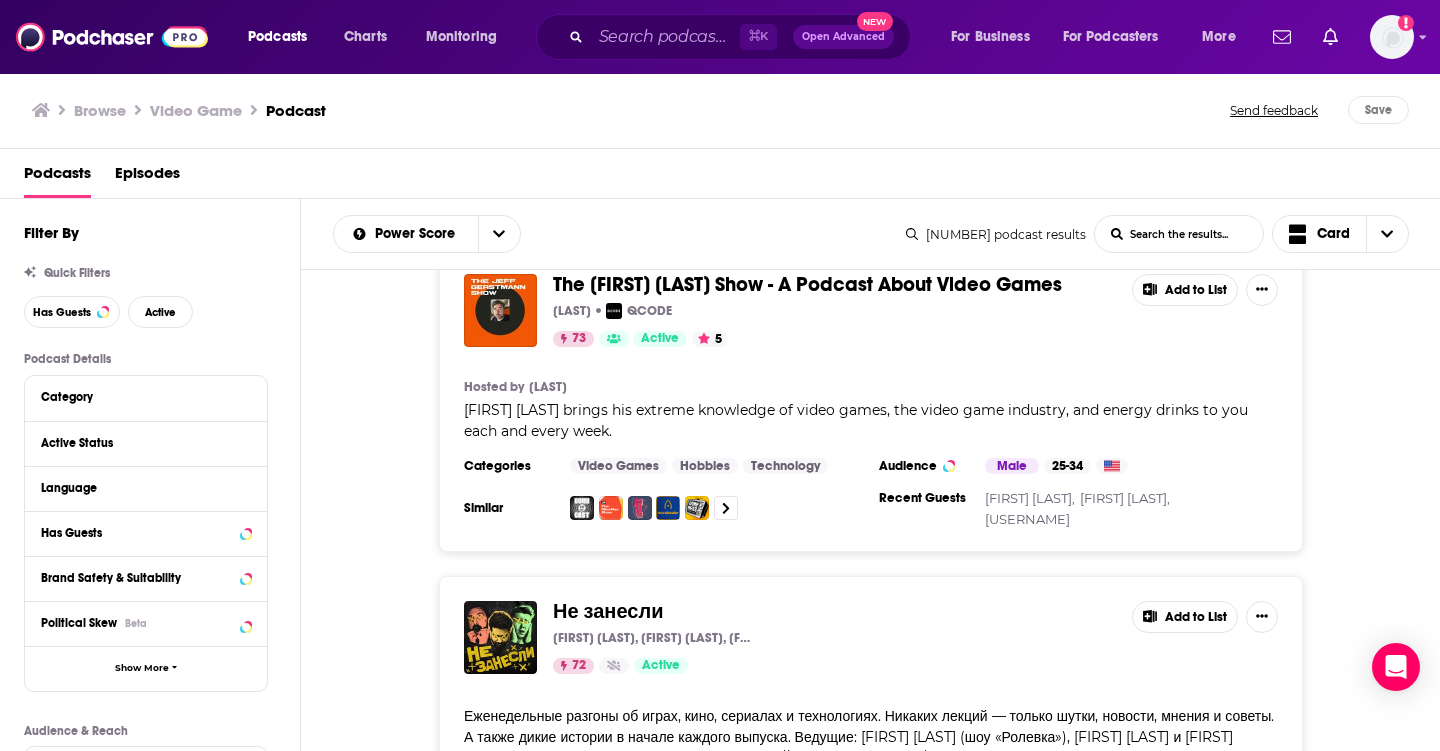 scroll, scrollTop: 10305, scrollLeft: 0, axis: vertical 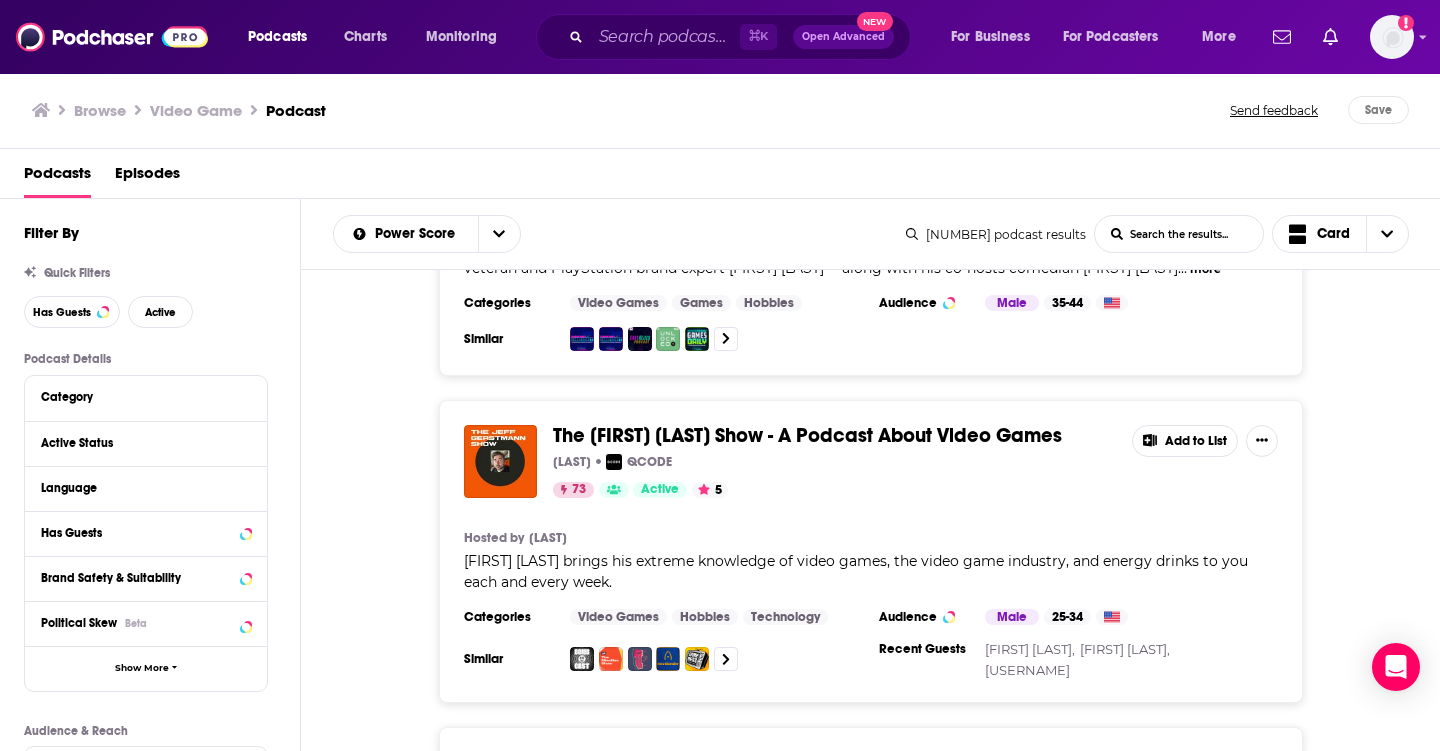 click on "Hosted by [FIRST] [LAST], [FIRST] [LAST] Similar [FIRST] [LAST]" at bounding box center [720, 375] 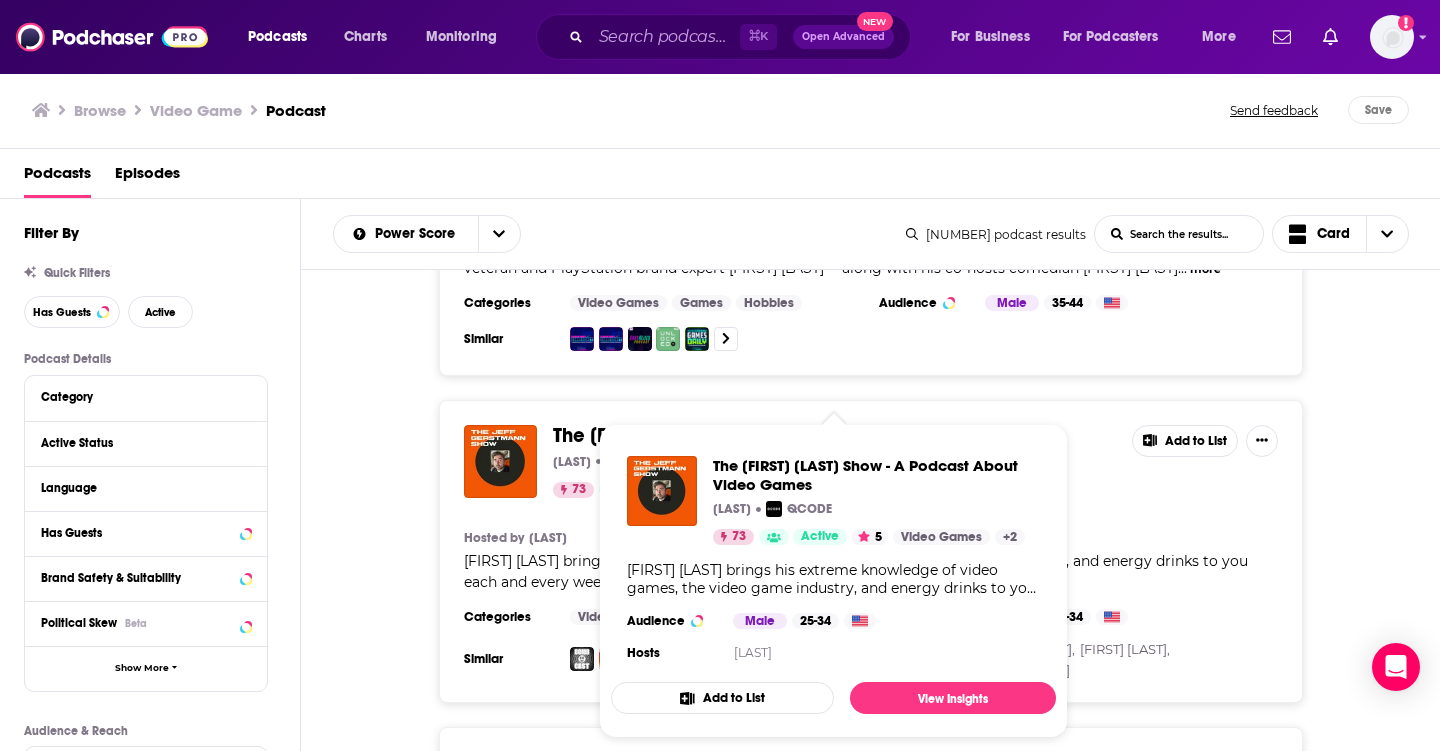 click on "The [FIRST] [LAST] Show - A Podcast About Video Games" at bounding box center [807, 435] 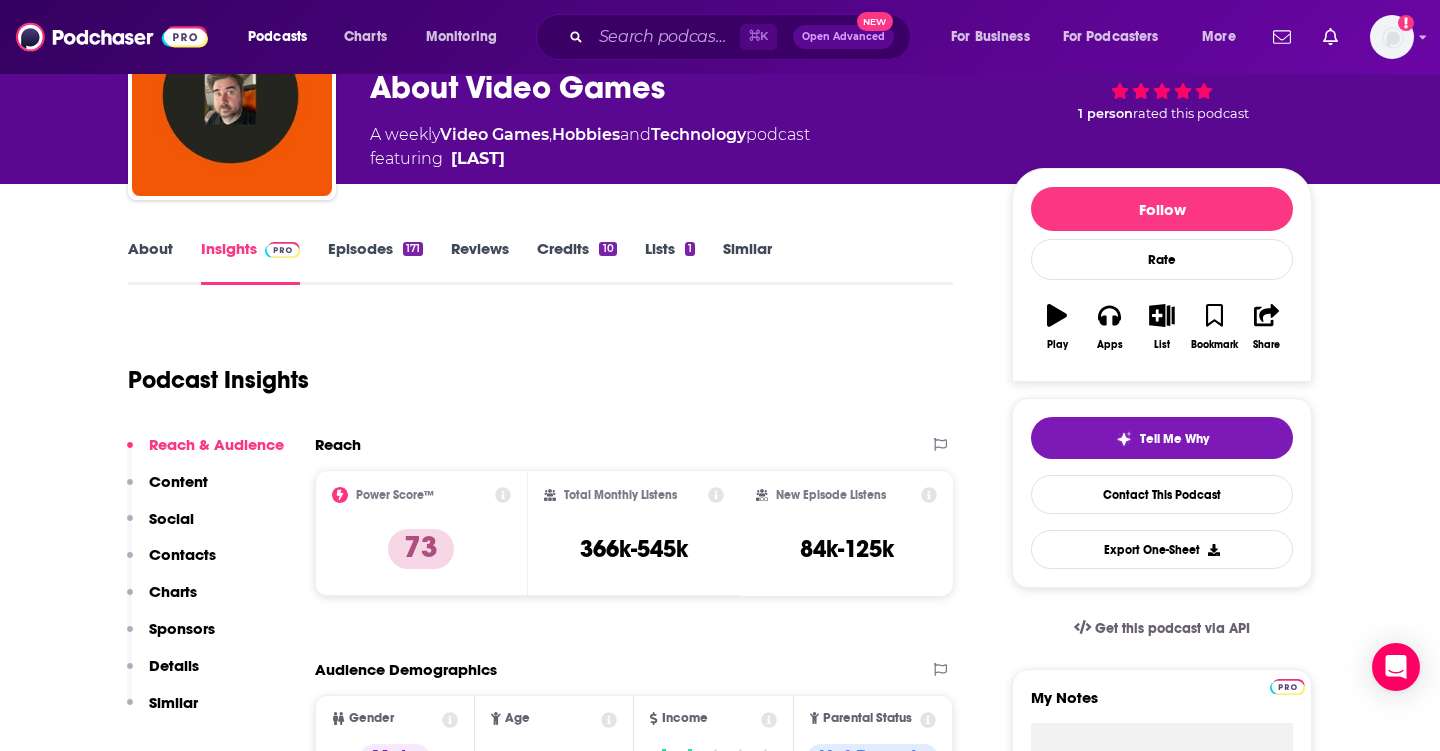 scroll, scrollTop: 20, scrollLeft: 0, axis: vertical 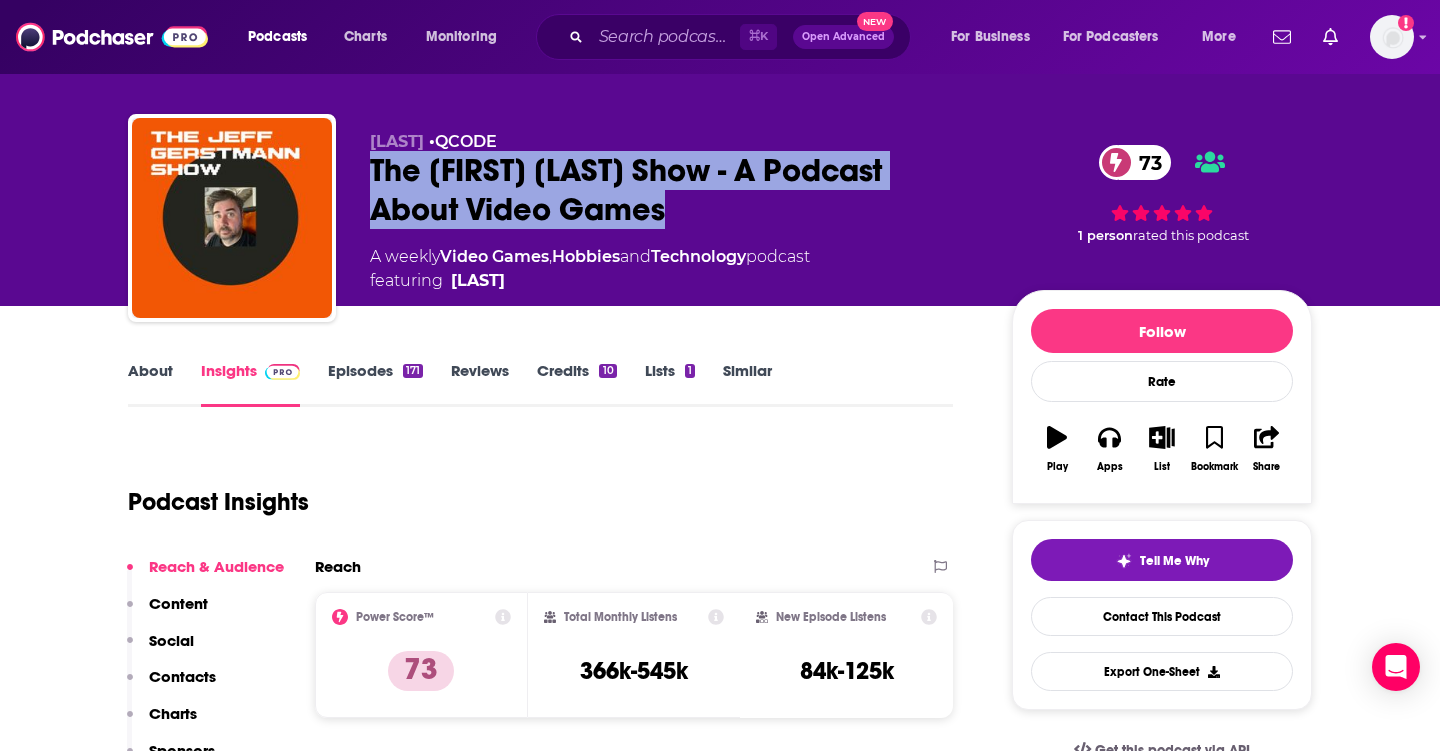 drag, startPoint x: 605, startPoint y: 212, endPoint x: 347, endPoint y: 162, distance: 262.8003 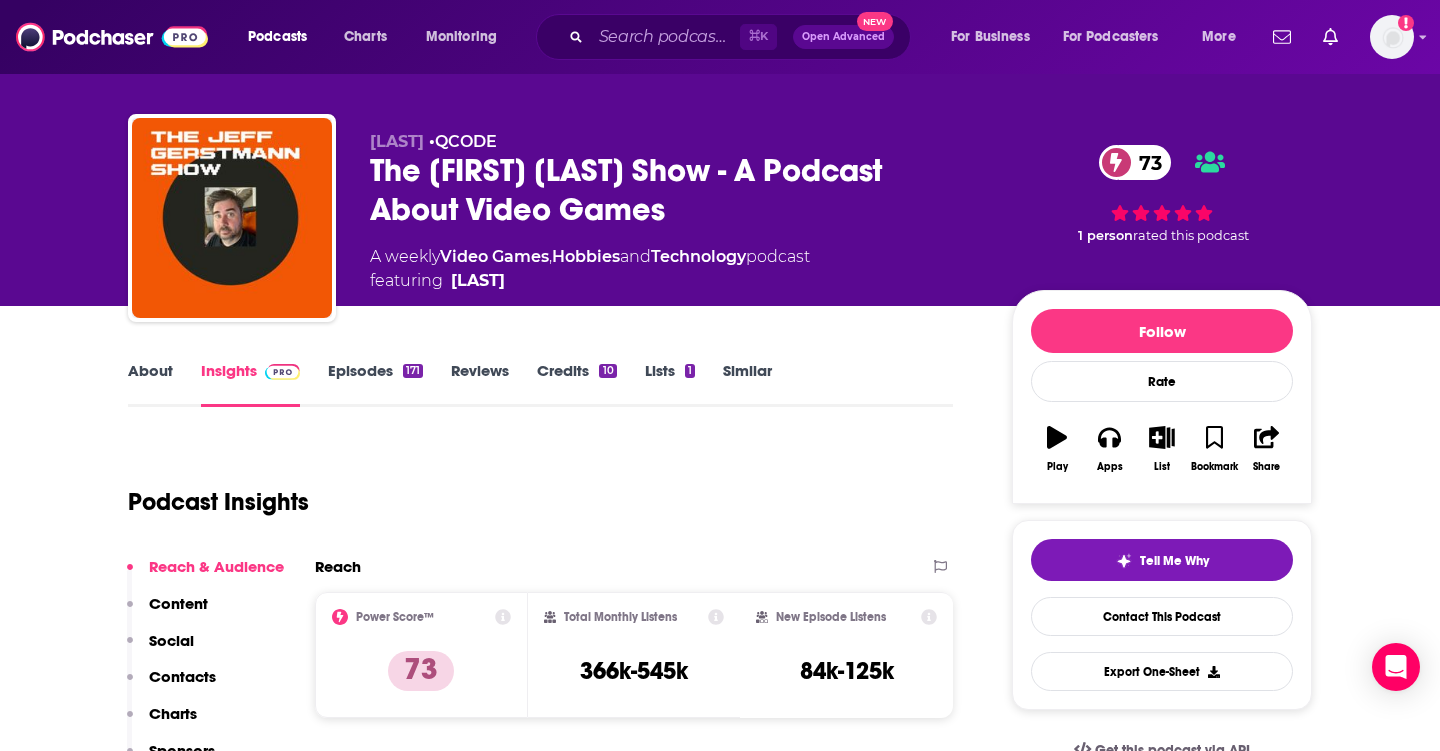 click on "[FIRST] [LAST]    •  QCODE The [FIRST] [LAST] Show - A Podcast About Video Games 73 A   weekly  Video Games ,  Hobbies  and  Technology  podcast  featuring  [FIRST] [LAST] 73   1   person  rated this podcast" at bounding box center [841, 222] 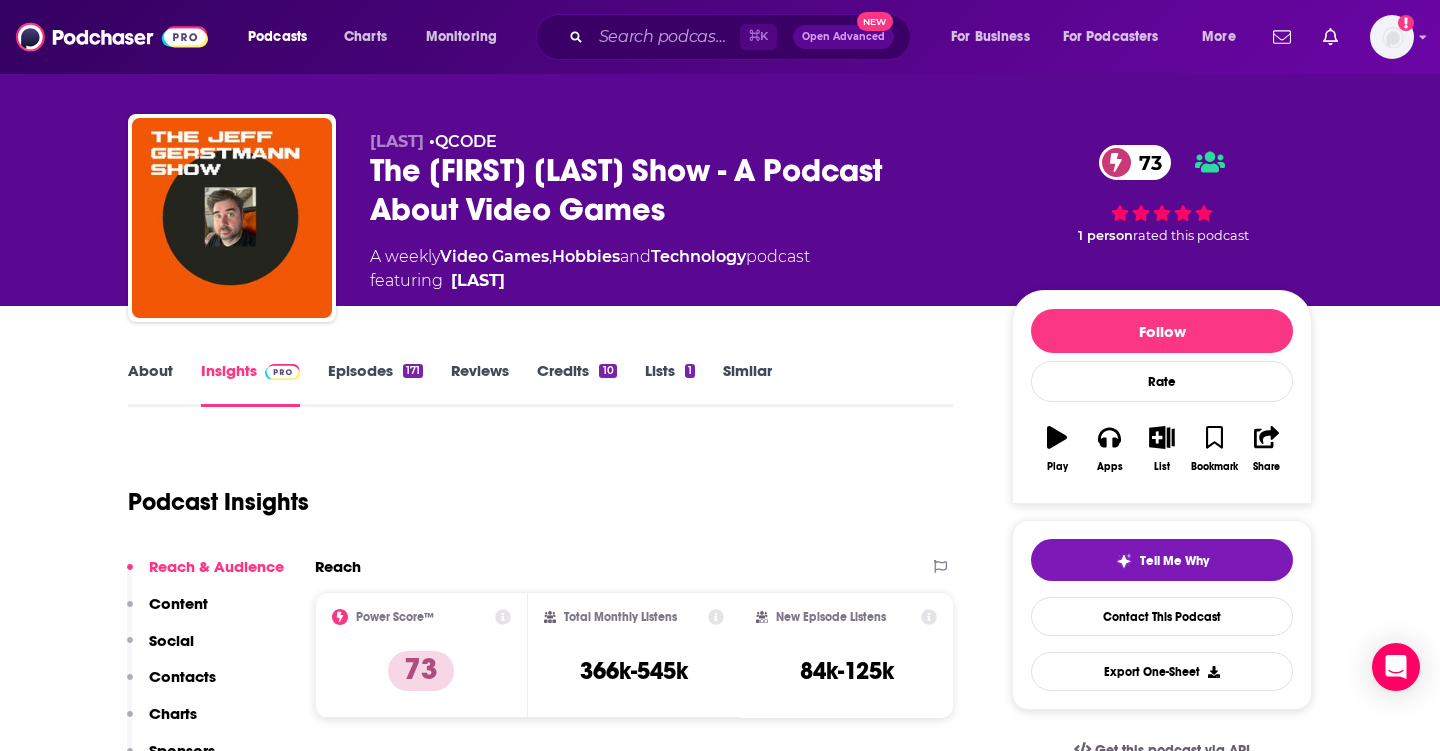 drag, startPoint x: 596, startPoint y: 292, endPoint x: 585, endPoint y: 284, distance: 13.601471 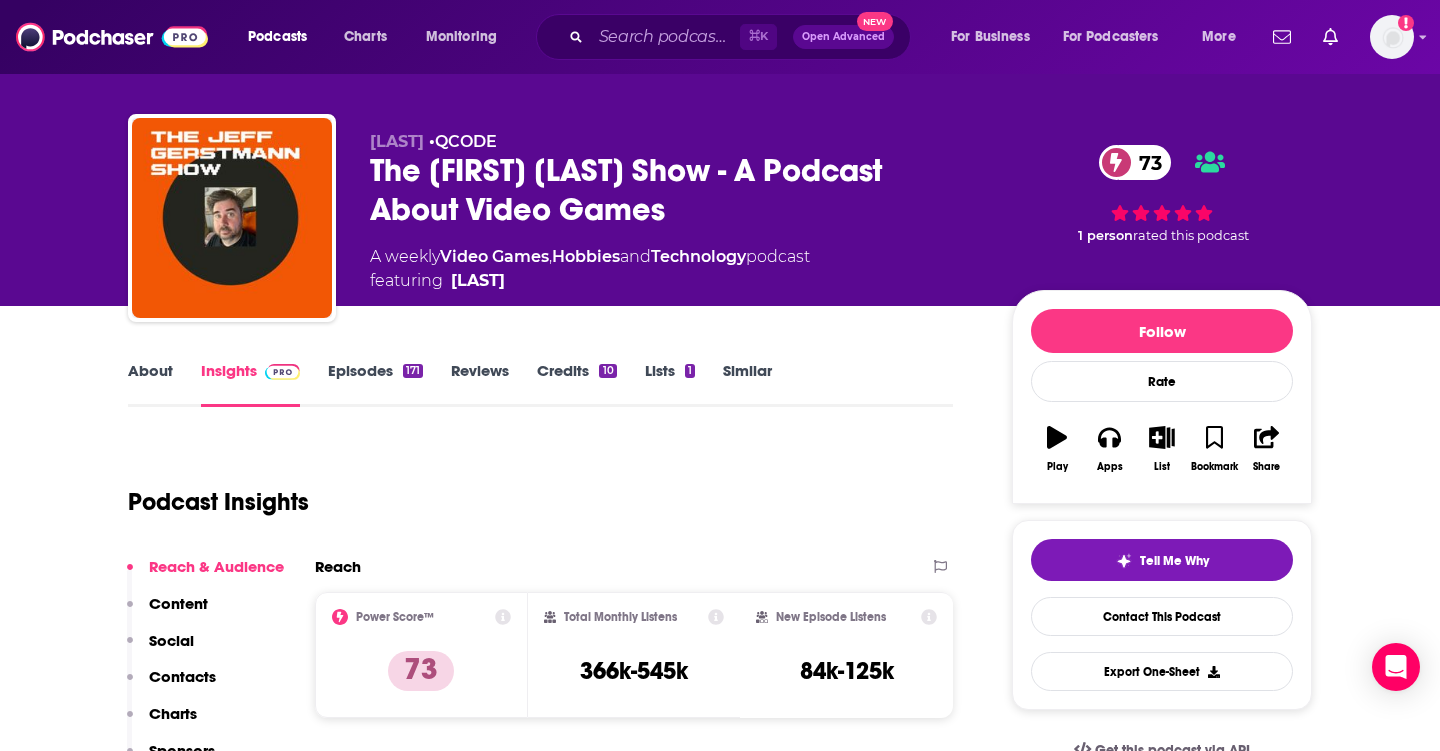 click on "featuring  [FIRST] [LAST]" at bounding box center [590, 281] 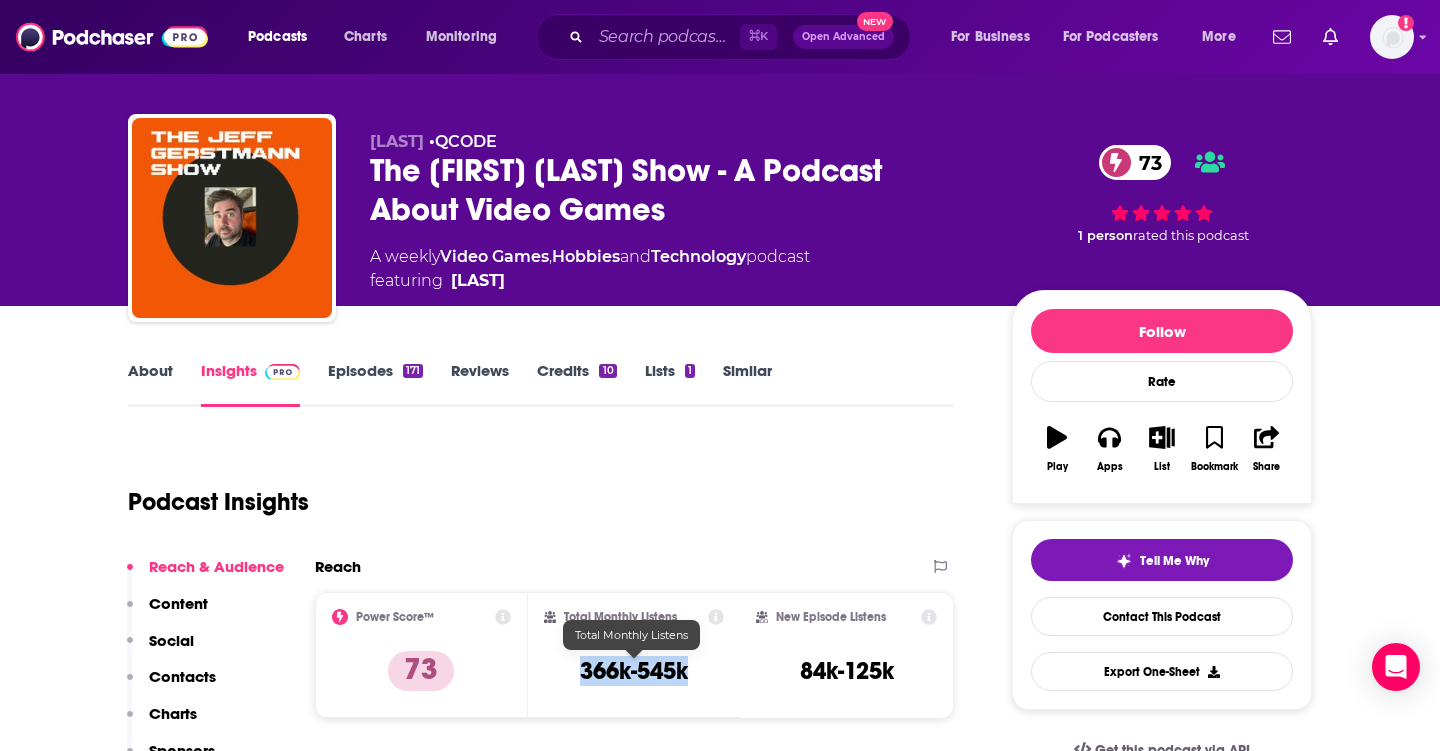 drag, startPoint x: 698, startPoint y: 673, endPoint x: 580, endPoint y: 673, distance: 118 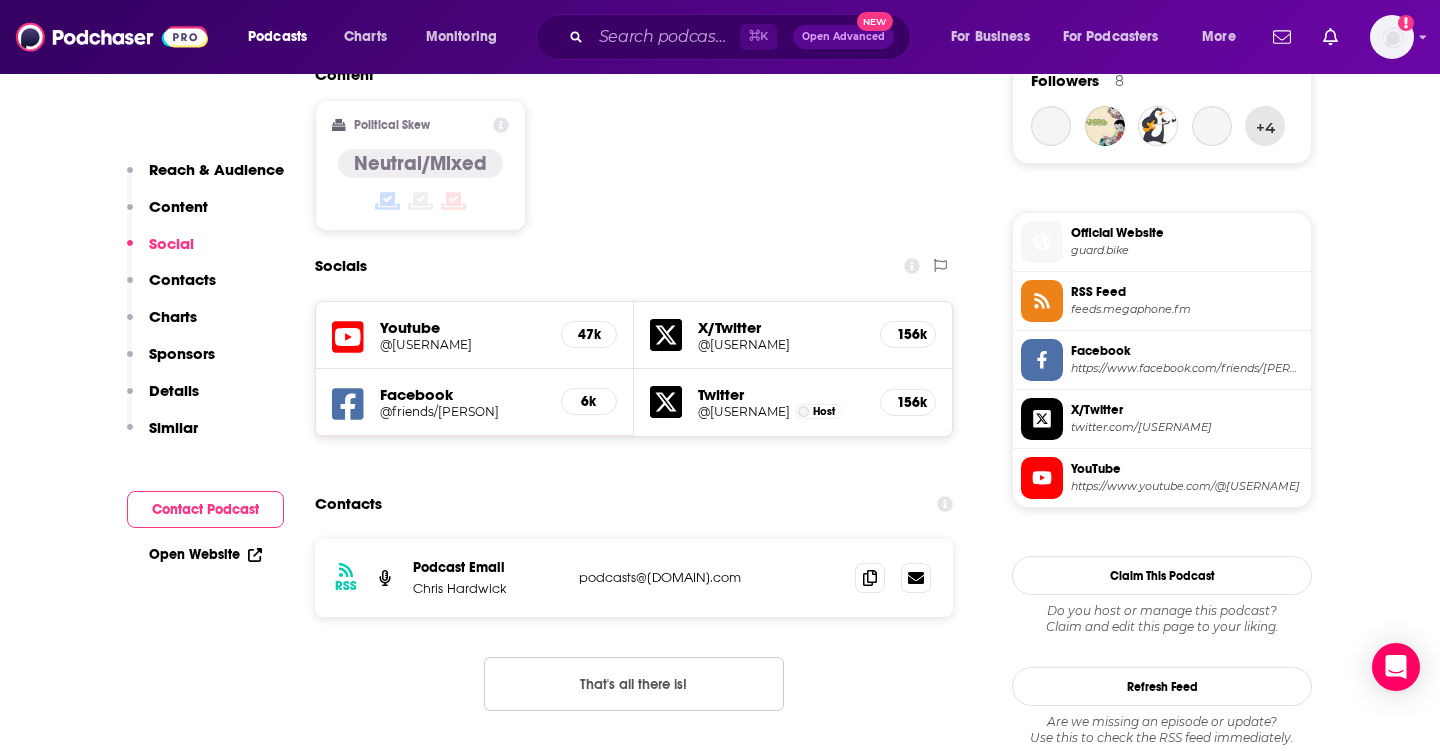 scroll, scrollTop: 1835, scrollLeft: 0, axis: vertical 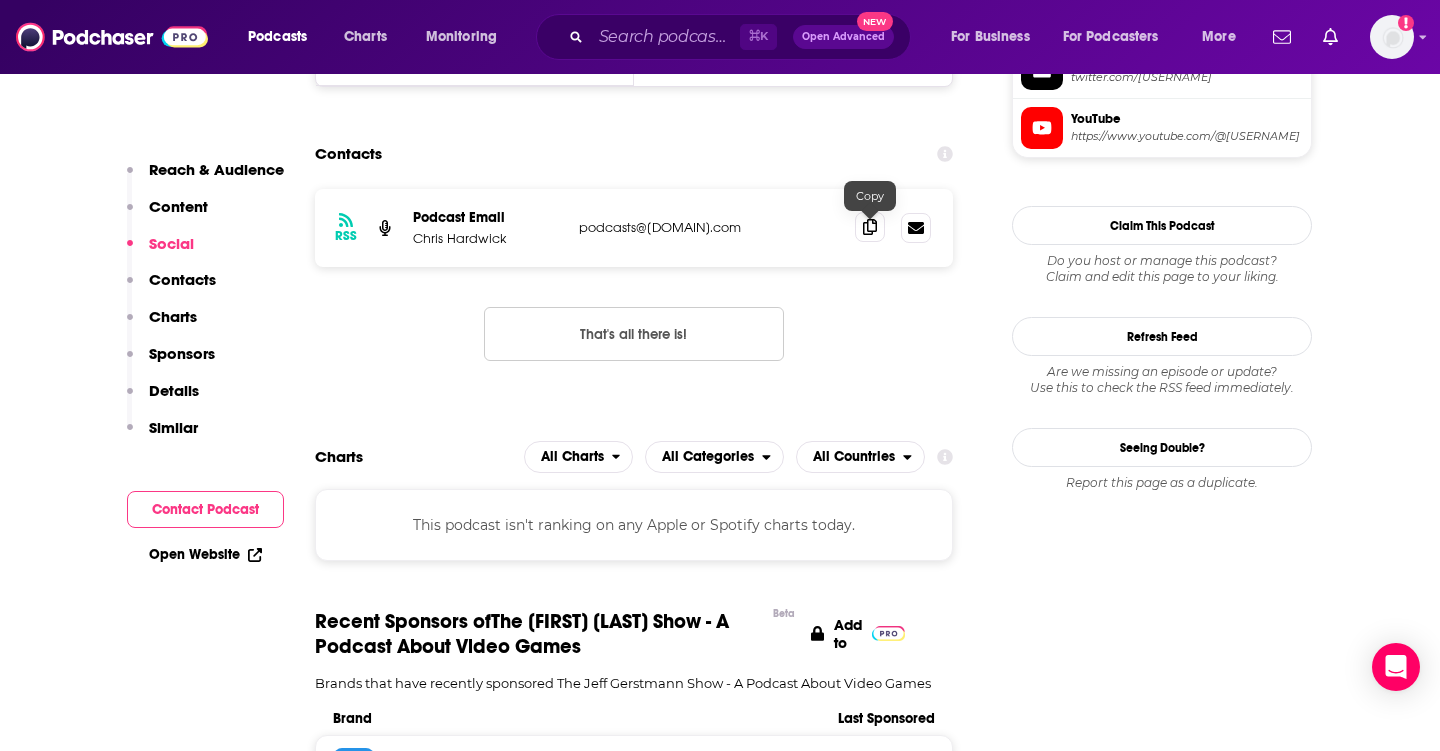click at bounding box center [870, 227] 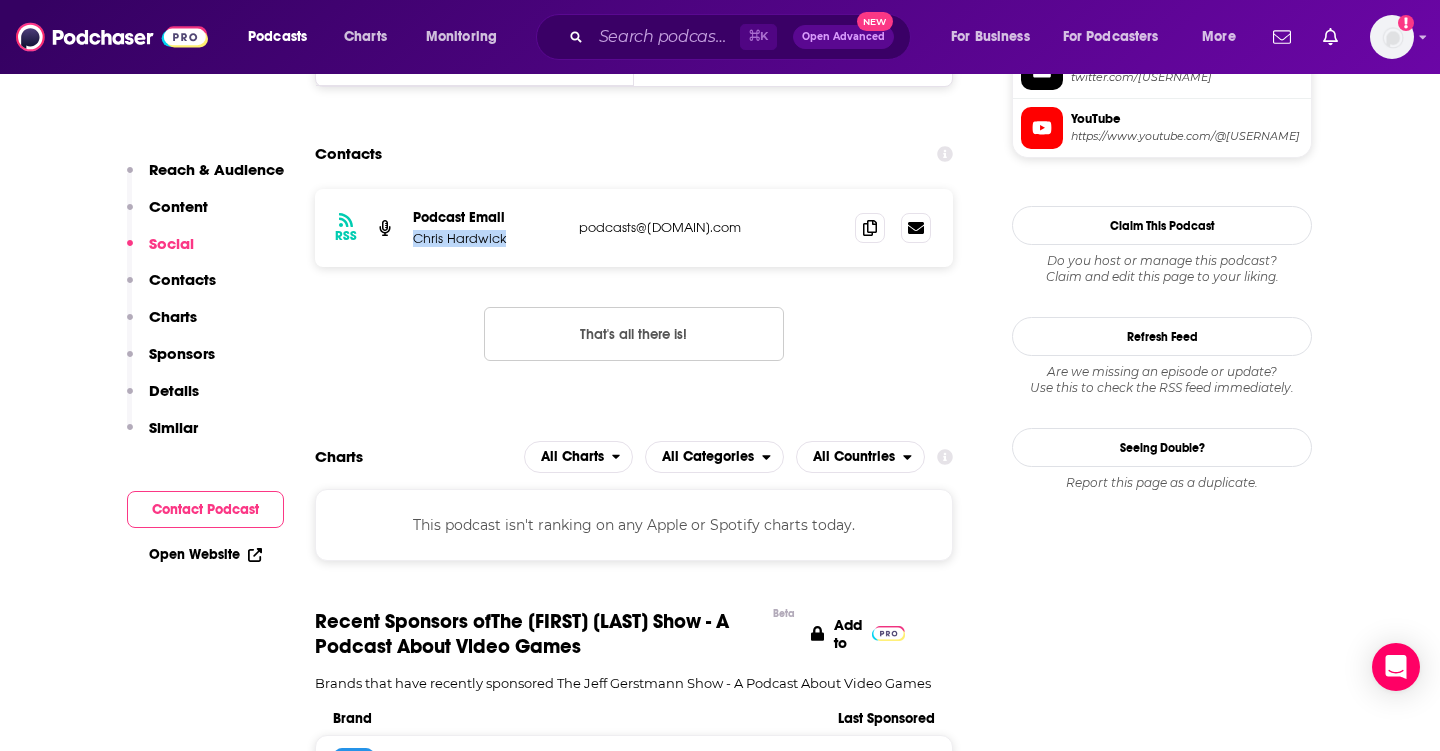 drag, startPoint x: 500, startPoint y: 251, endPoint x: 405, endPoint y: 246, distance: 95.131485 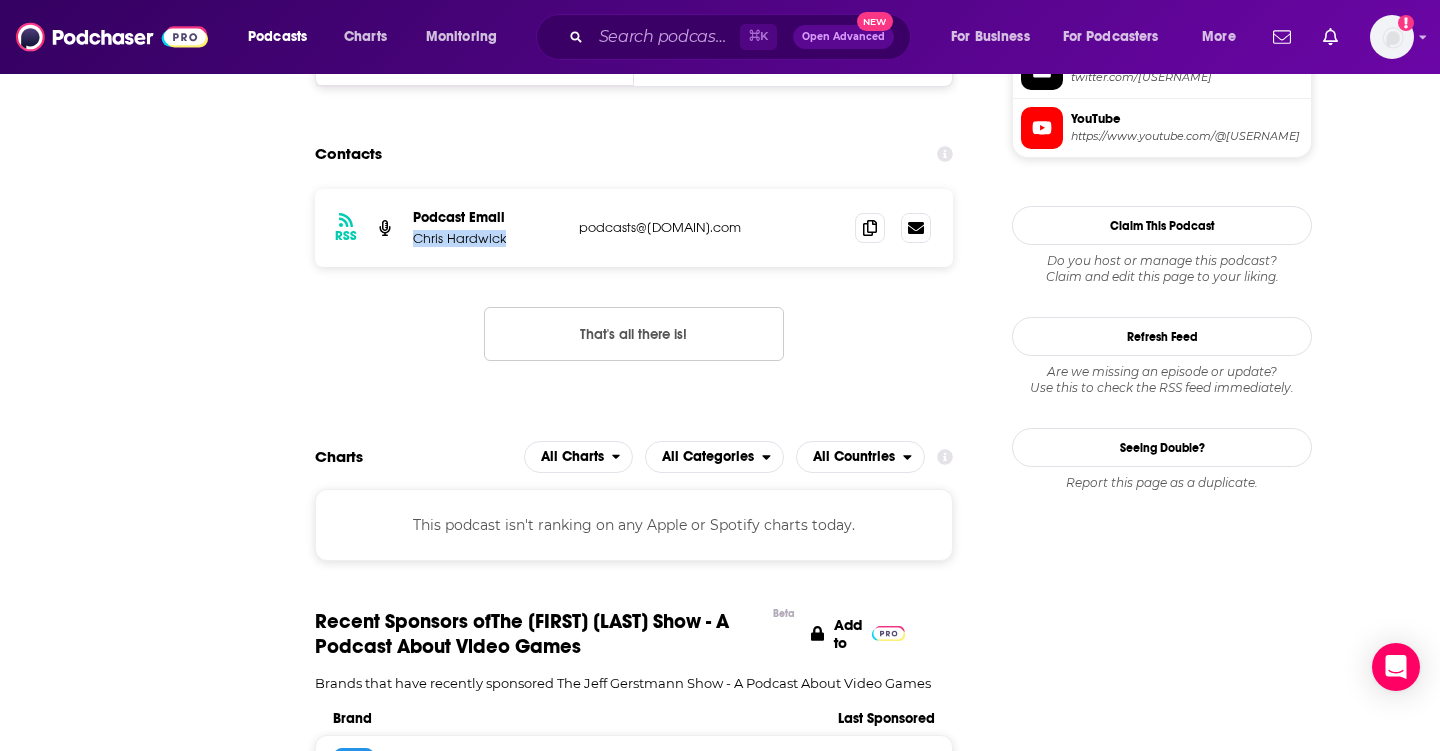 scroll, scrollTop: 0, scrollLeft: 0, axis: both 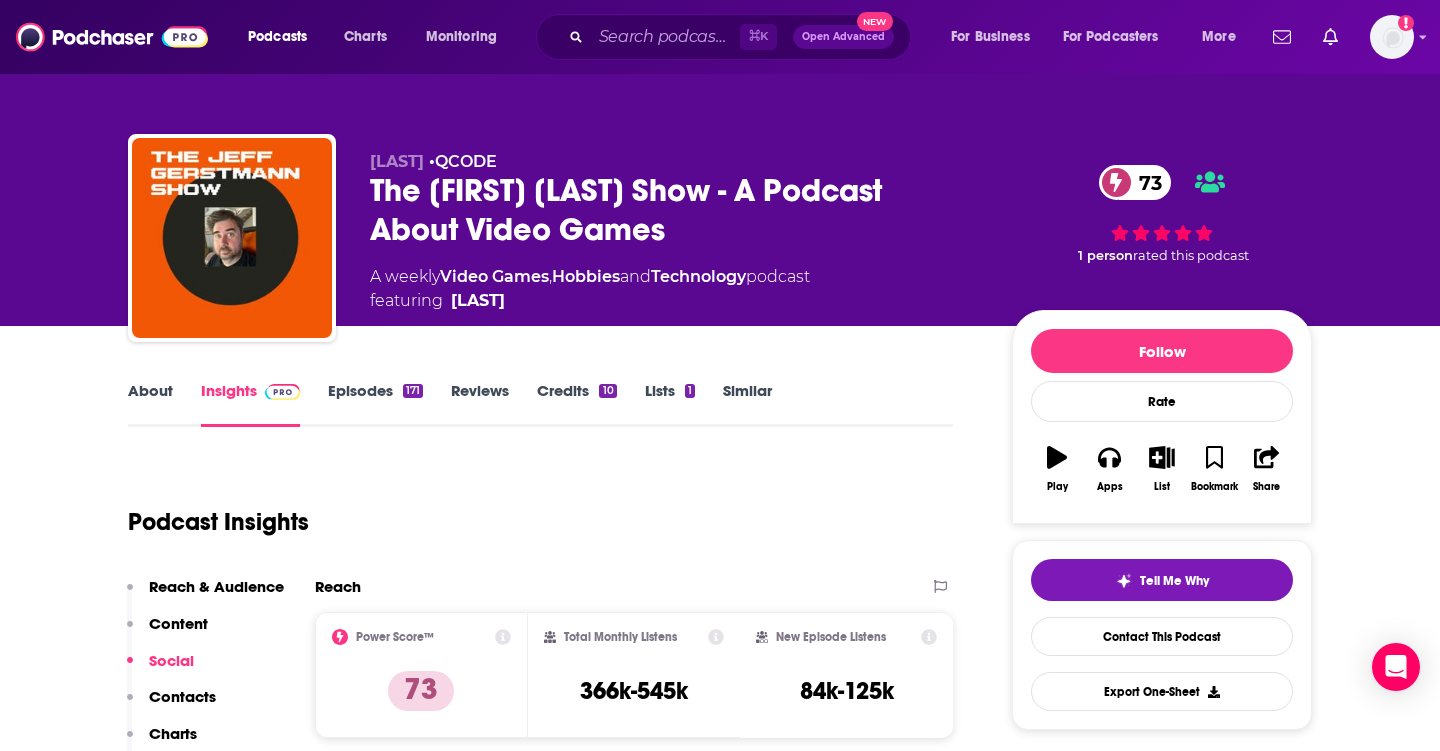 click on "About" at bounding box center (150, 404) 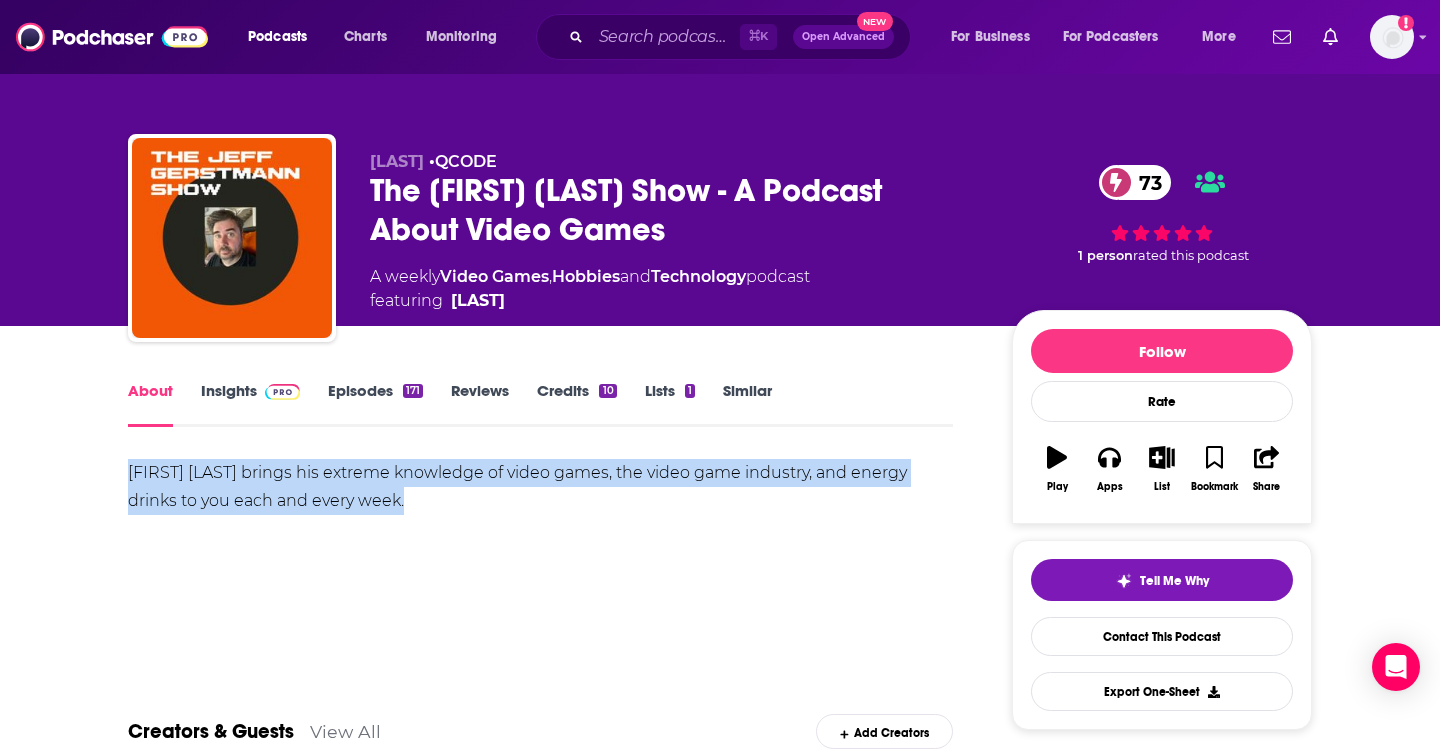 drag, startPoint x: 419, startPoint y: 497, endPoint x: 115, endPoint y: 470, distance: 305.19666 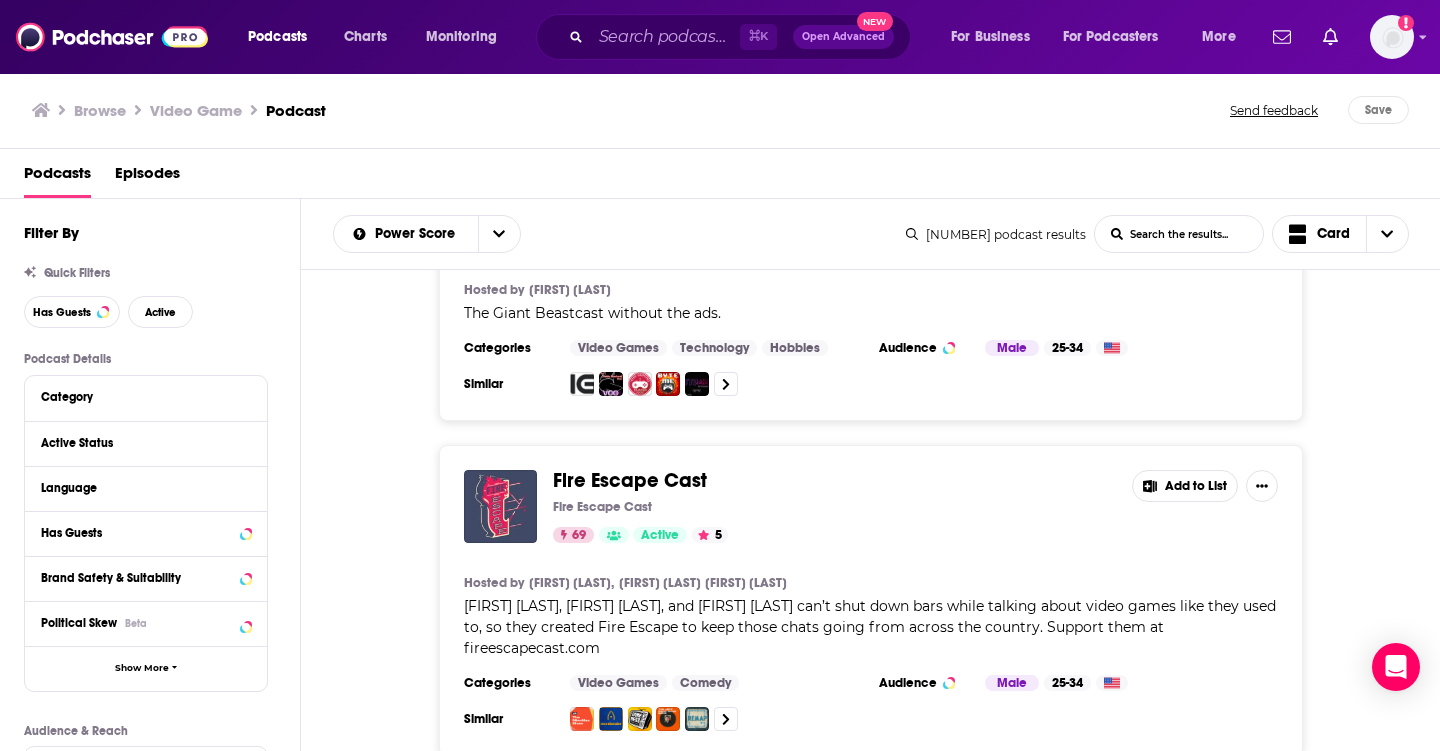 scroll, scrollTop: 15746, scrollLeft: 0, axis: vertical 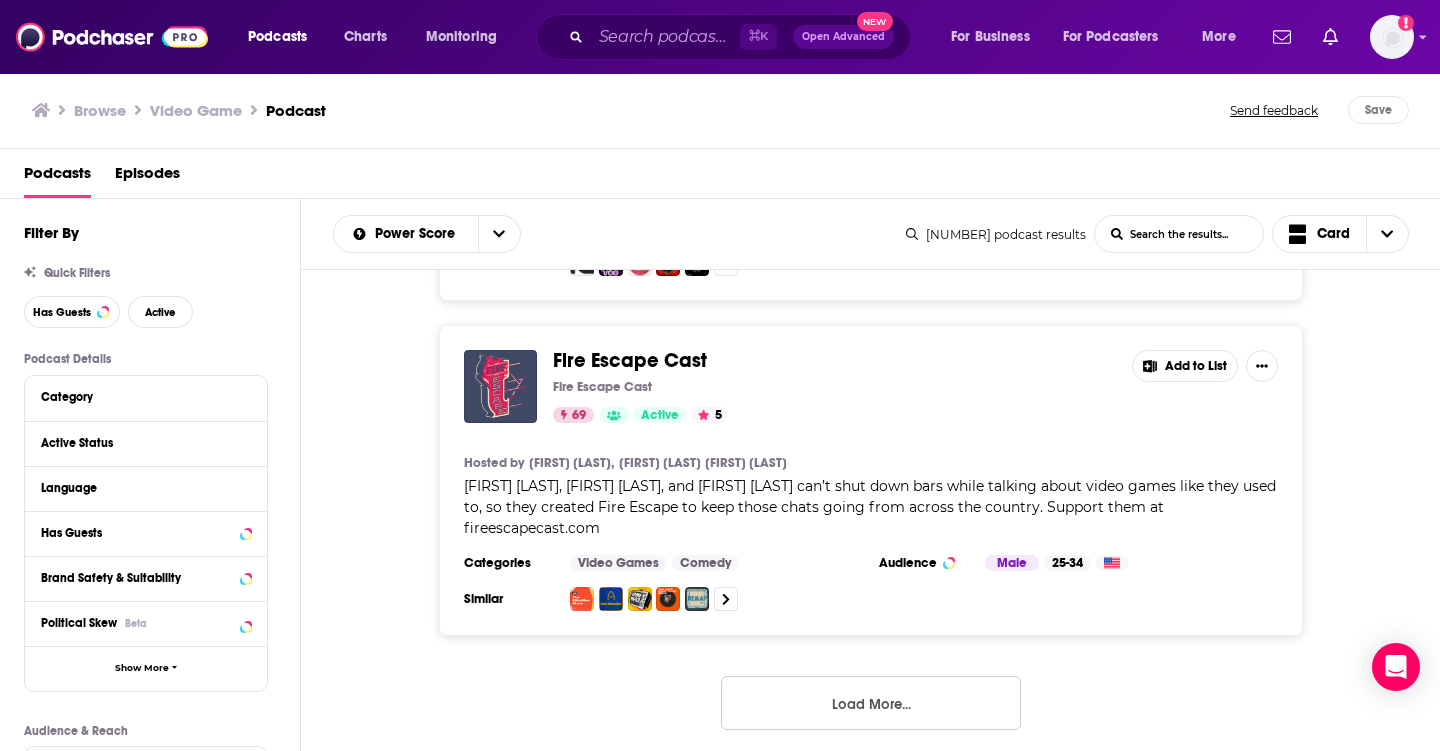 click on "Load More..." at bounding box center (871, 703) 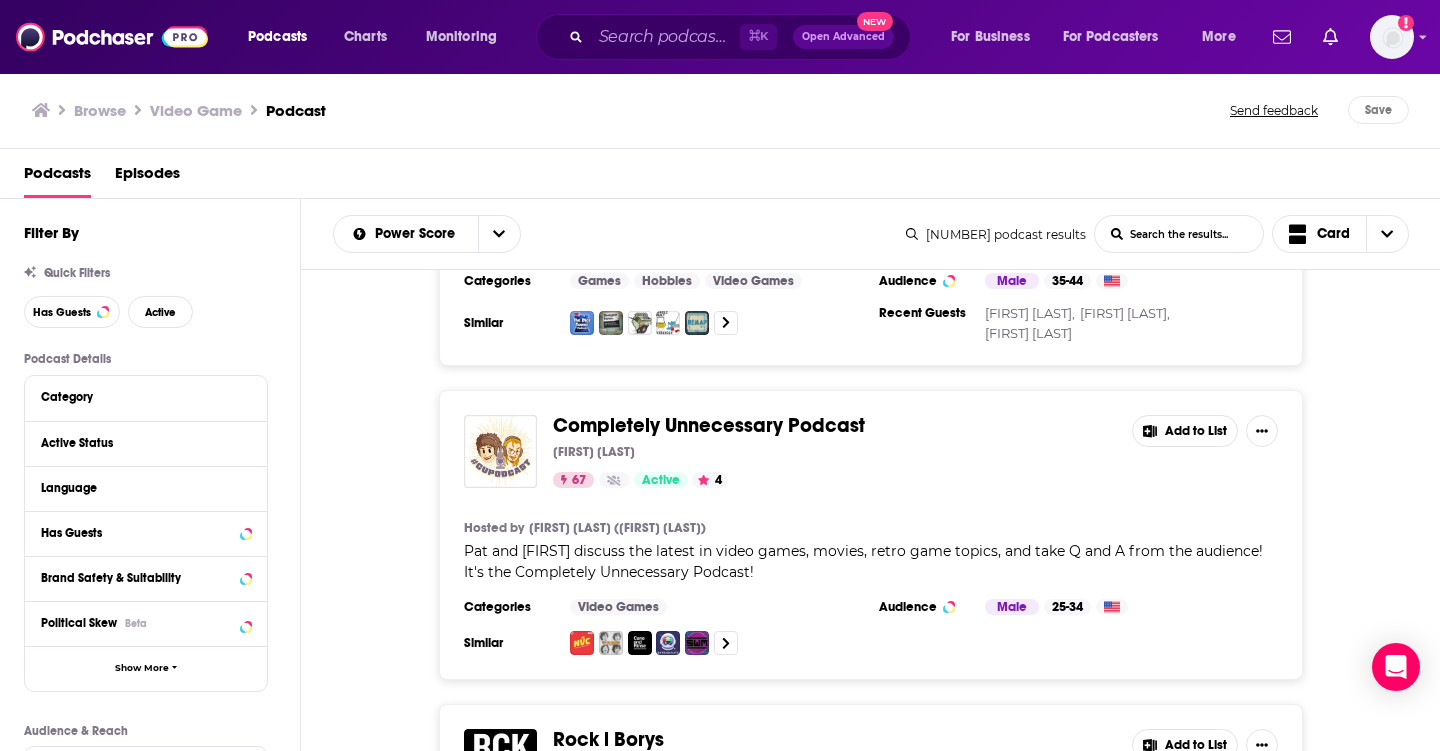 scroll, scrollTop: 23351, scrollLeft: 0, axis: vertical 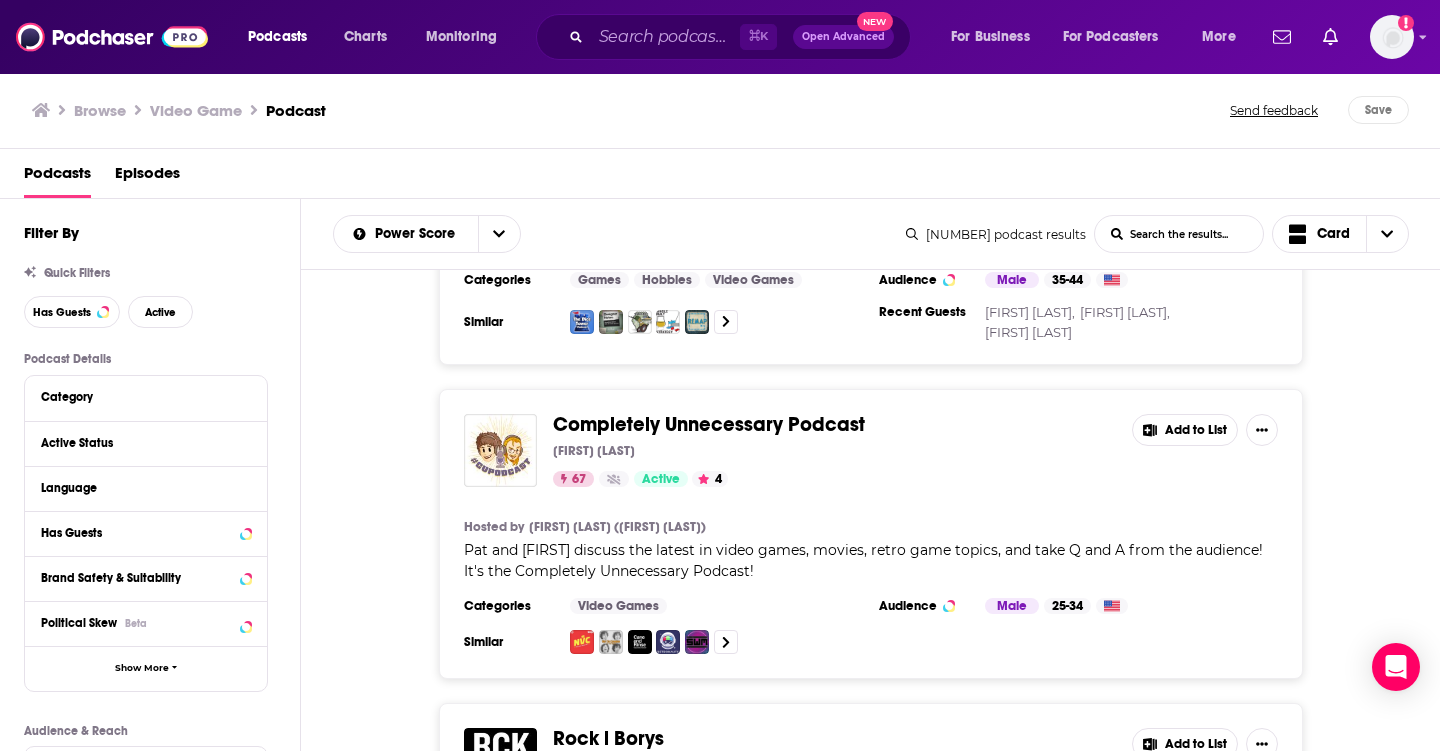 click on "Completely Unnecessary Podcast" at bounding box center [709, 424] 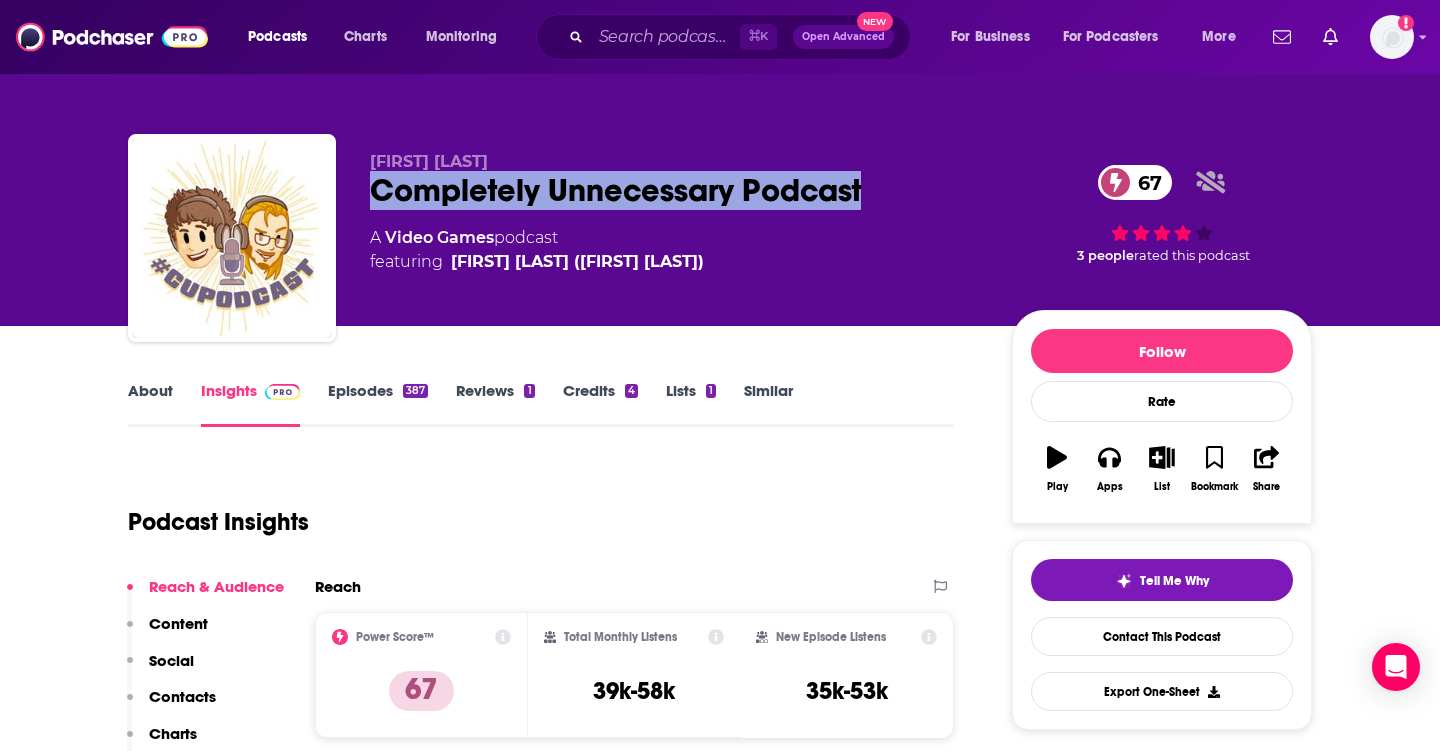 drag, startPoint x: 894, startPoint y: 192, endPoint x: 357, endPoint y: 191, distance: 537.0009 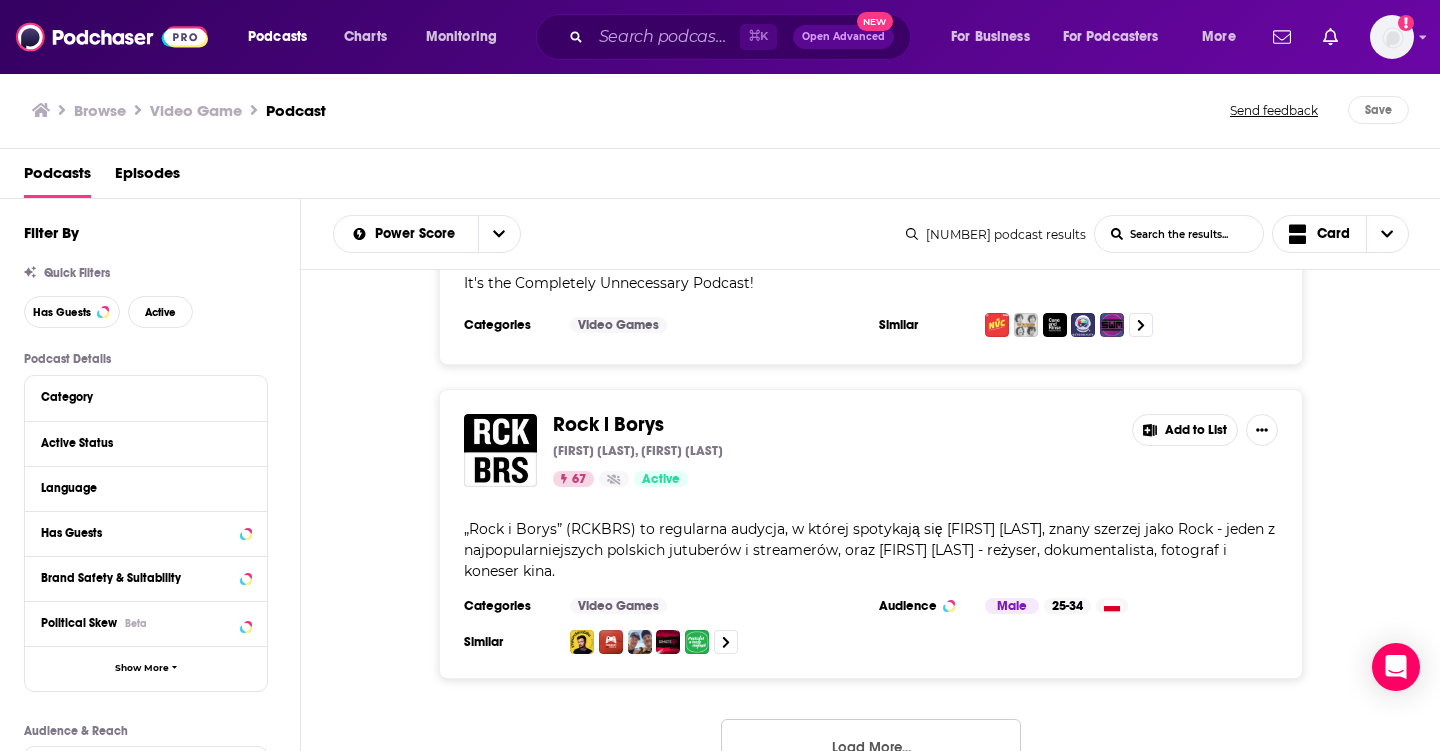scroll, scrollTop: 23690, scrollLeft: 0, axis: vertical 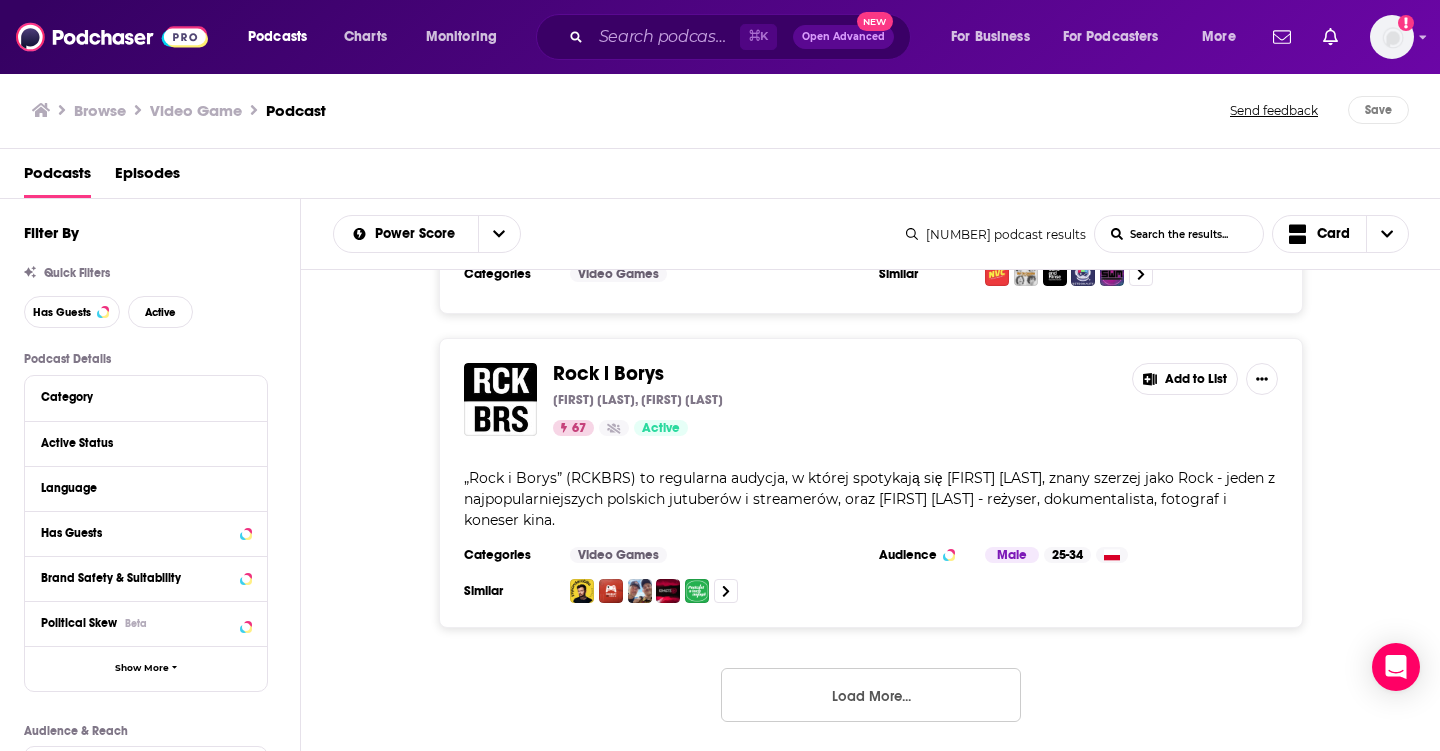 click on "Load More..." at bounding box center [871, 695] 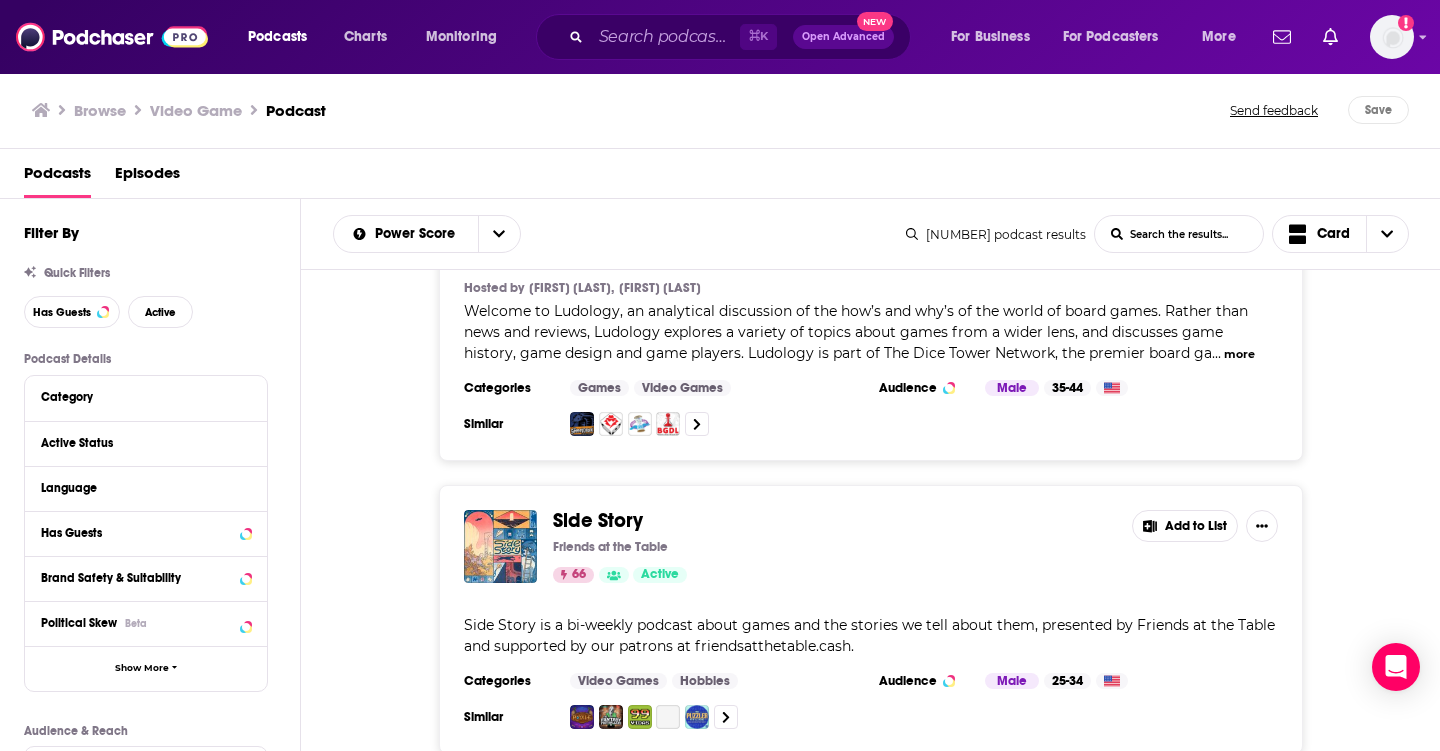 scroll, scrollTop: 26895, scrollLeft: 0, axis: vertical 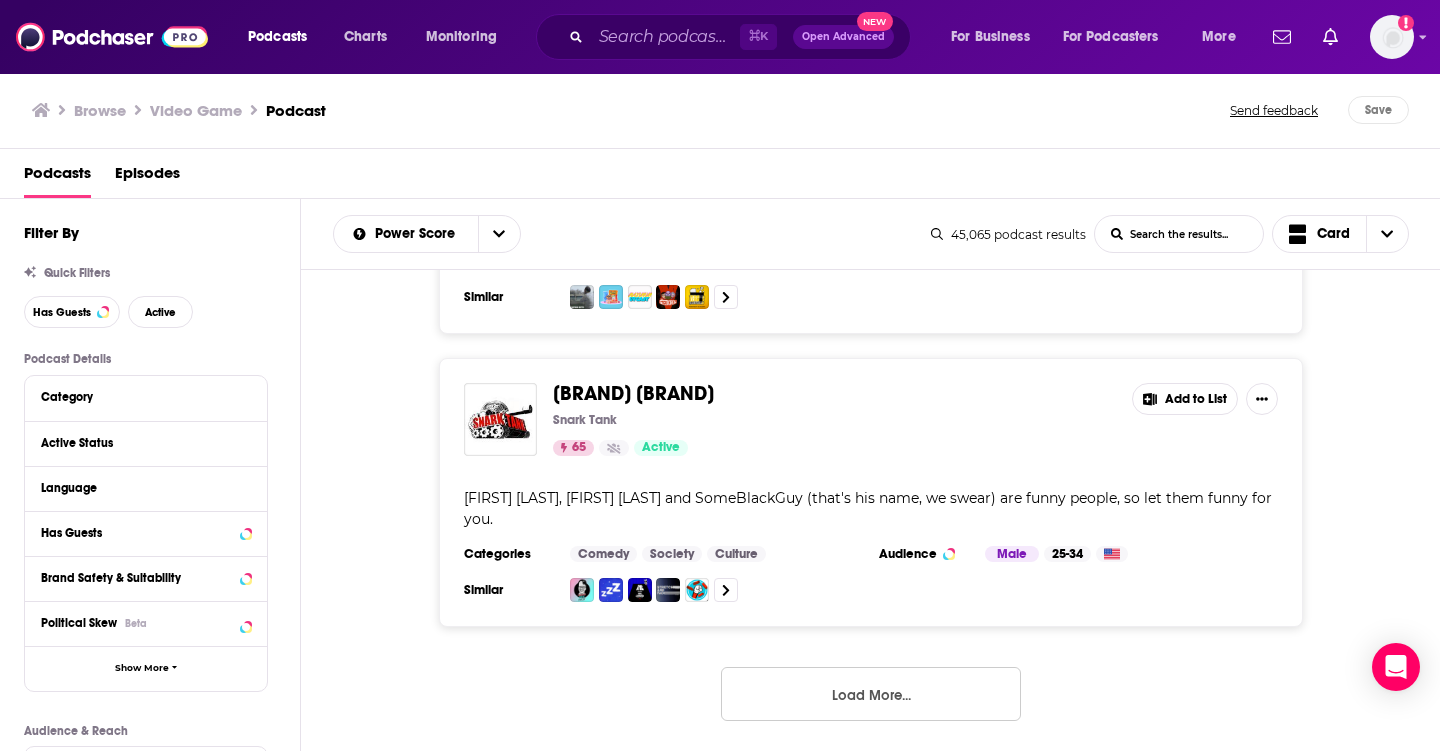 click on "Load More..." at bounding box center [871, 694] 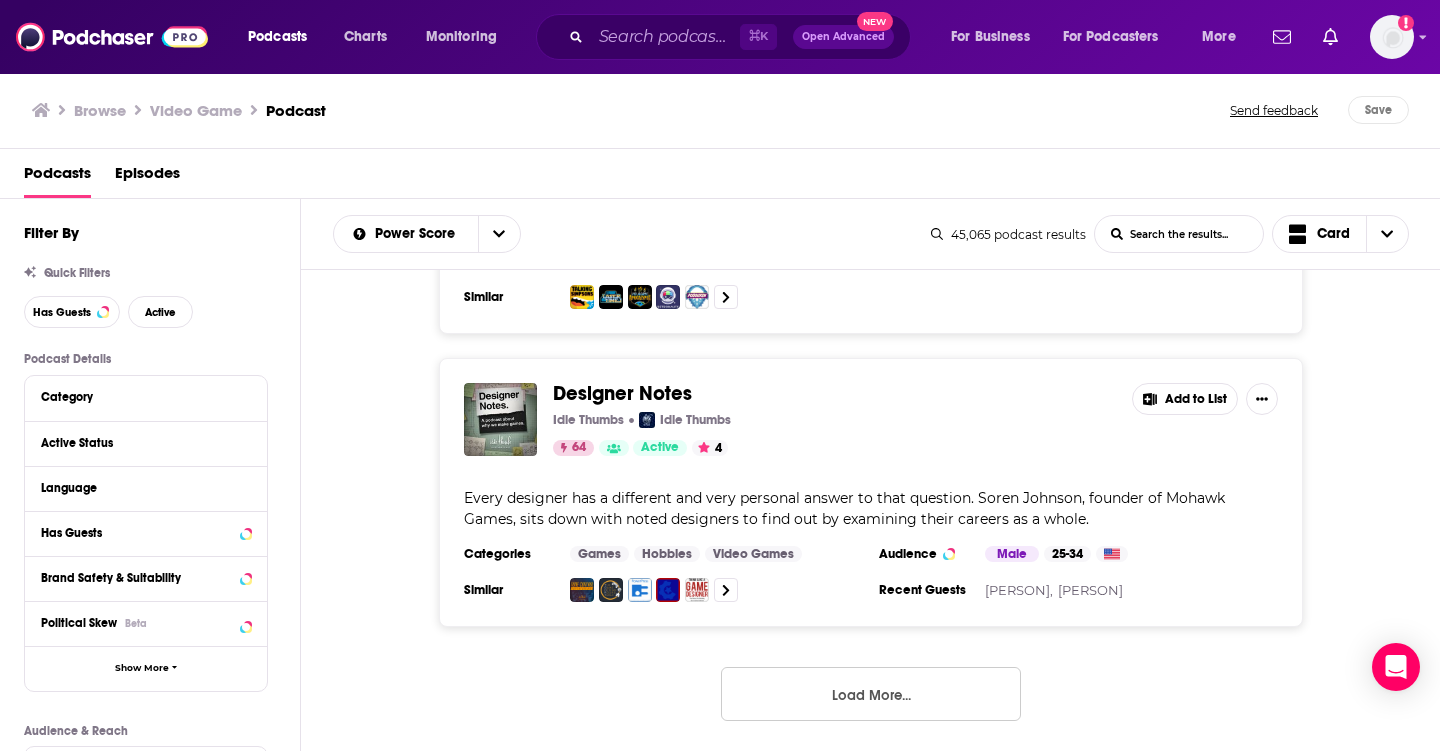 scroll, scrollTop: 39173, scrollLeft: 0, axis: vertical 